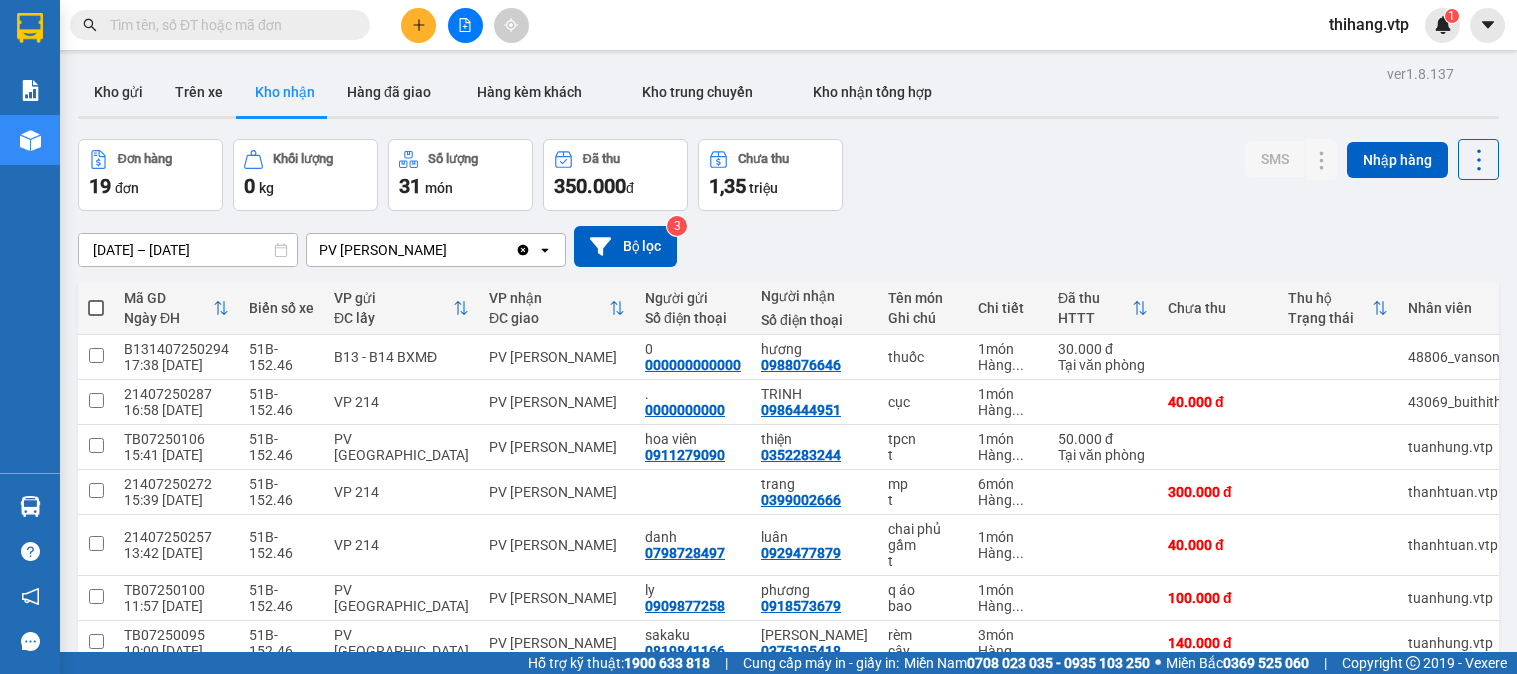 scroll, scrollTop: 0, scrollLeft: 0, axis: both 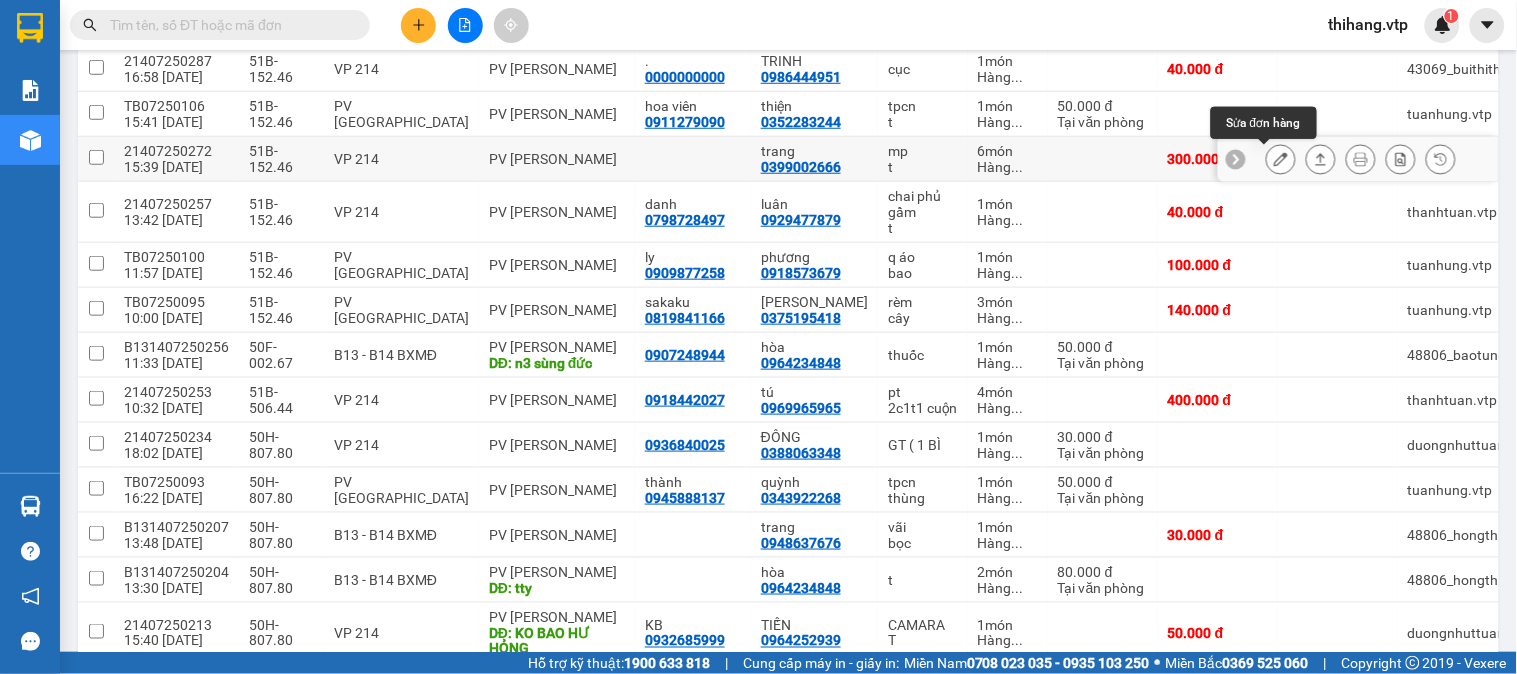 click 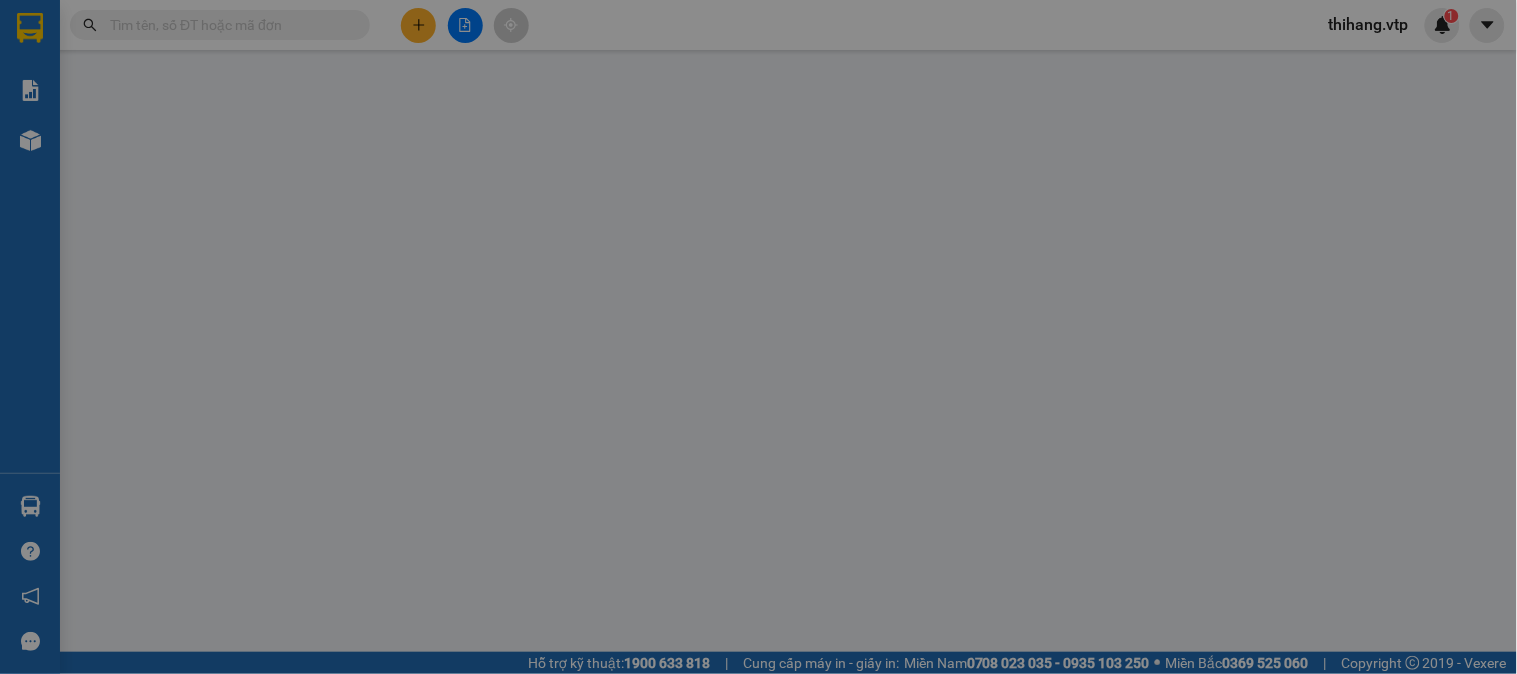 scroll, scrollTop: 0, scrollLeft: 0, axis: both 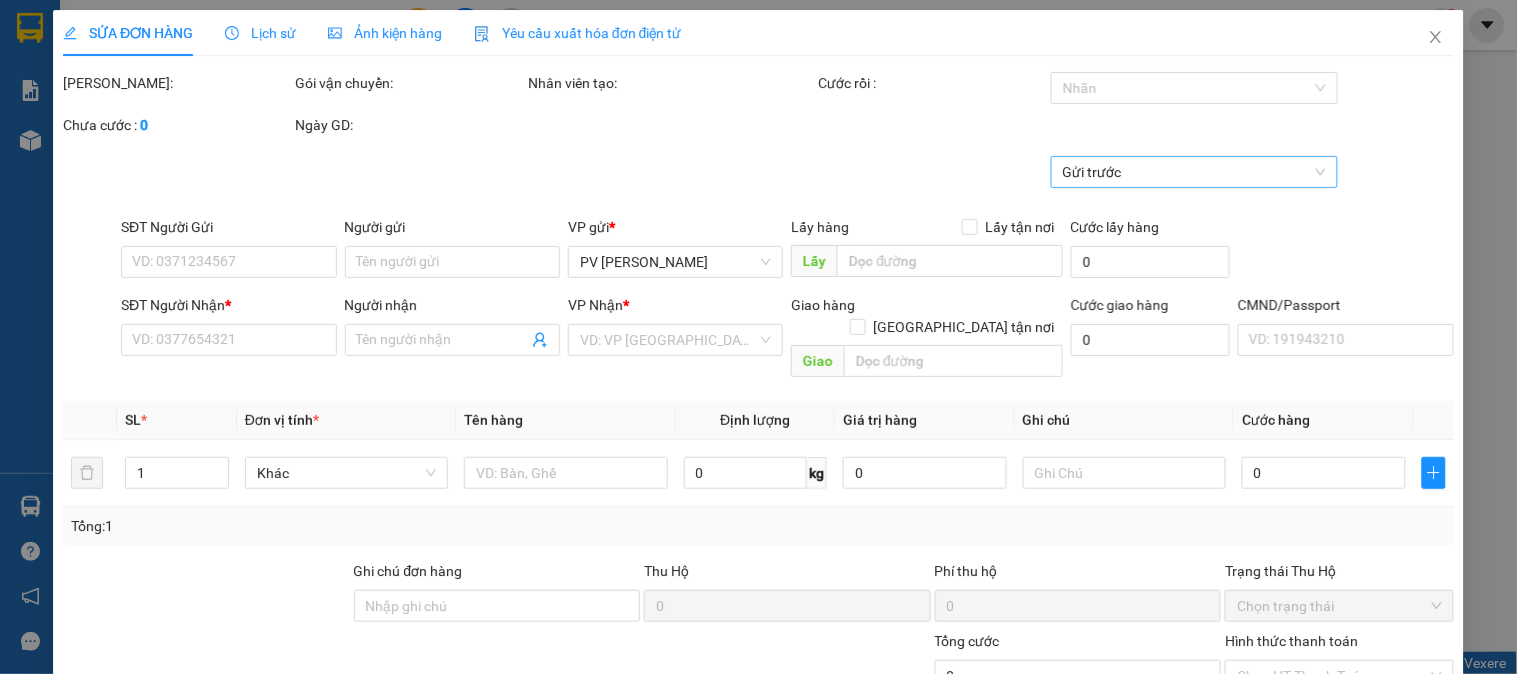 type on "0399002666" 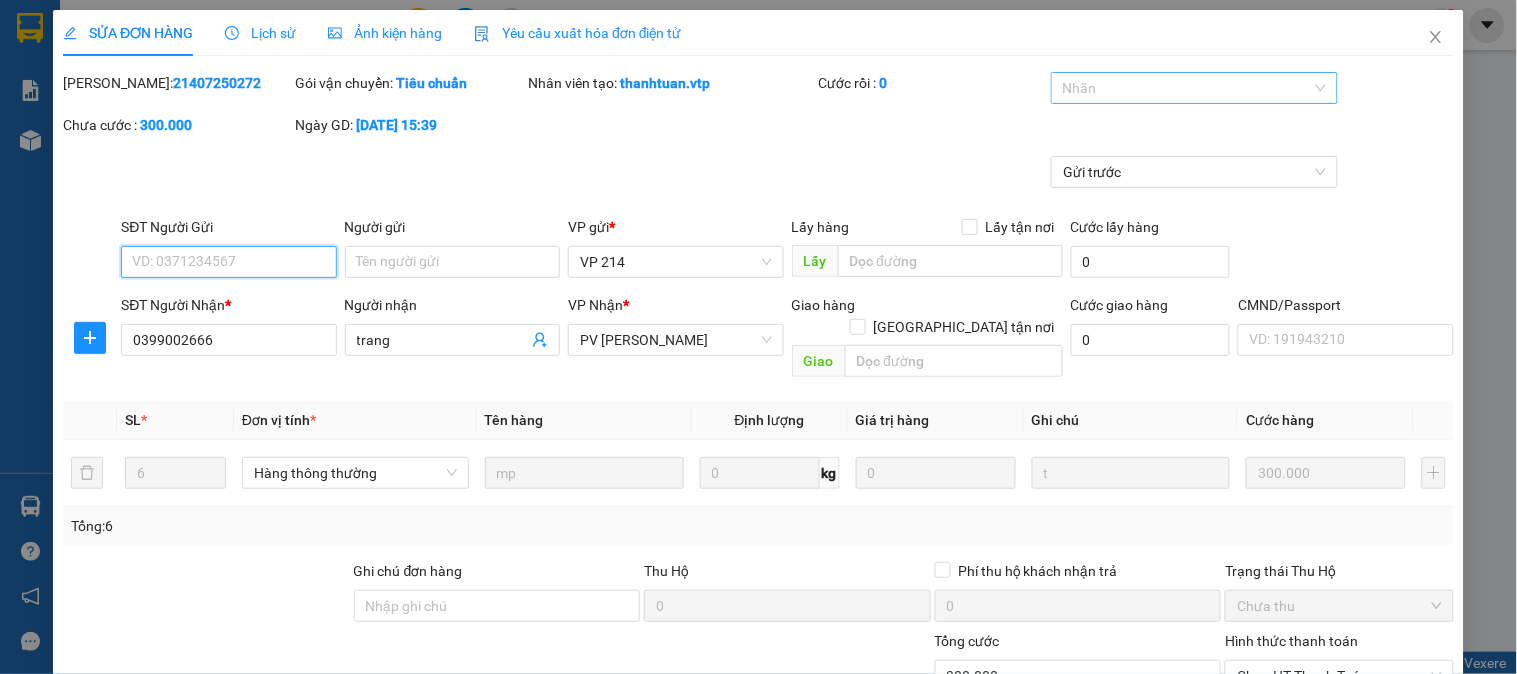 click at bounding box center [1184, 88] 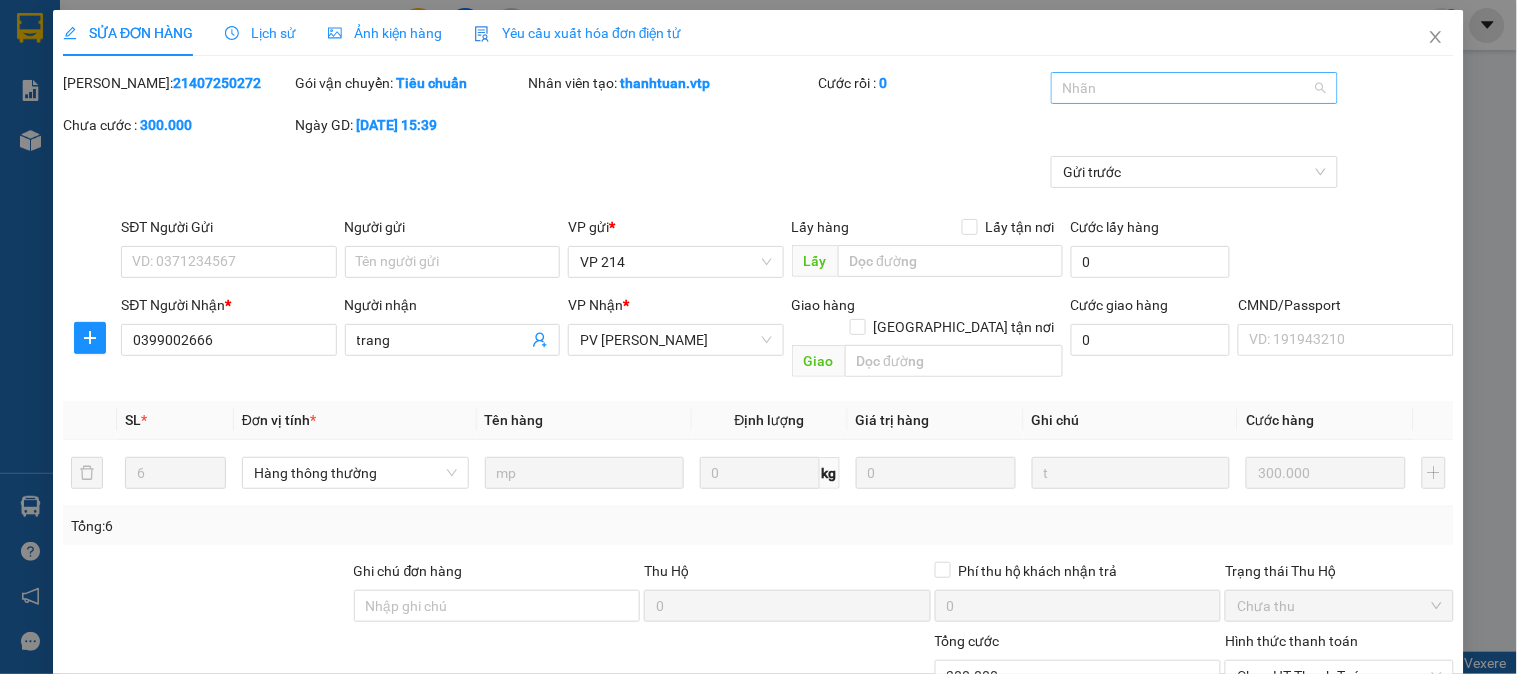 click at bounding box center (1184, 88) 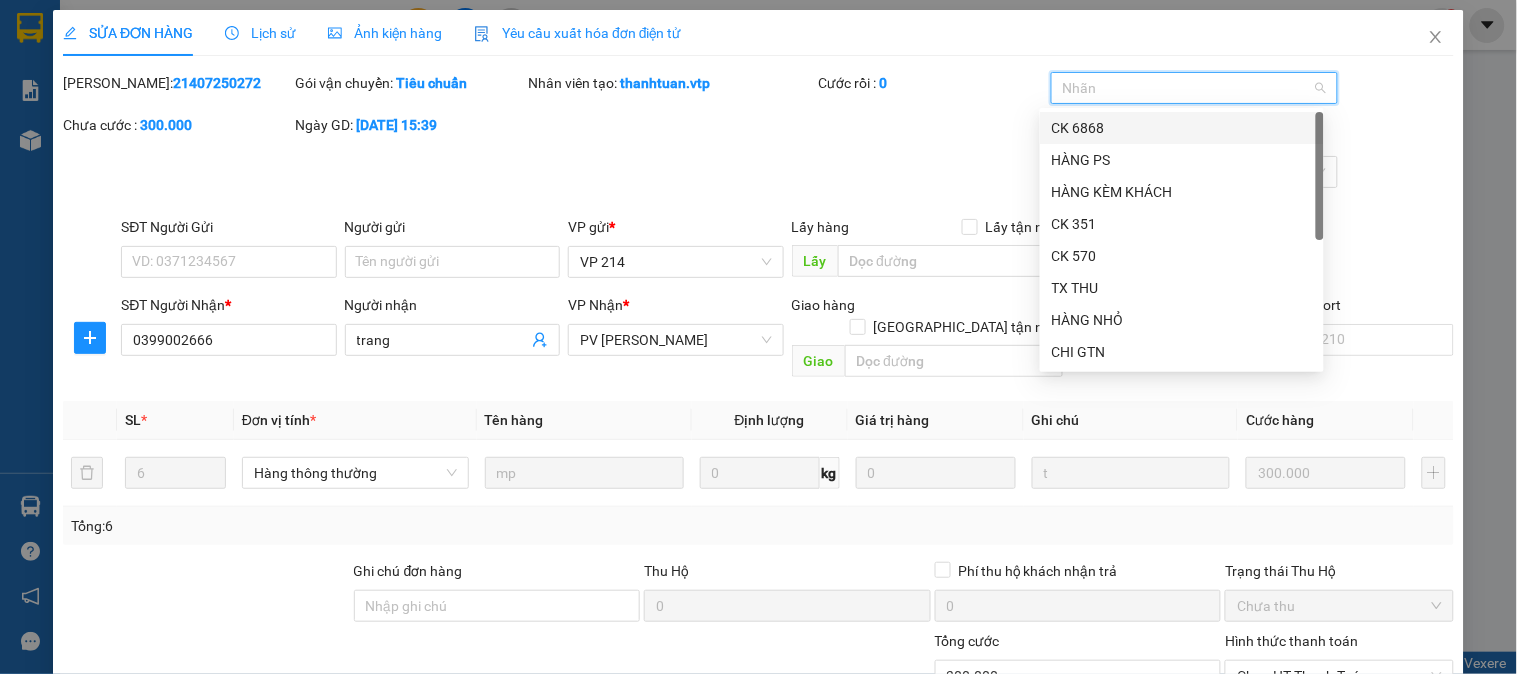 type on "15.000" 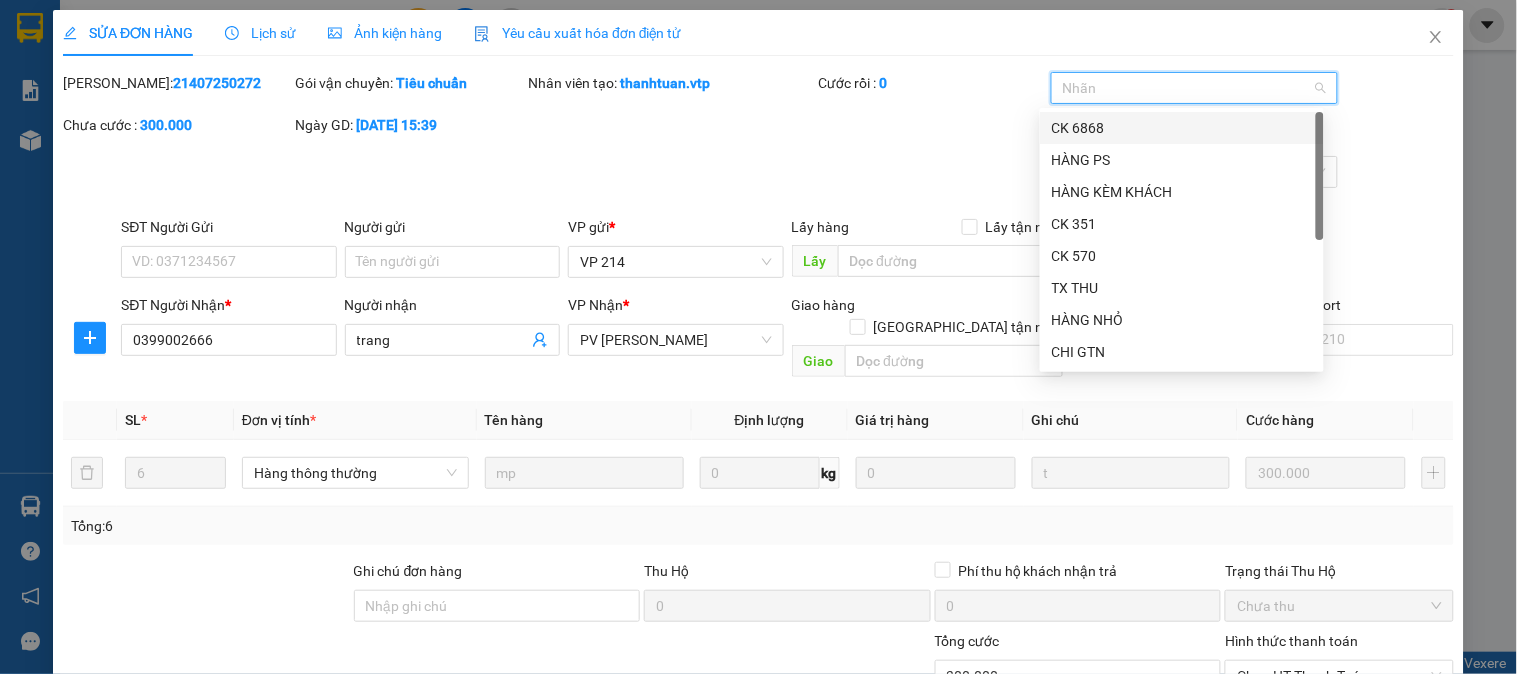 click on "CK 6868" at bounding box center (1182, 128) 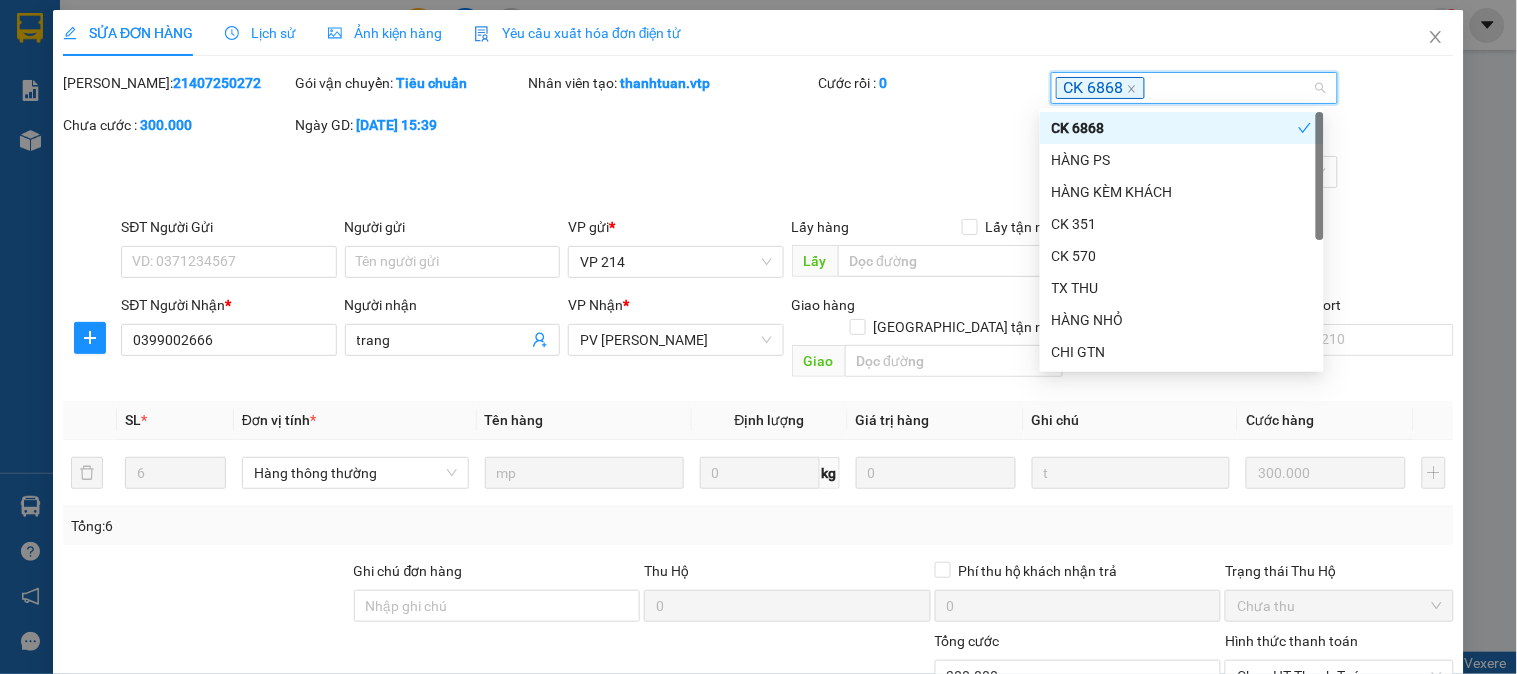 click on "Ghi chú đơn hàng" at bounding box center [497, 575] 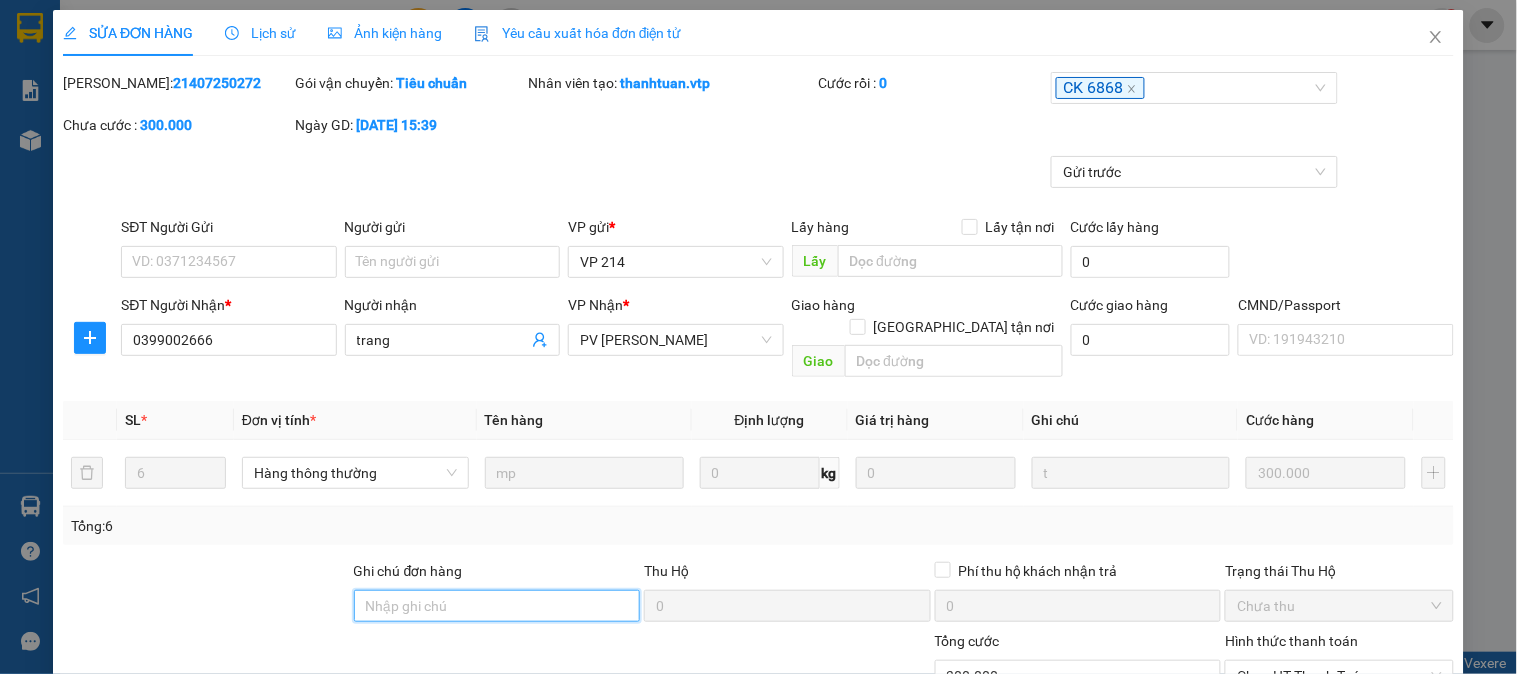 click on "Ghi chú đơn hàng" at bounding box center (497, 606) 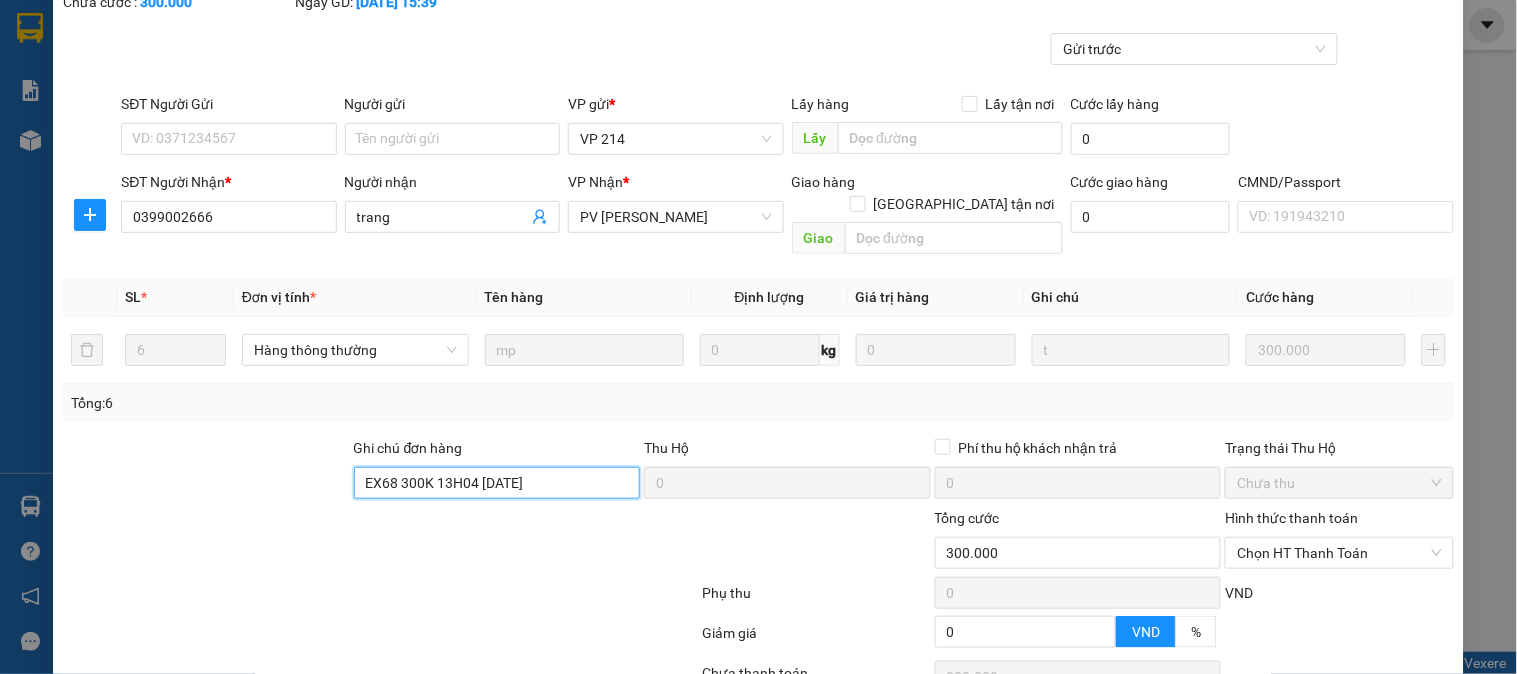 scroll, scrollTop: 273, scrollLeft: 0, axis: vertical 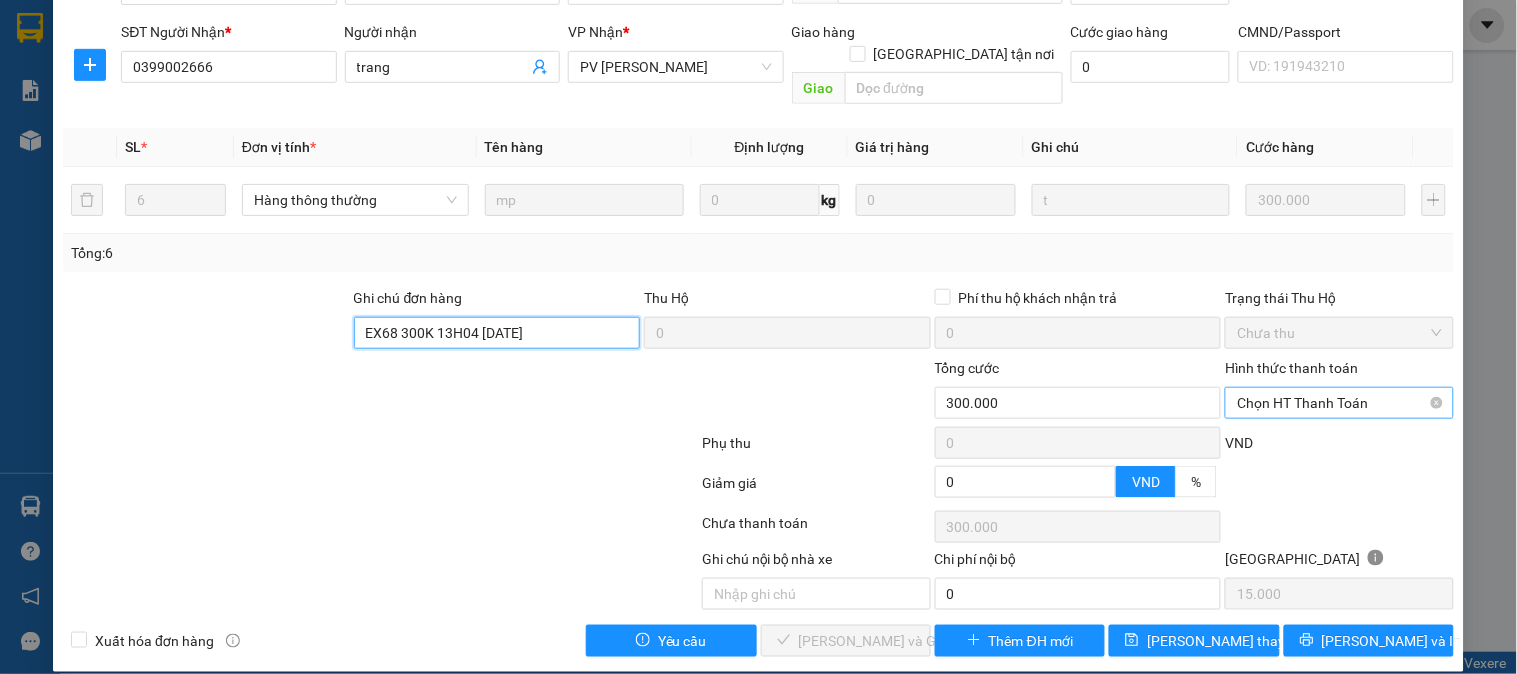 click on "Chọn HT Thanh Toán" at bounding box center [1339, 403] 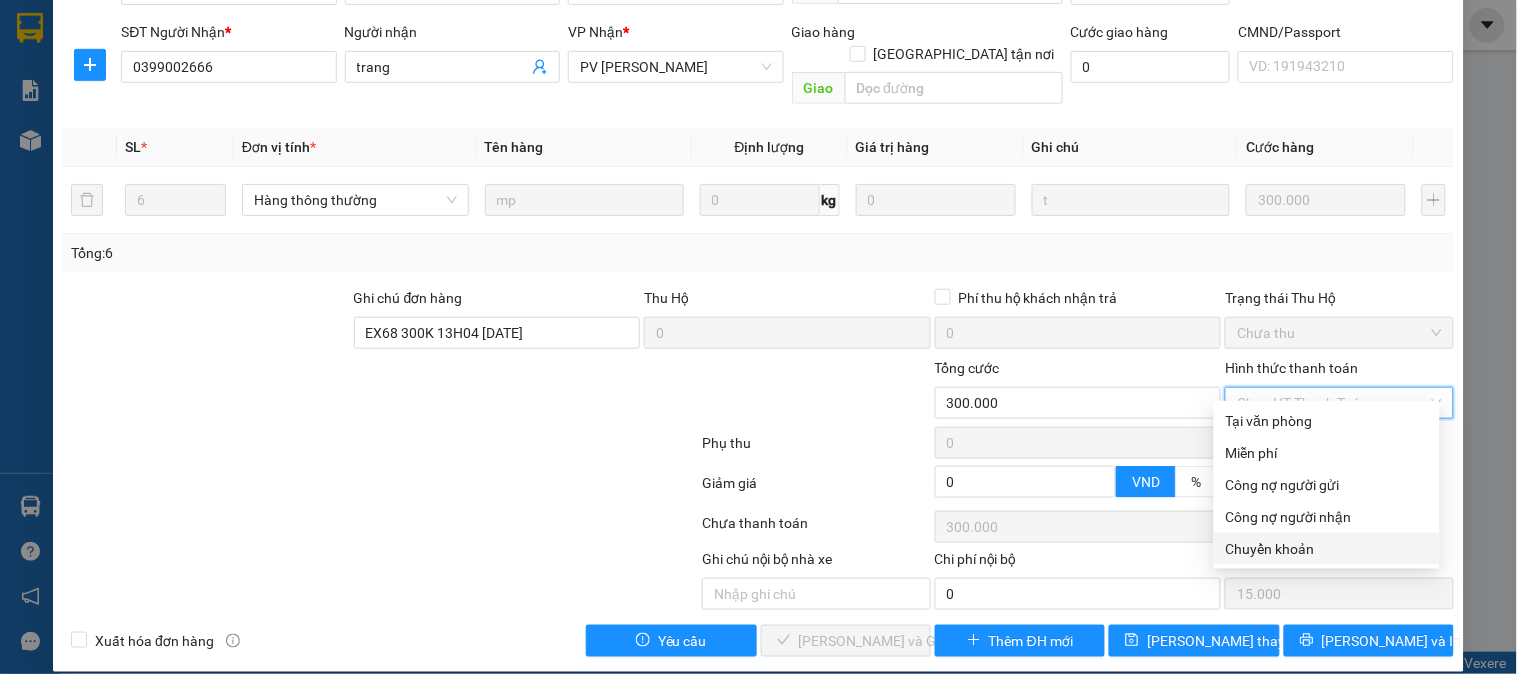 click on "Chuyển khoản" at bounding box center [1327, 549] 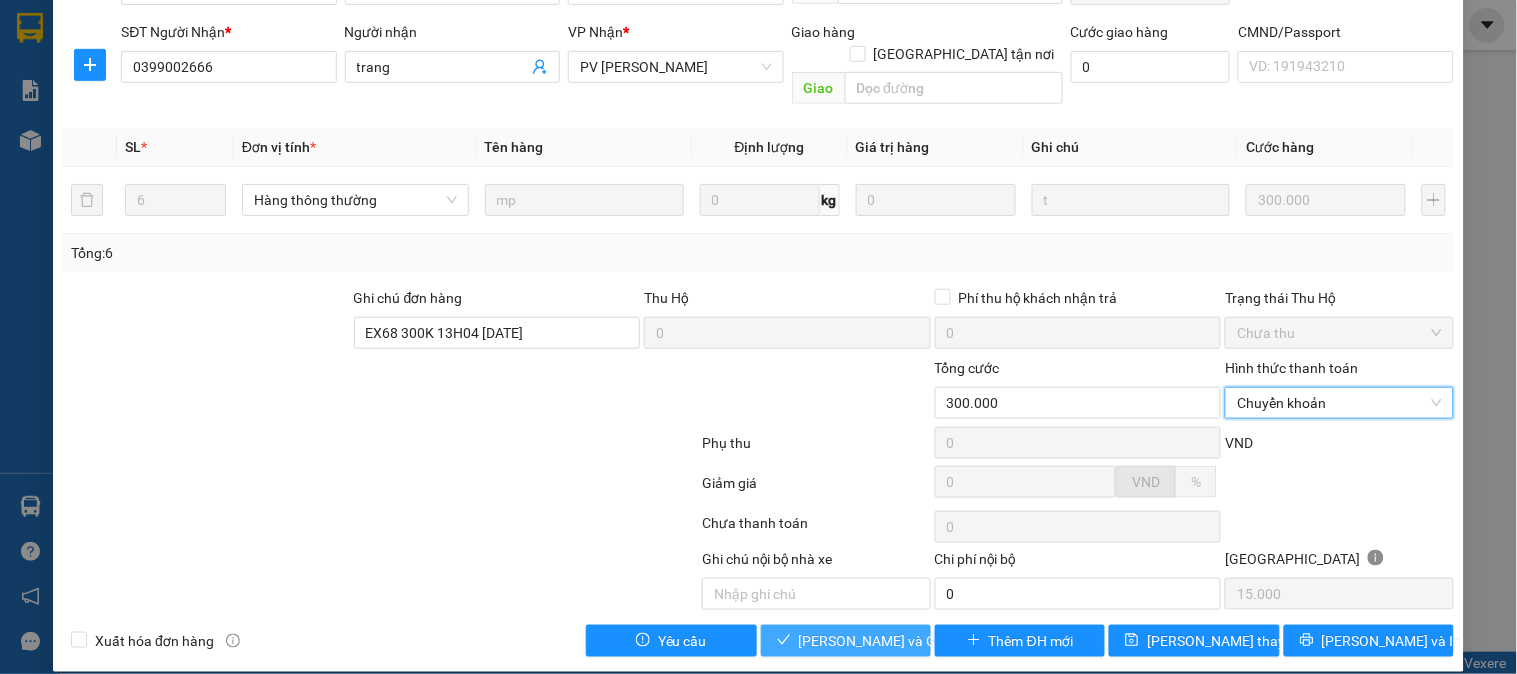 click on "[PERSON_NAME] và Giao hàng" at bounding box center (846, 641) 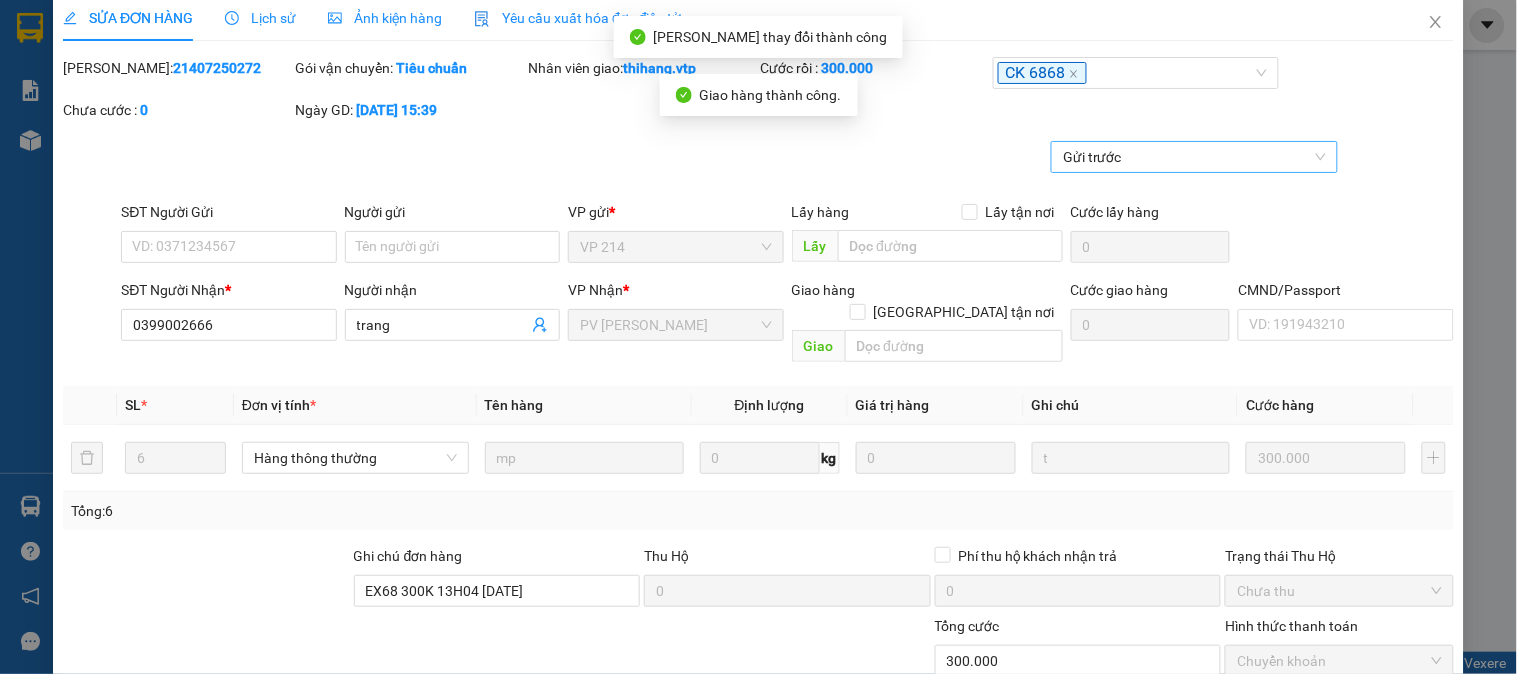 scroll, scrollTop: 0, scrollLeft: 0, axis: both 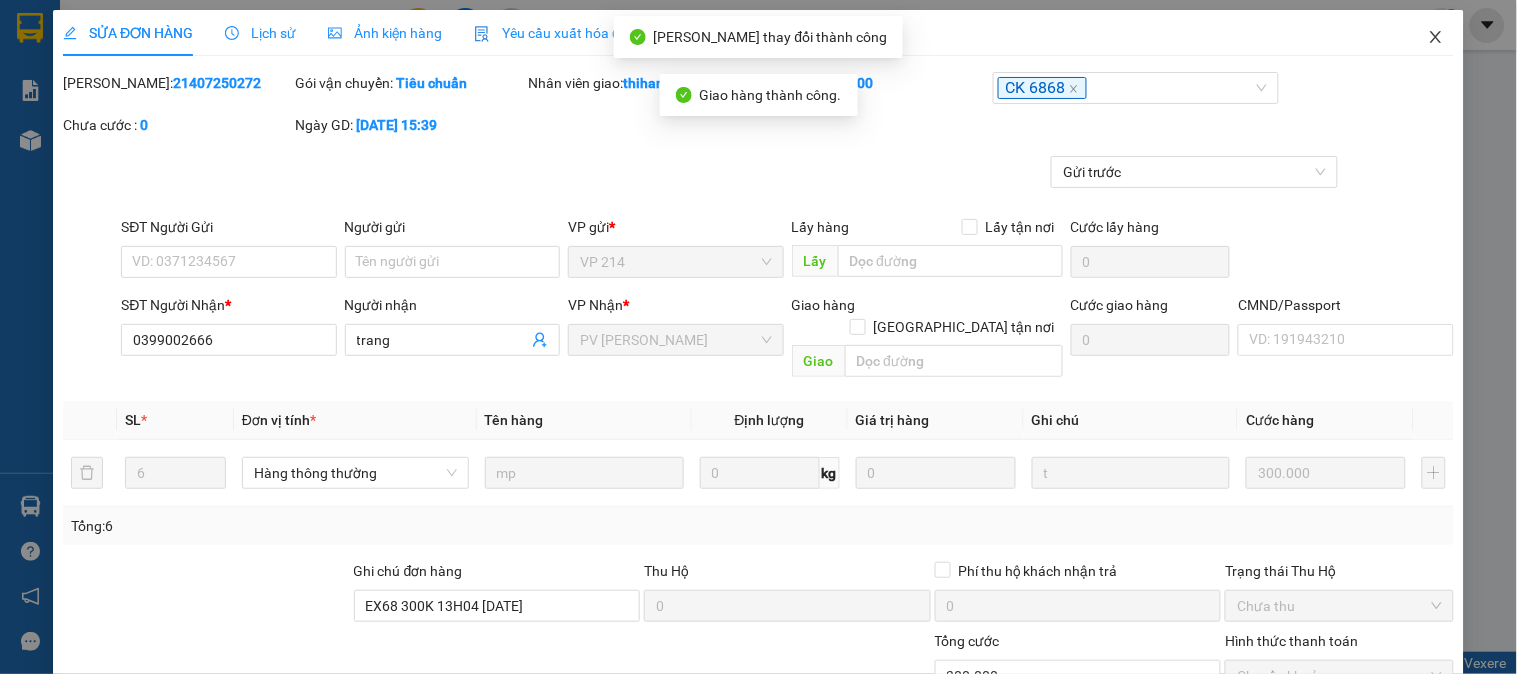 click at bounding box center (1436, 38) 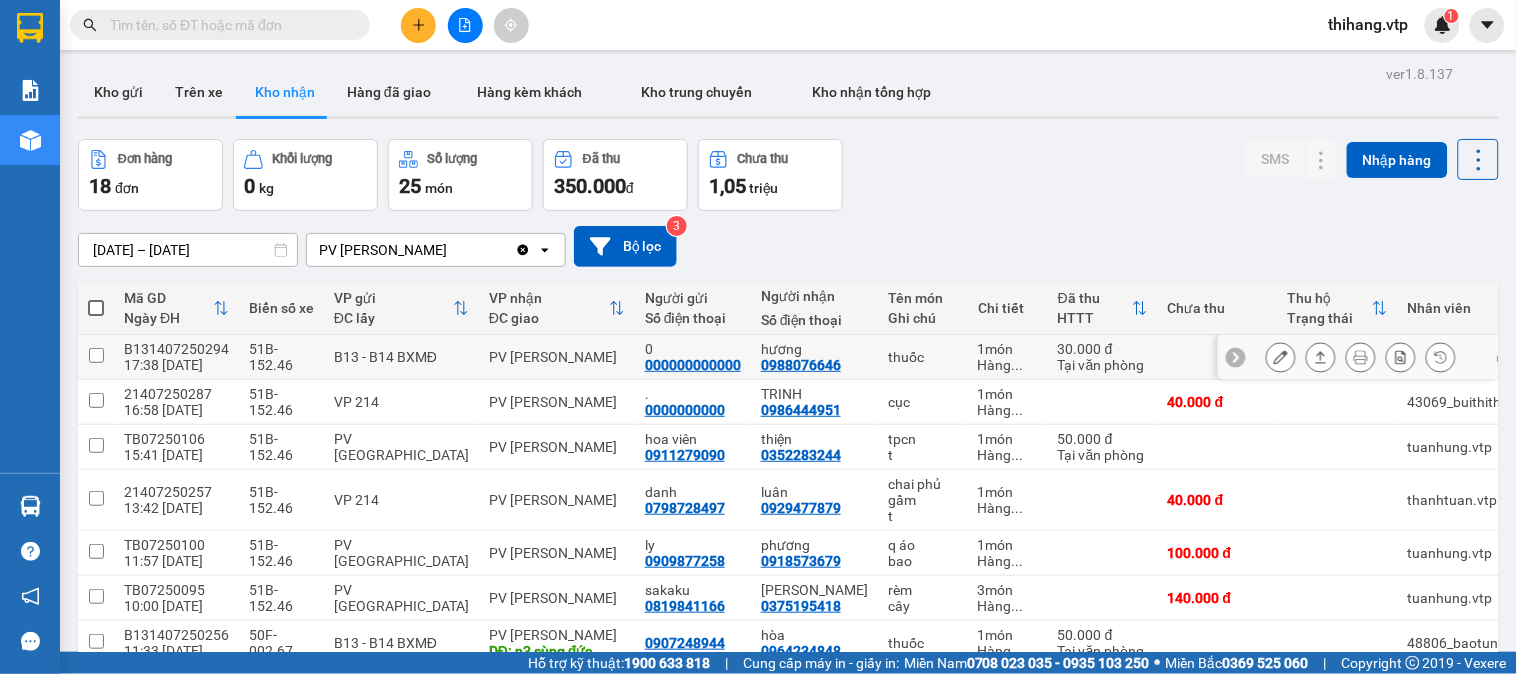 scroll, scrollTop: 111, scrollLeft: 0, axis: vertical 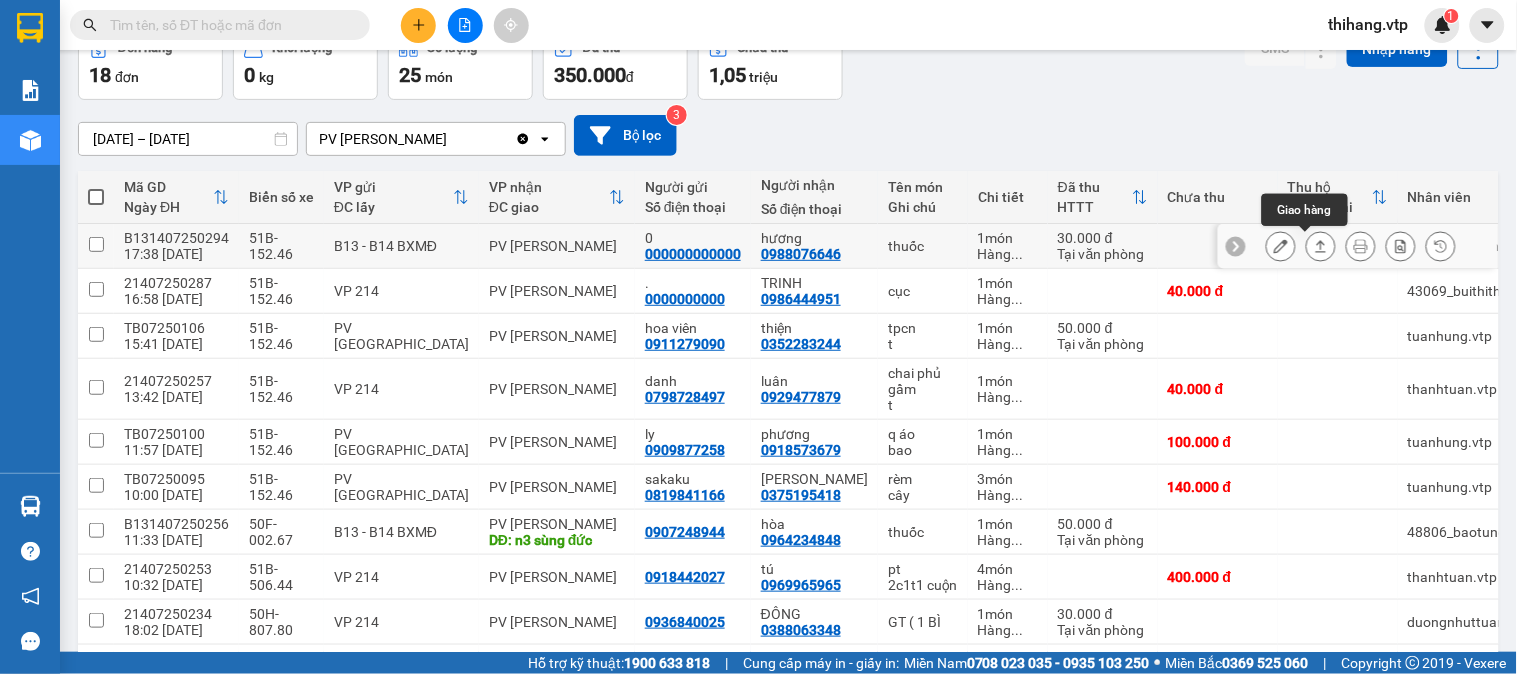 click 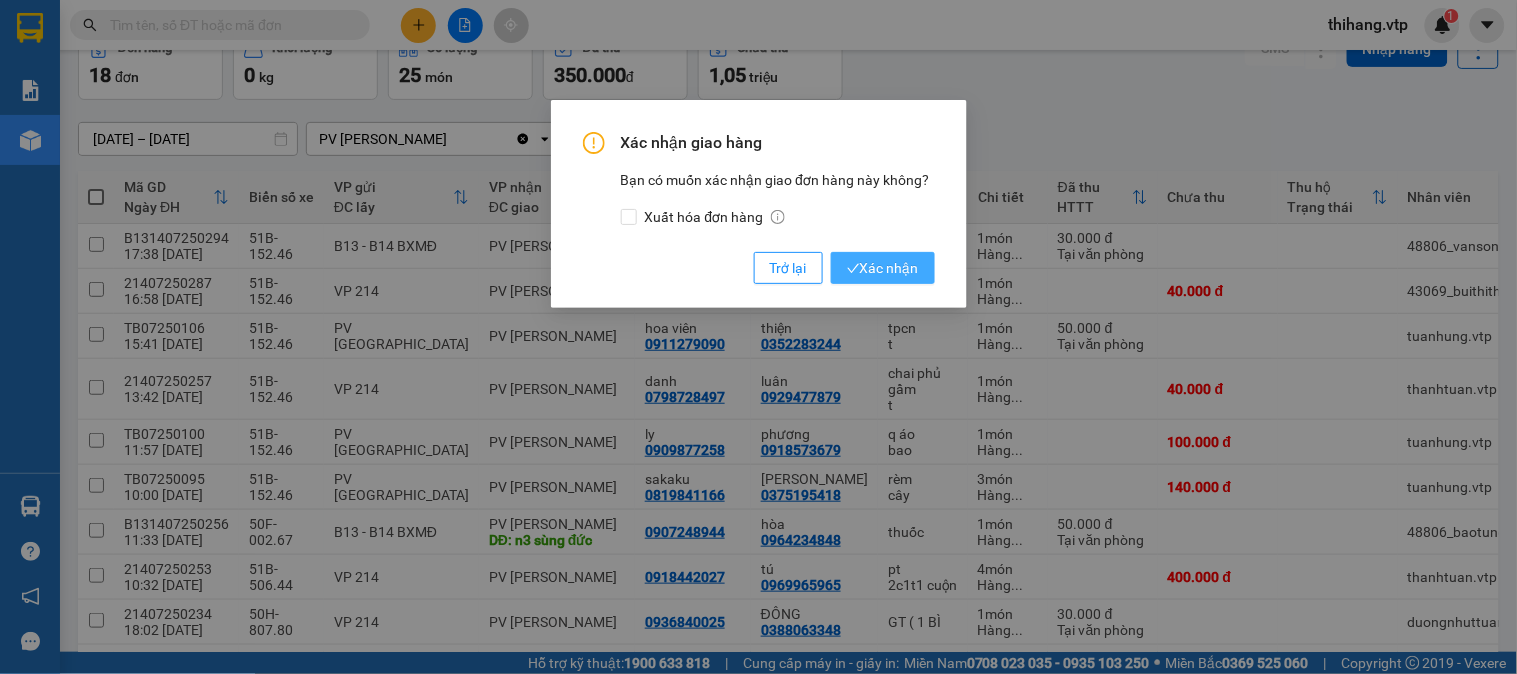 click on "Xác nhận" at bounding box center (883, 268) 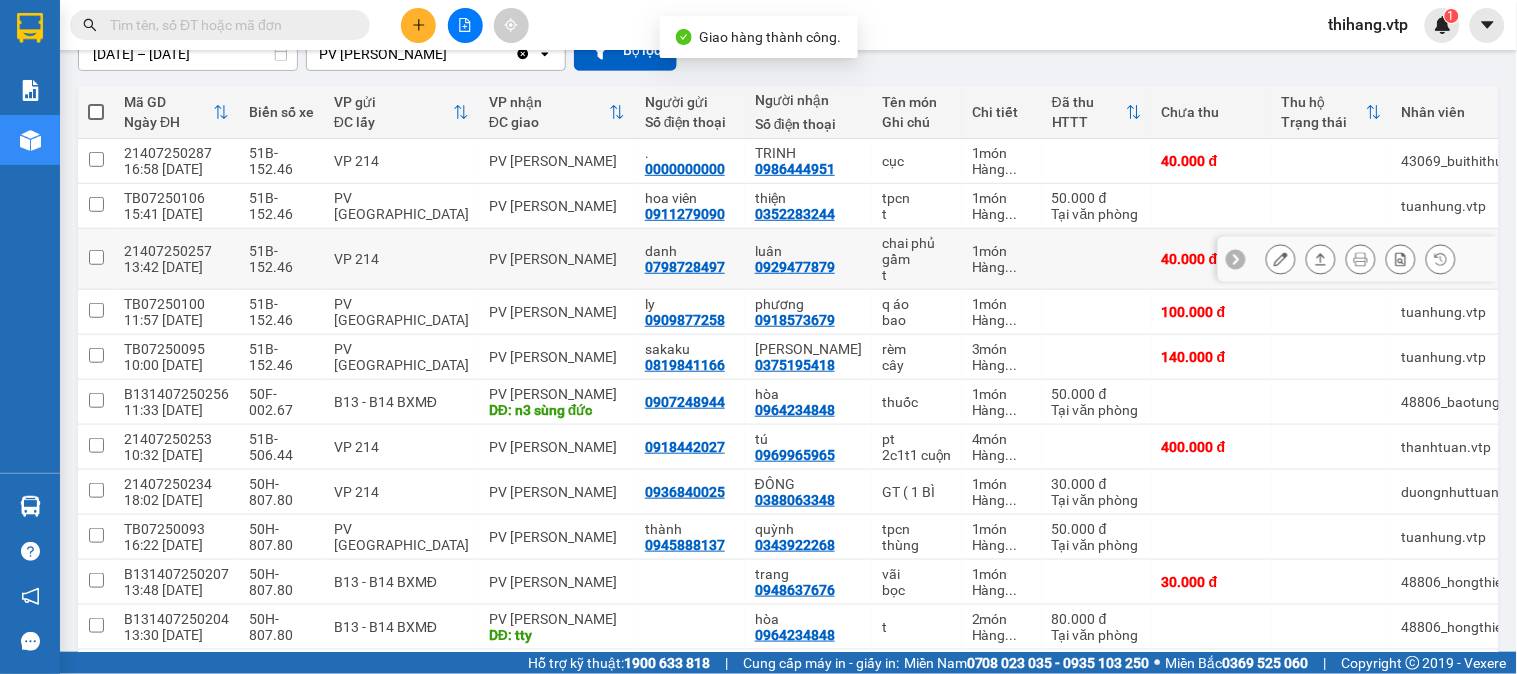 scroll, scrollTop: 222, scrollLeft: 0, axis: vertical 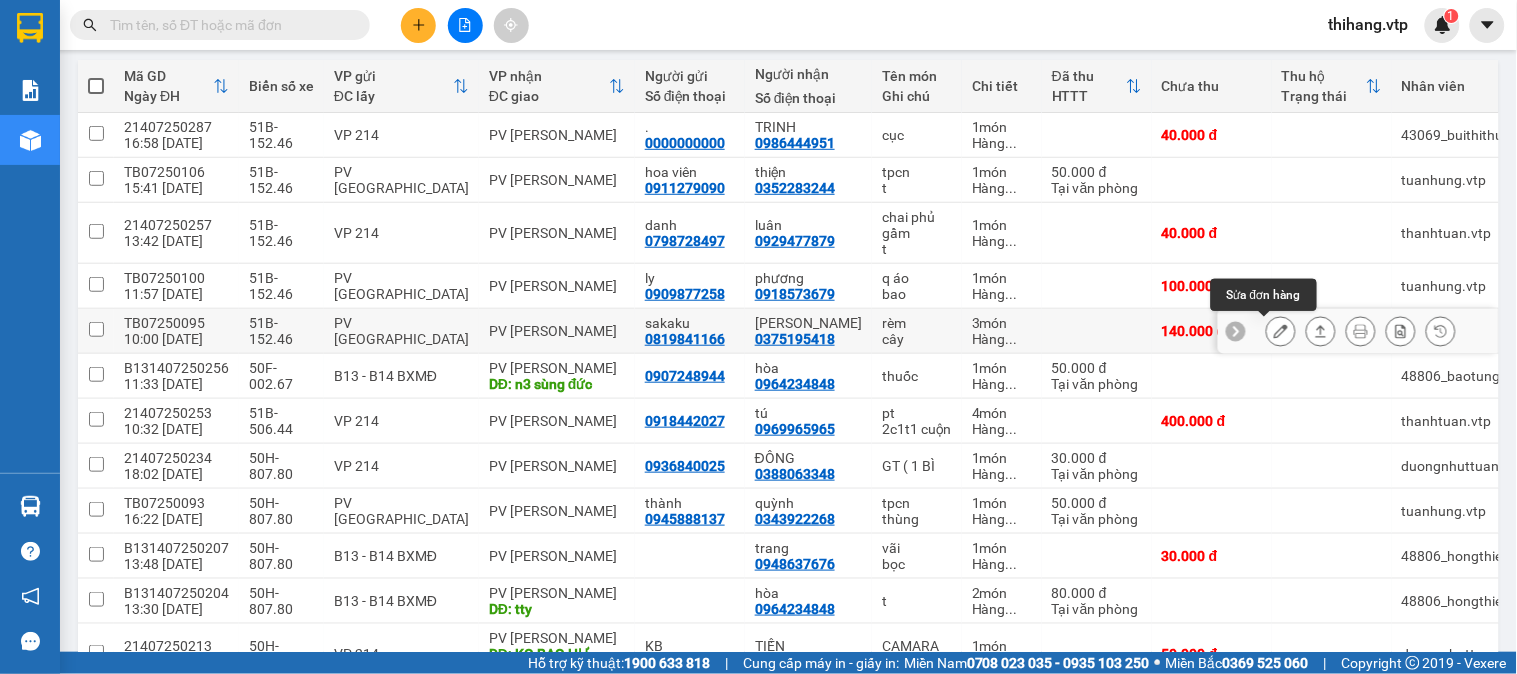 click 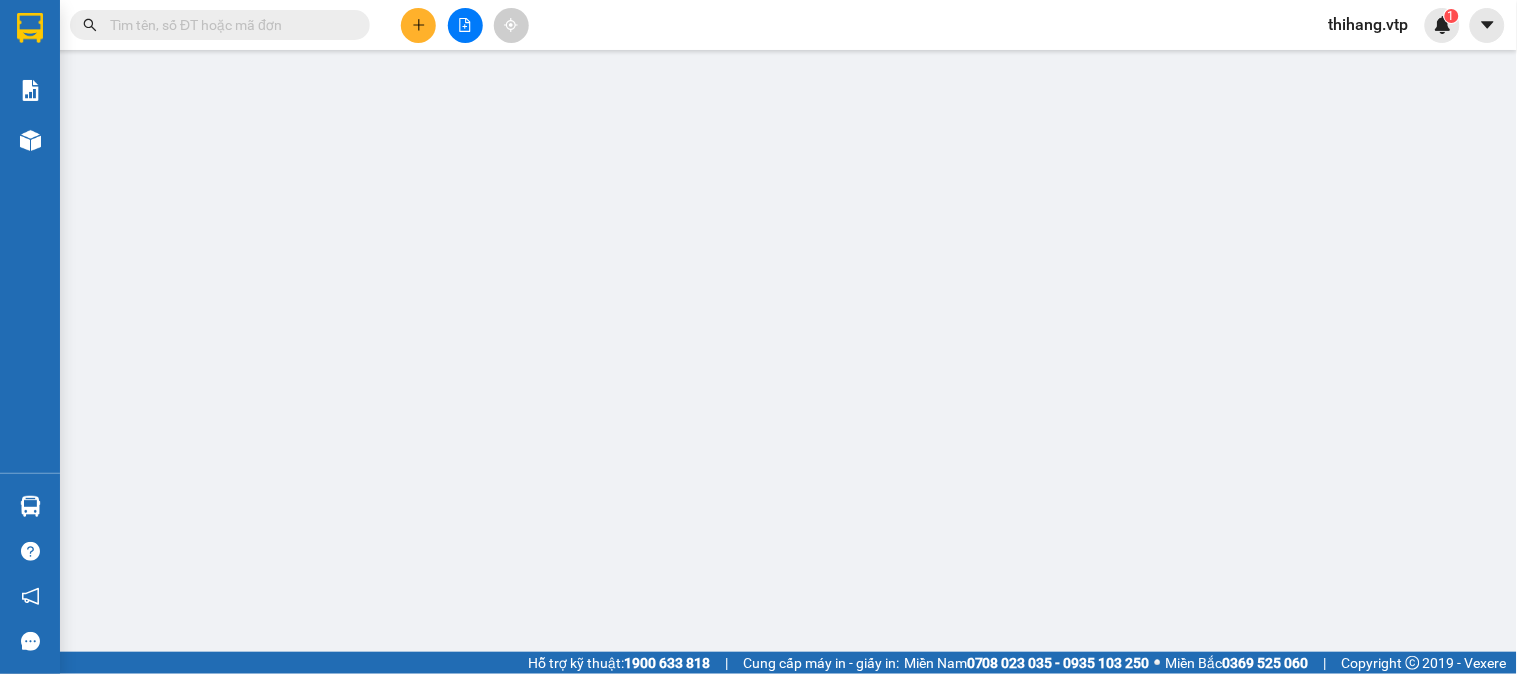 scroll, scrollTop: 0, scrollLeft: 0, axis: both 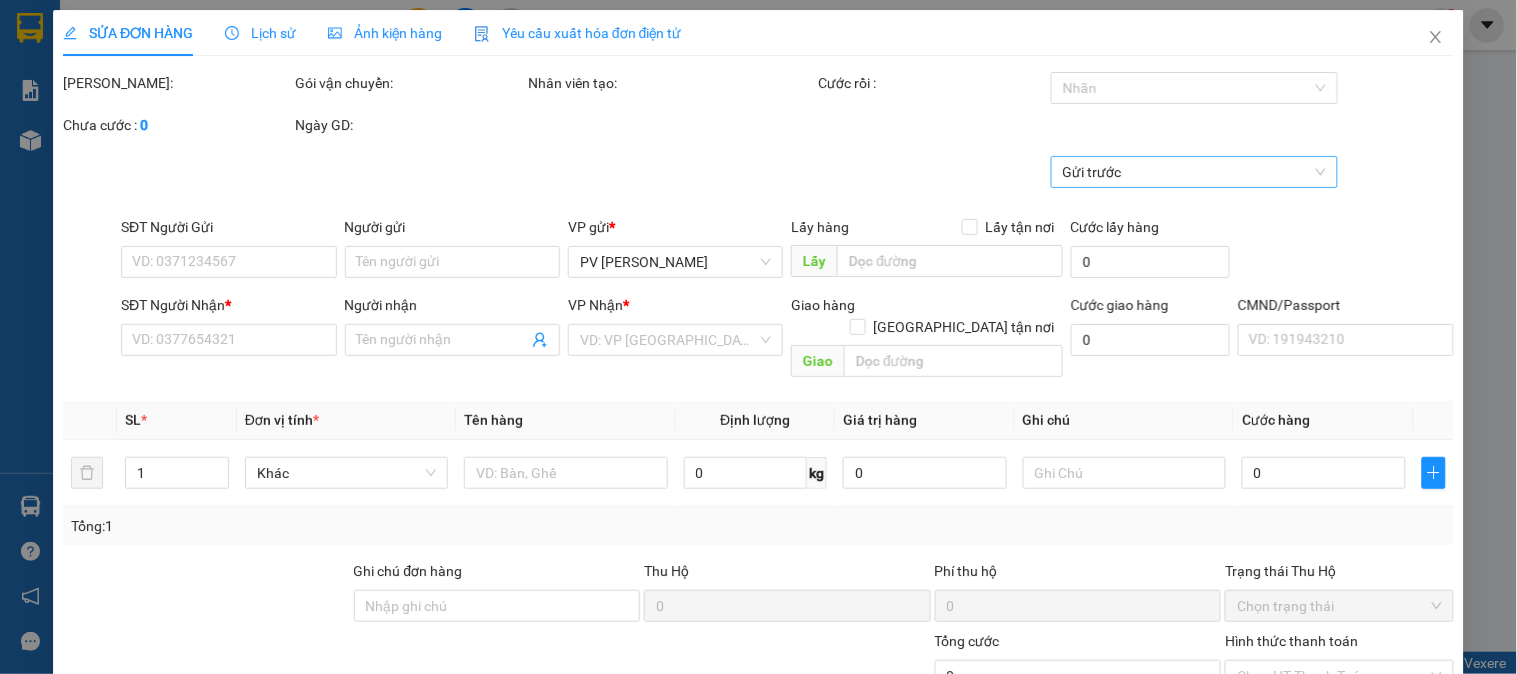 type on "7.000" 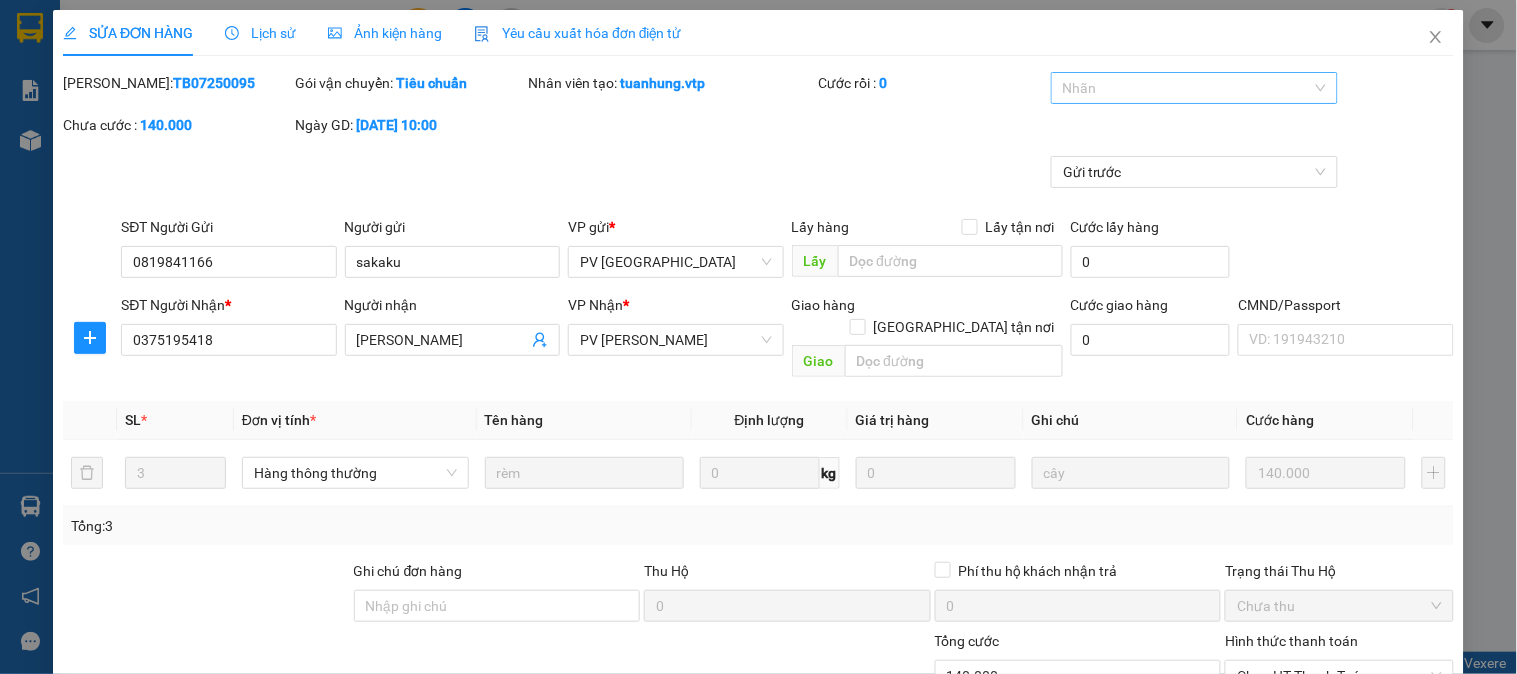 type on "0819841166" 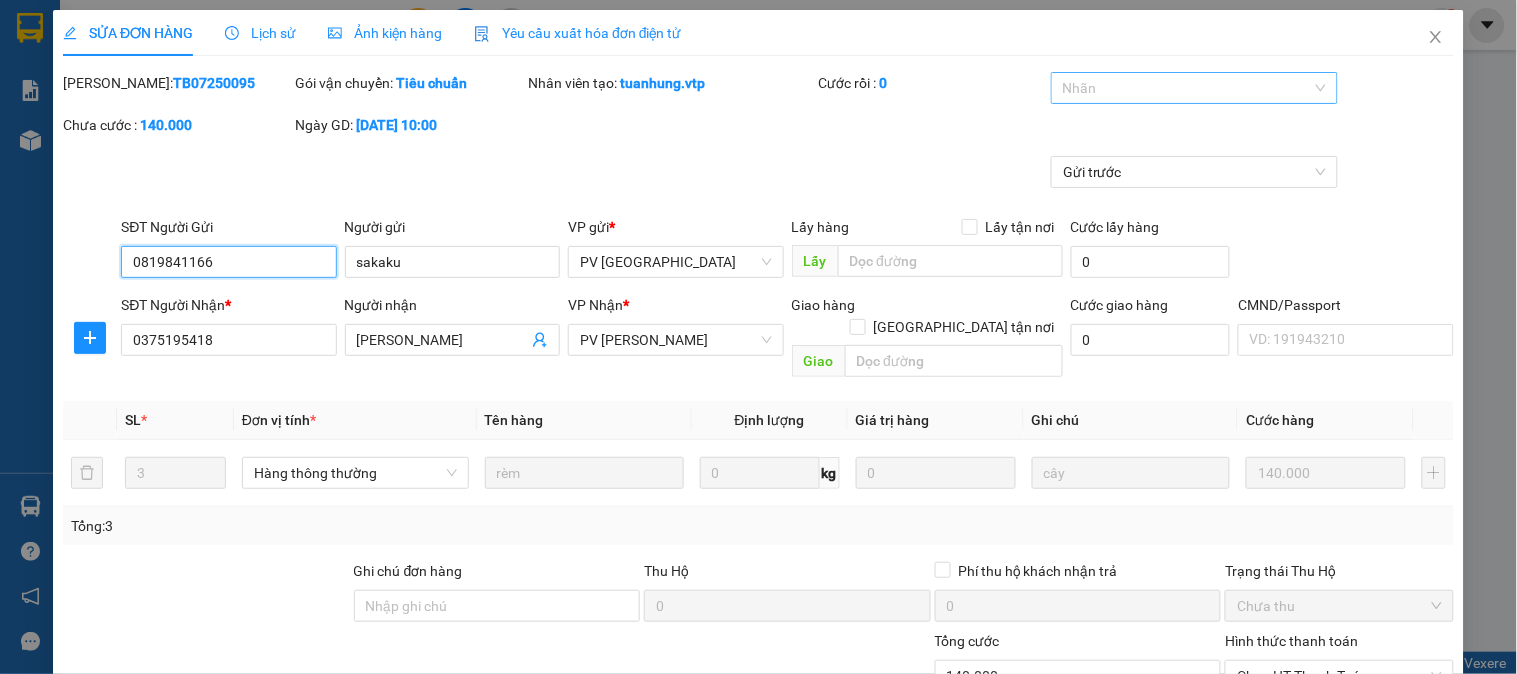 click at bounding box center (1184, 88) 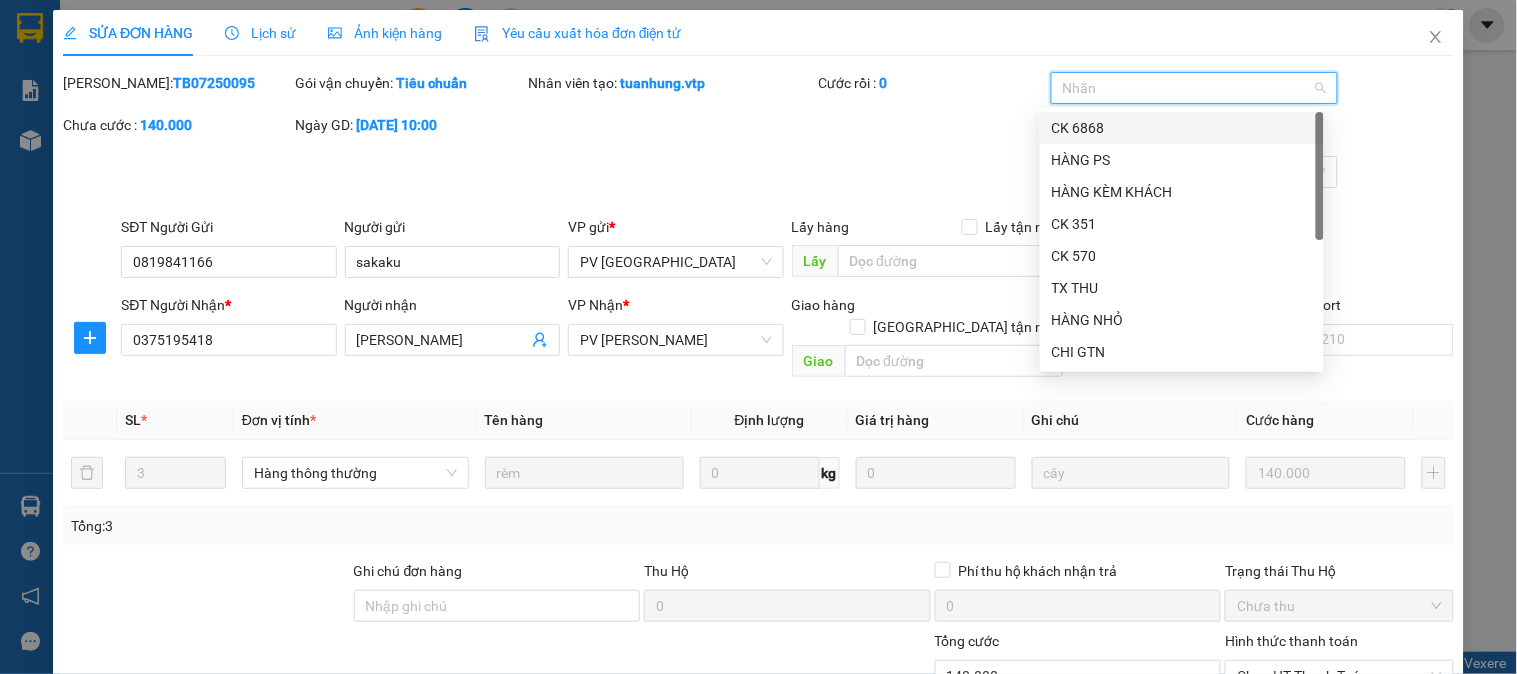 click on "CK 6868" at bounding box center [1182, 128] 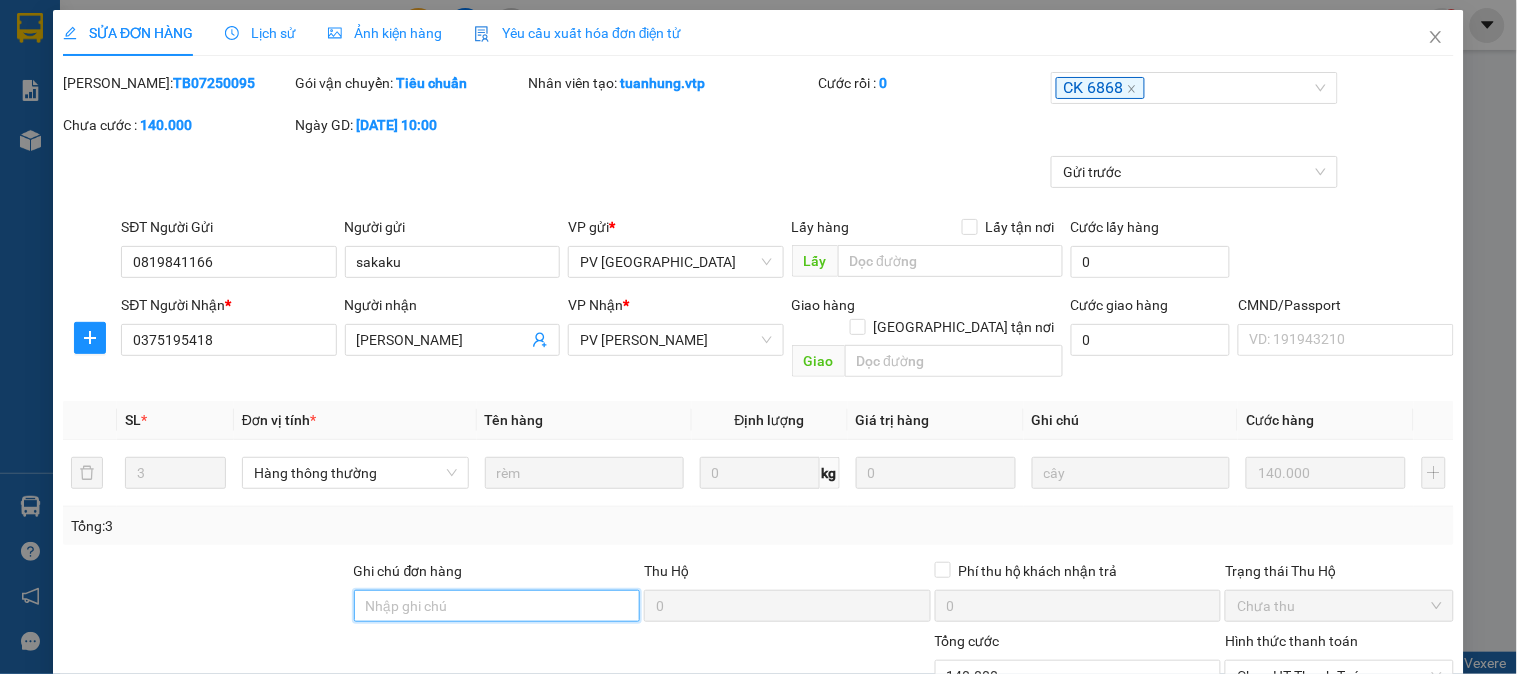 click on "Ghi chú đơn hàng" at bounding box center (497, 606) 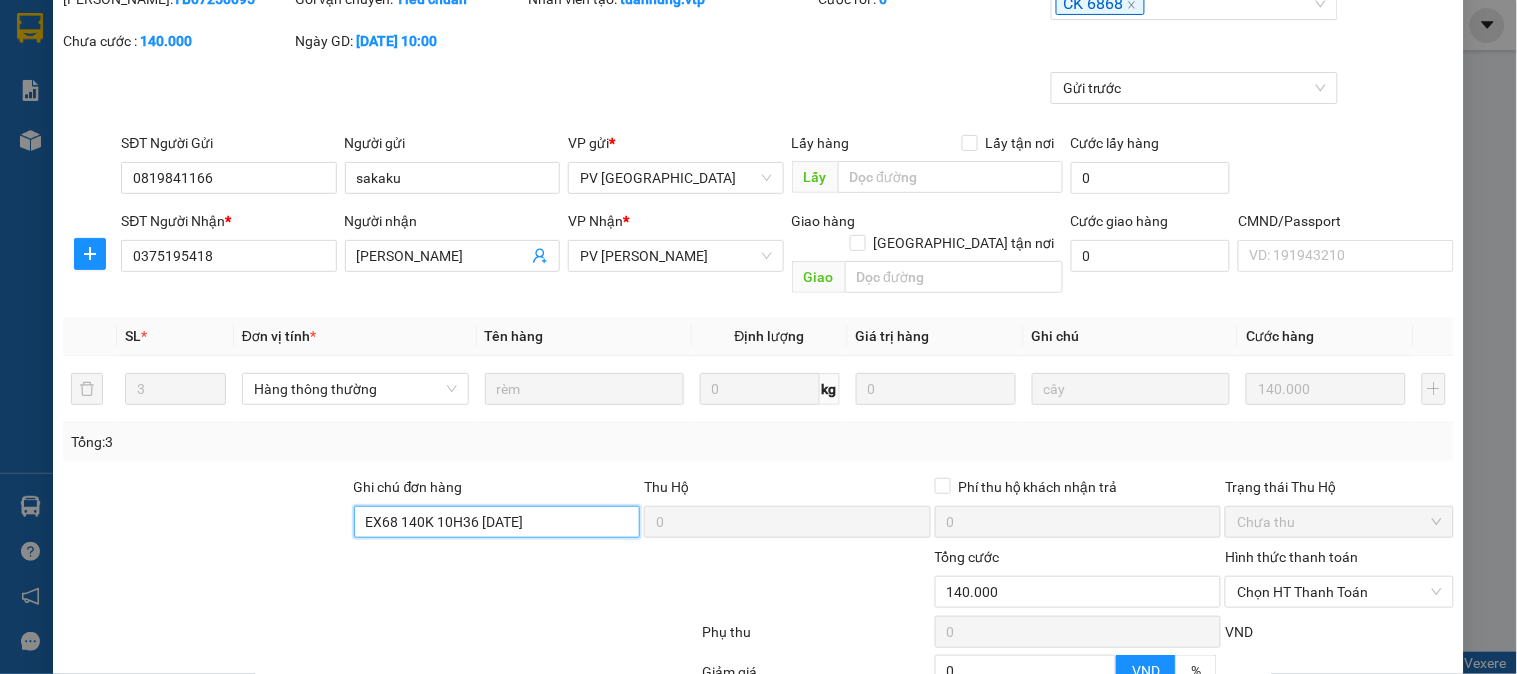 scroll, scrollTop: 222, scrollLeft: 0, axis: vertical 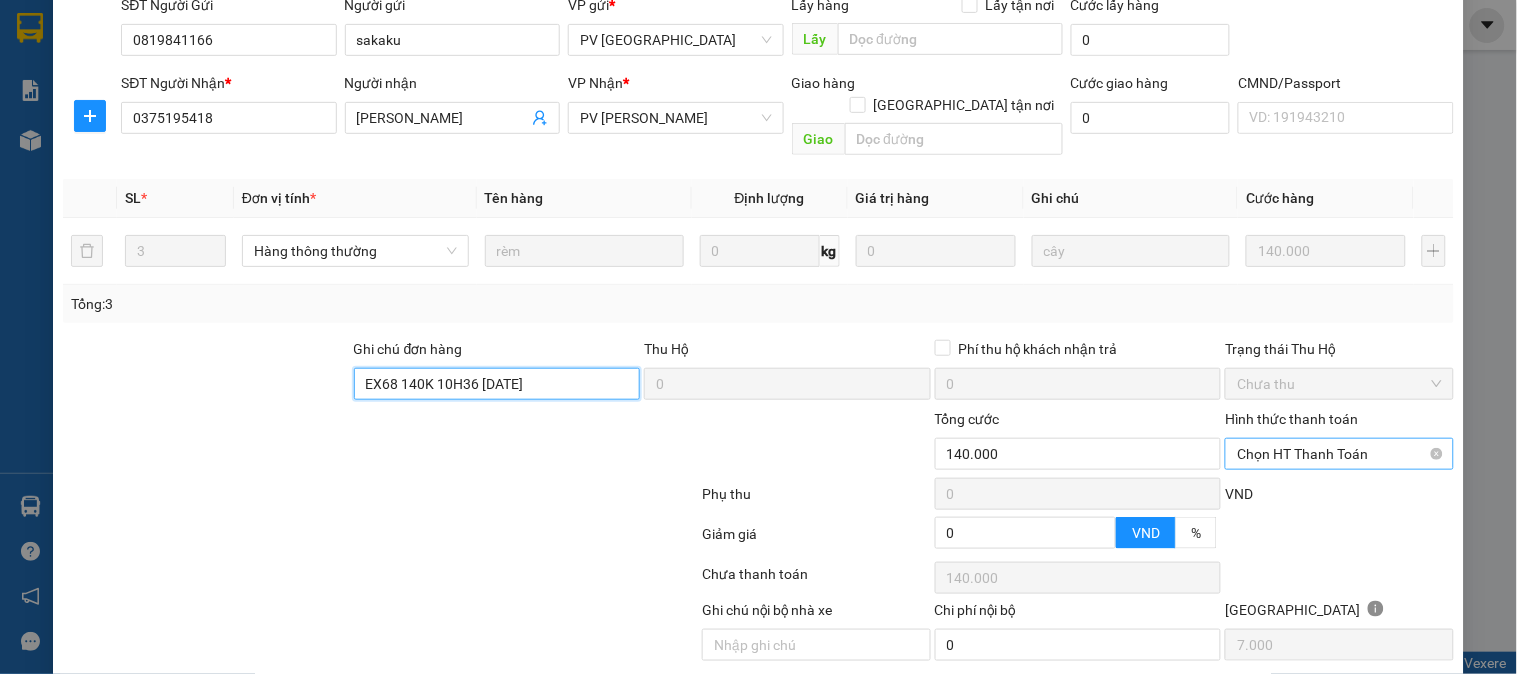 click on "Chọn HT Thanh Toán" at bounding box center [1339, 454] 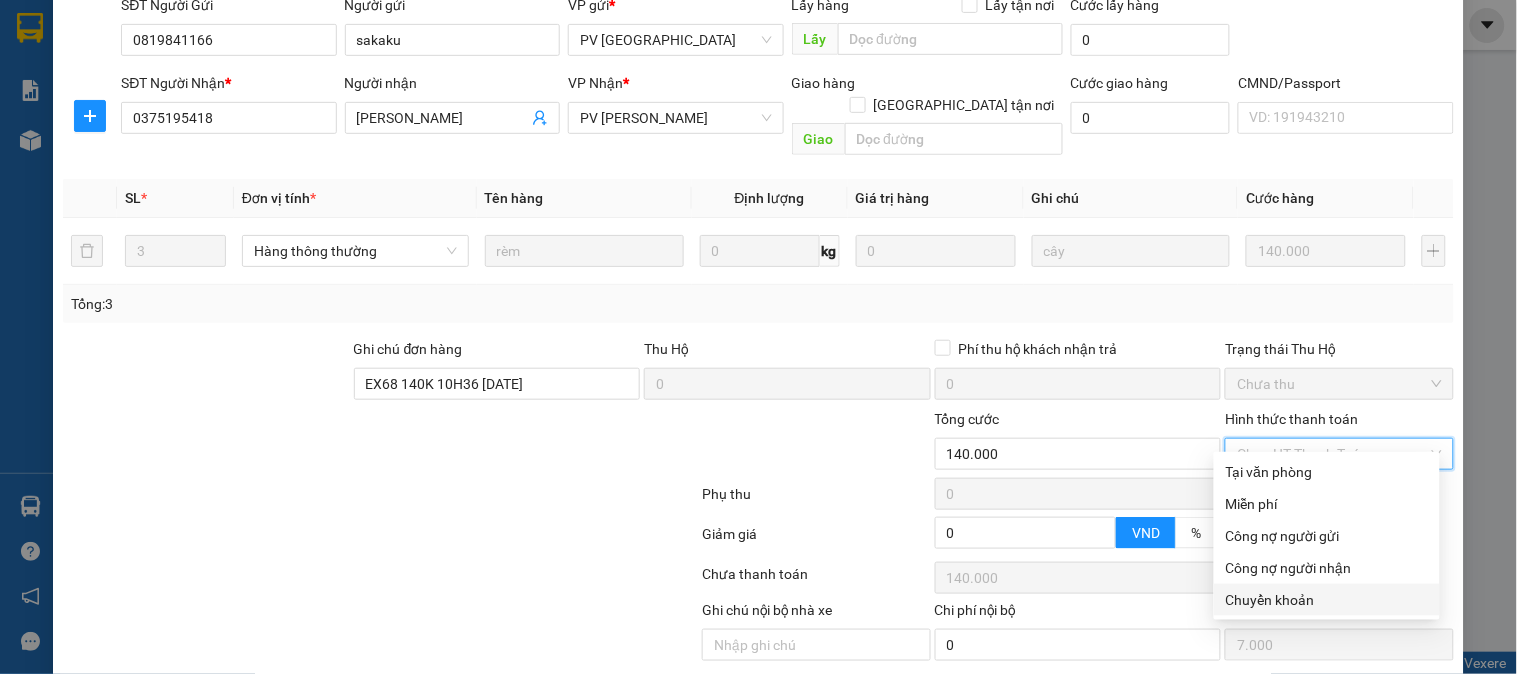 click on "Chuyển khoản" at bounding box center (1327, 600) 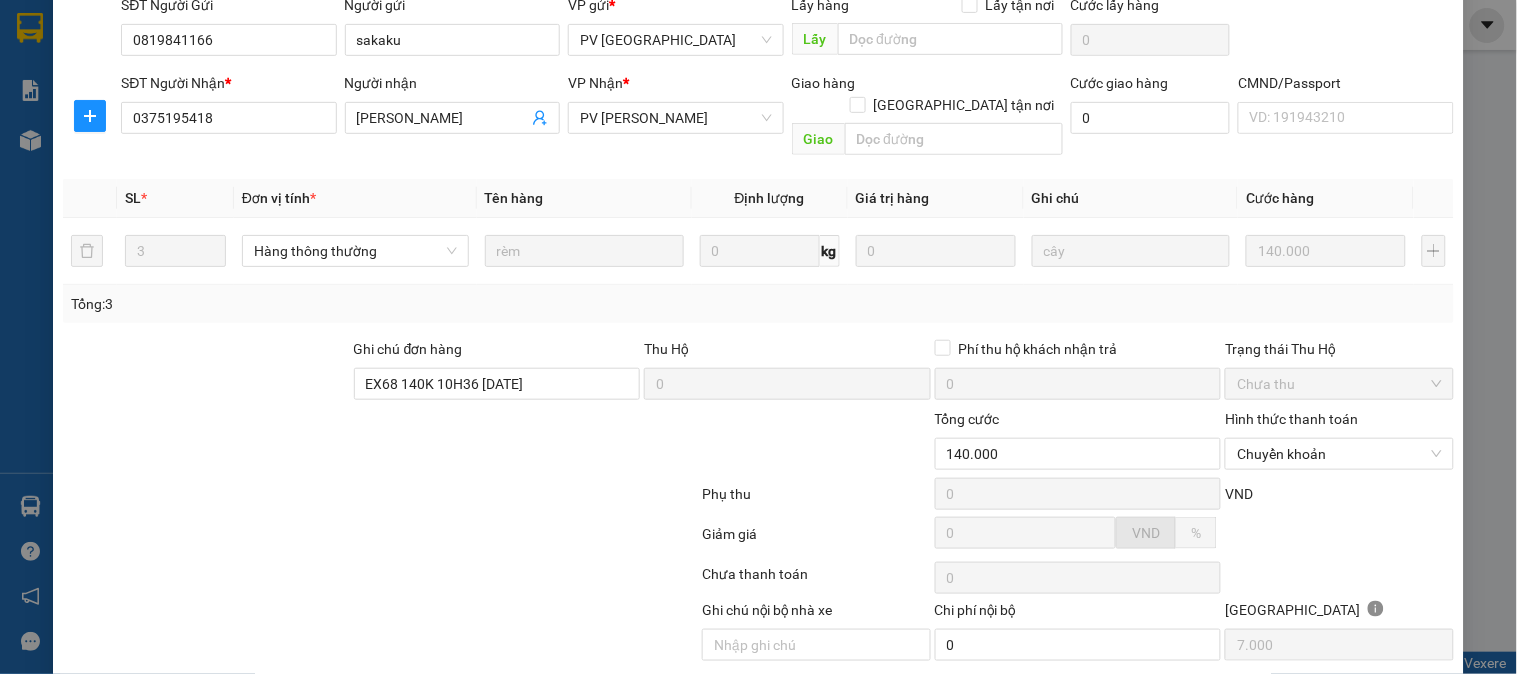 click on "[PERSON_NAME] và Giao hàng" at bounding box center (895, 692) 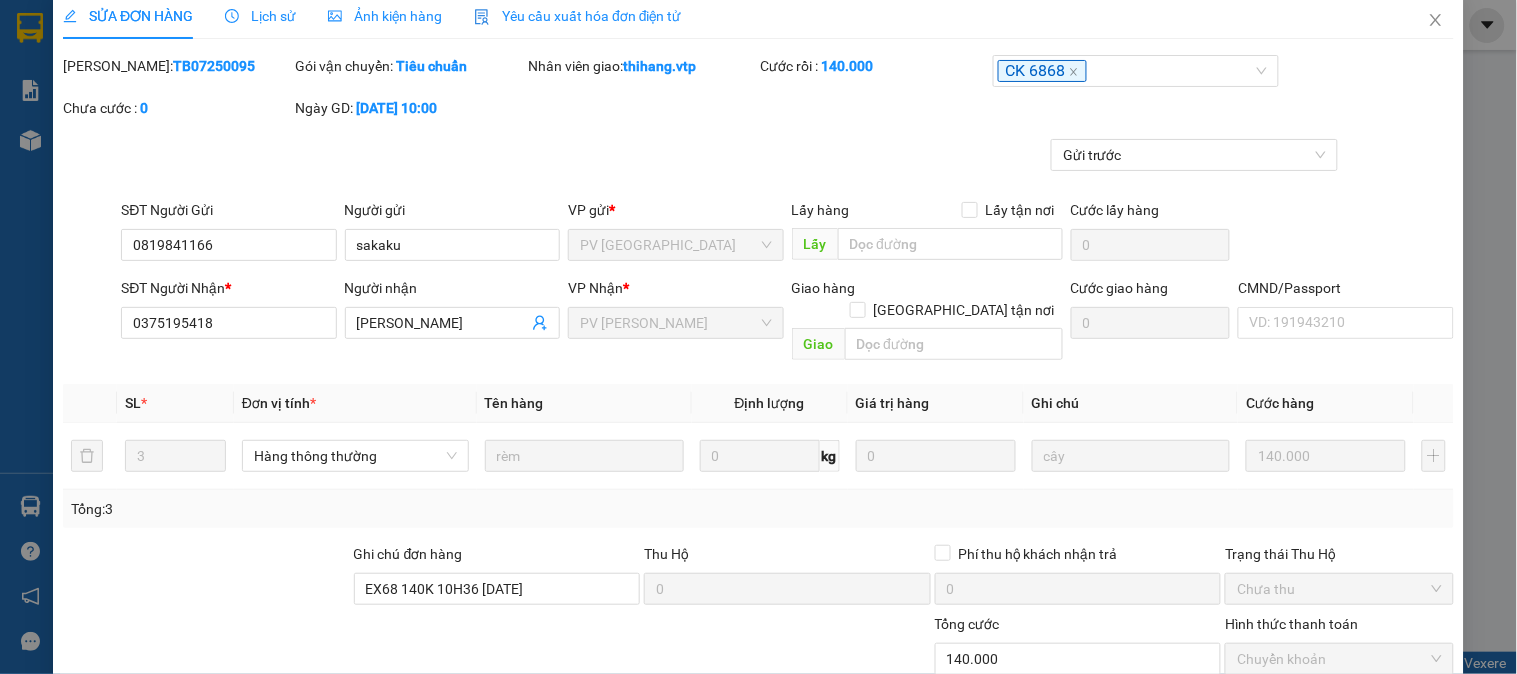 scroll, scrollTop: 0, scrollLeft: 0, axis: both 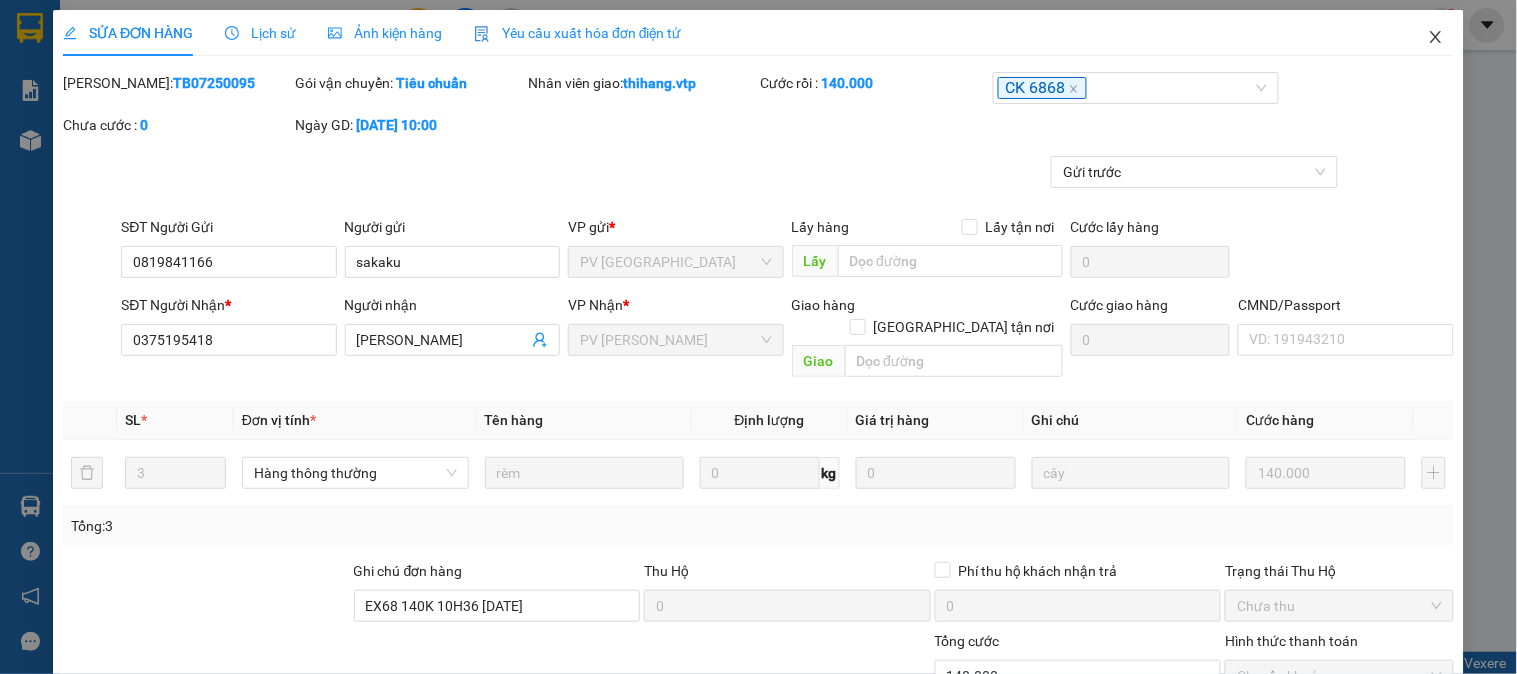 click at bounding box center [1436, 38] 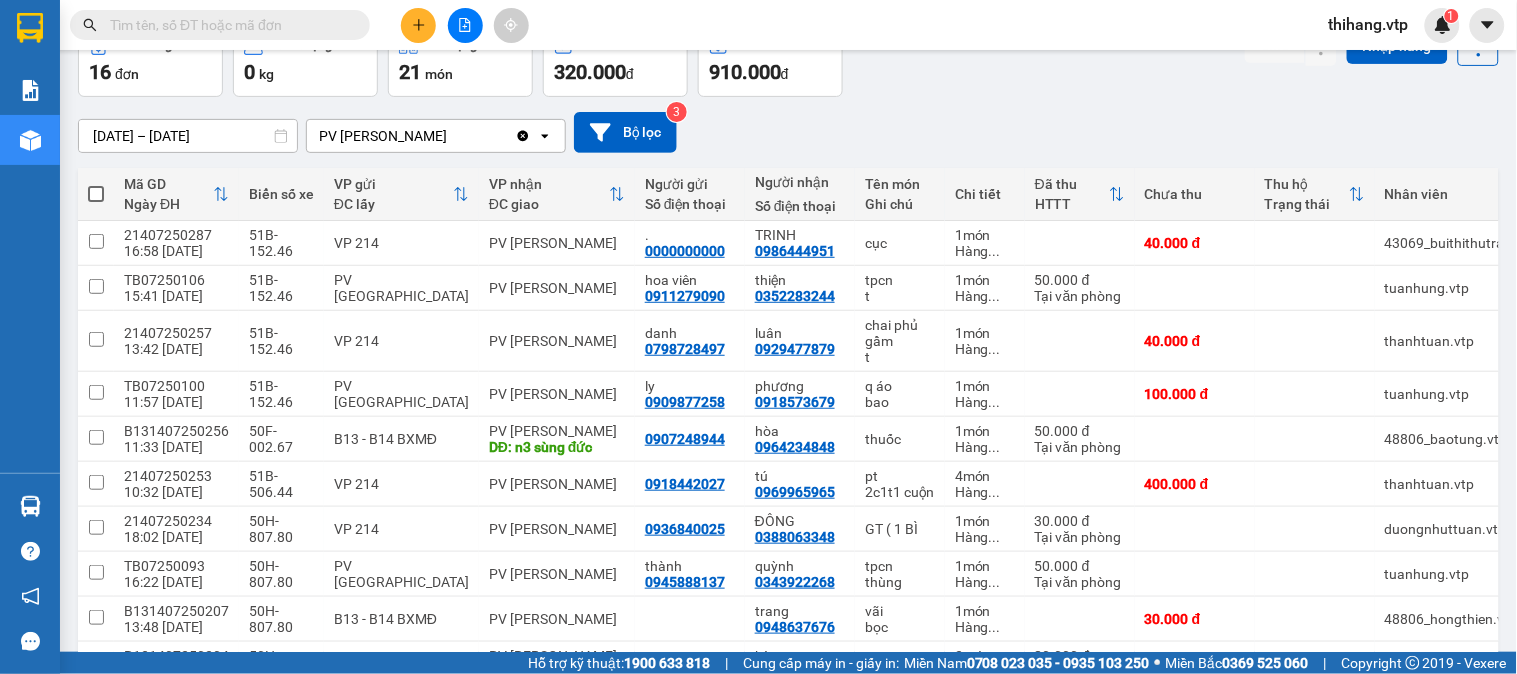 scroll, scrollTop: 111, scrollLeft: 0, axis: vertical 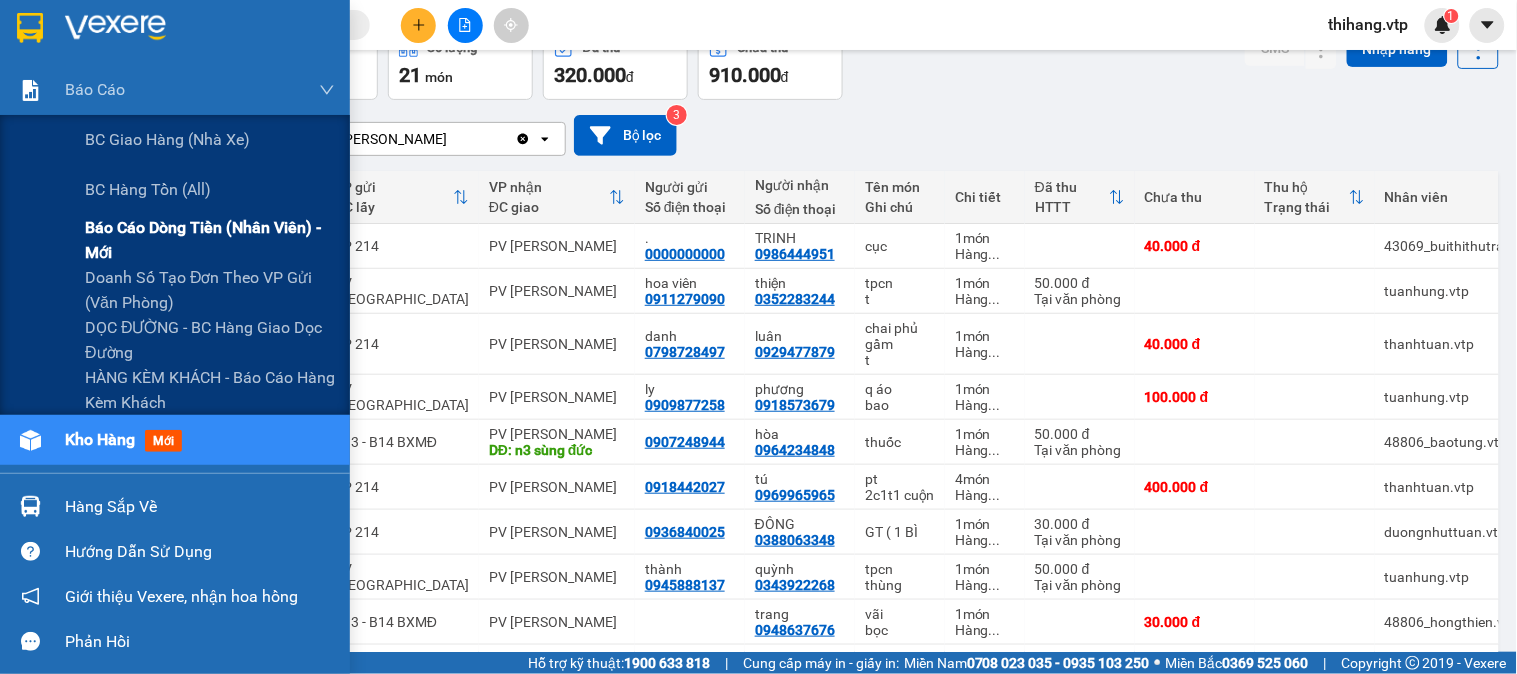 click on "Báo cáo dòng tiền (nhân viên) - mới" at bounding box center [210, 240] 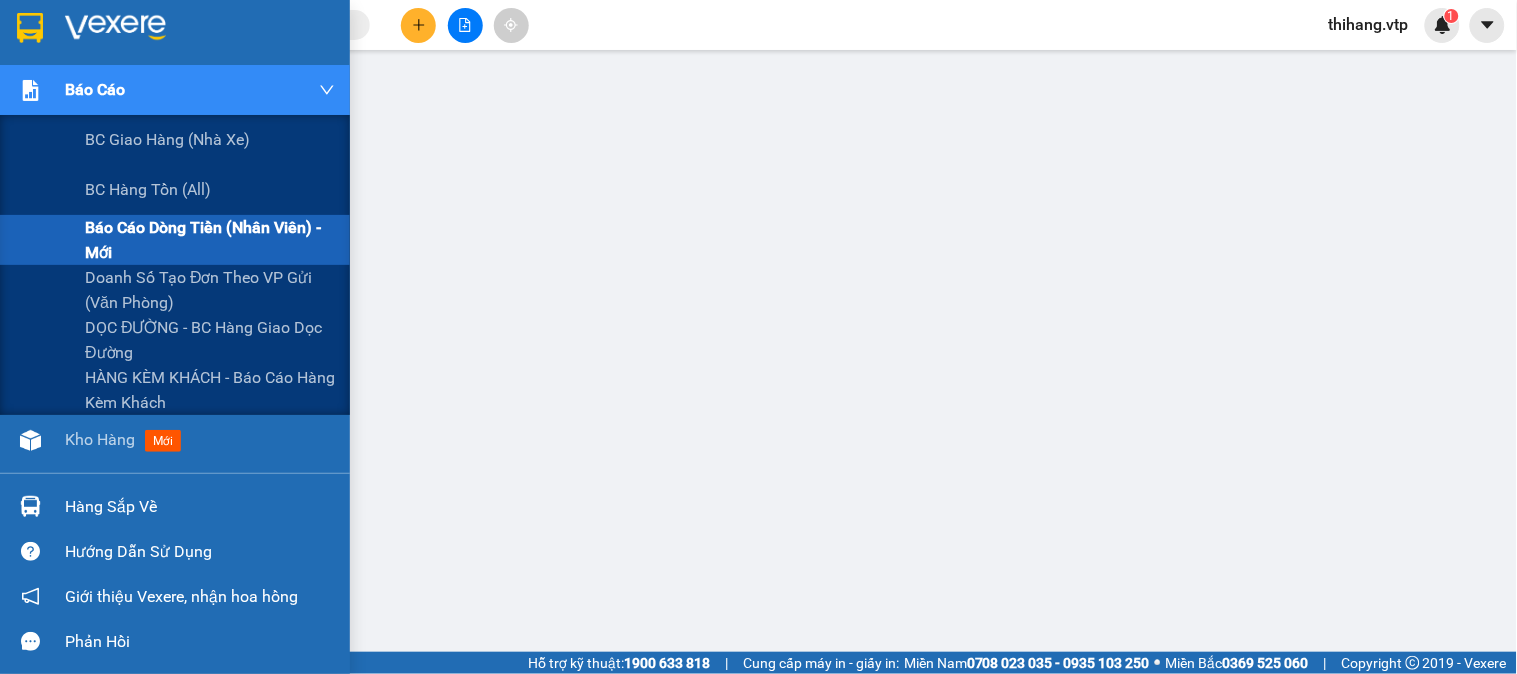 click on "Báo cáo" at bounding box center [175, 90] 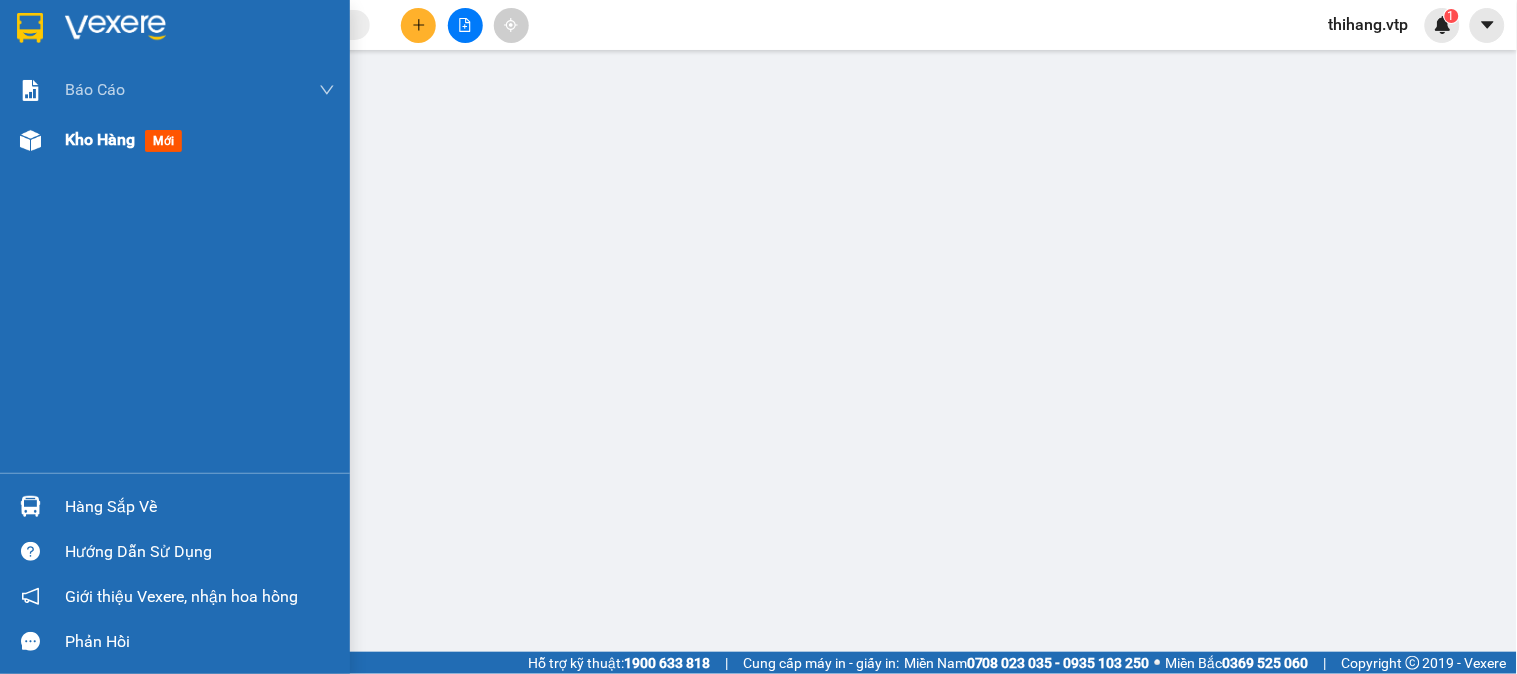 click on "Kho hàng" at bounding box center (100, 139) 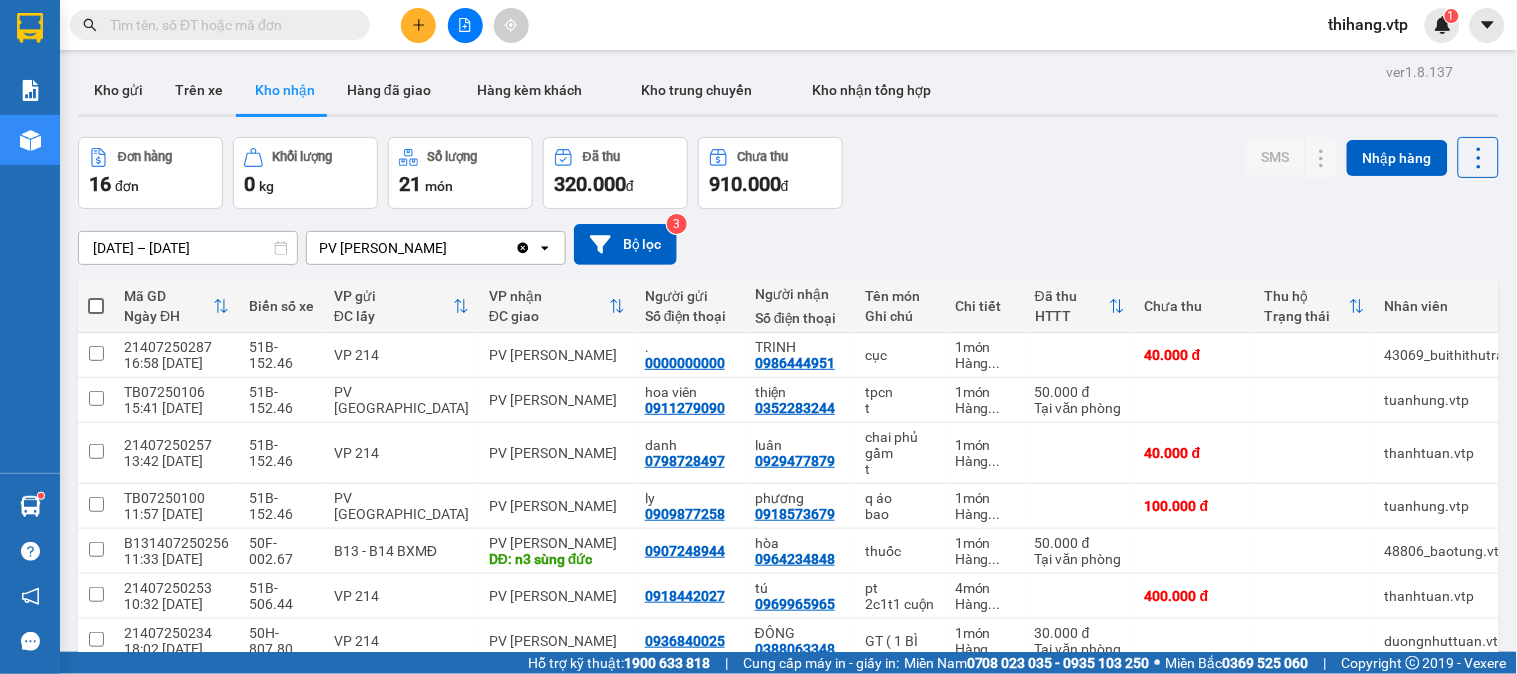 scroll, scrollTop: 0, scrollLeft: 0, axis: both 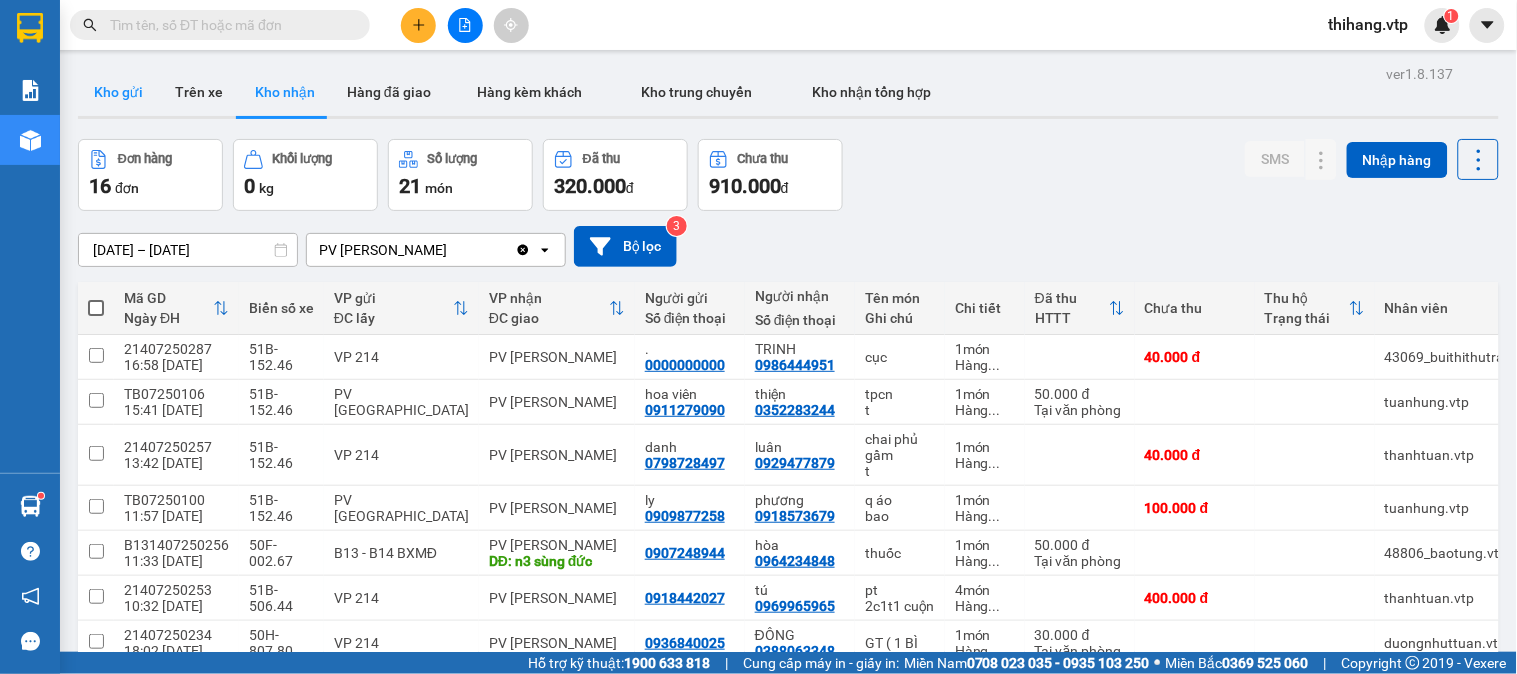 click on "Kho gửi" at bounding box center [118, 92] 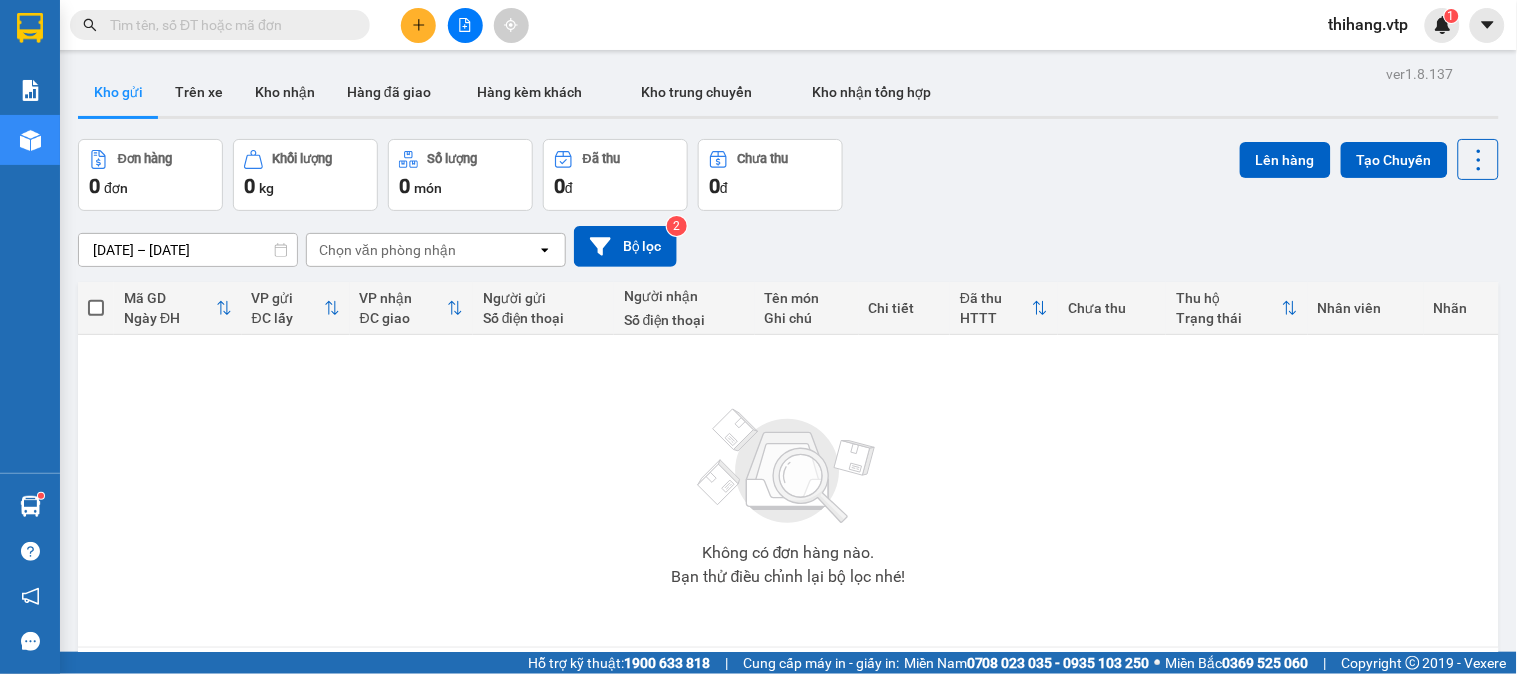 click at bounding box center [418, 25] 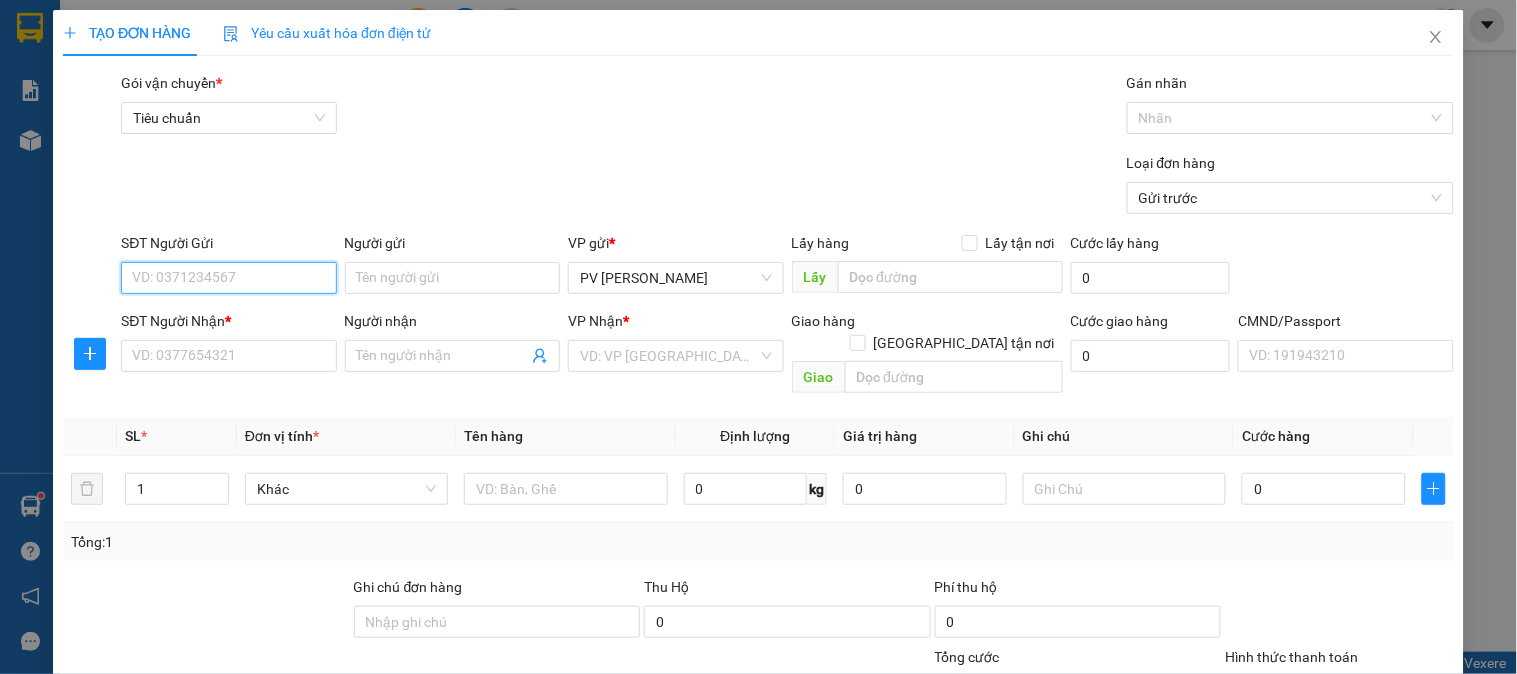 click on "SĐT Người Gửi" at bounding box center [228, 278] 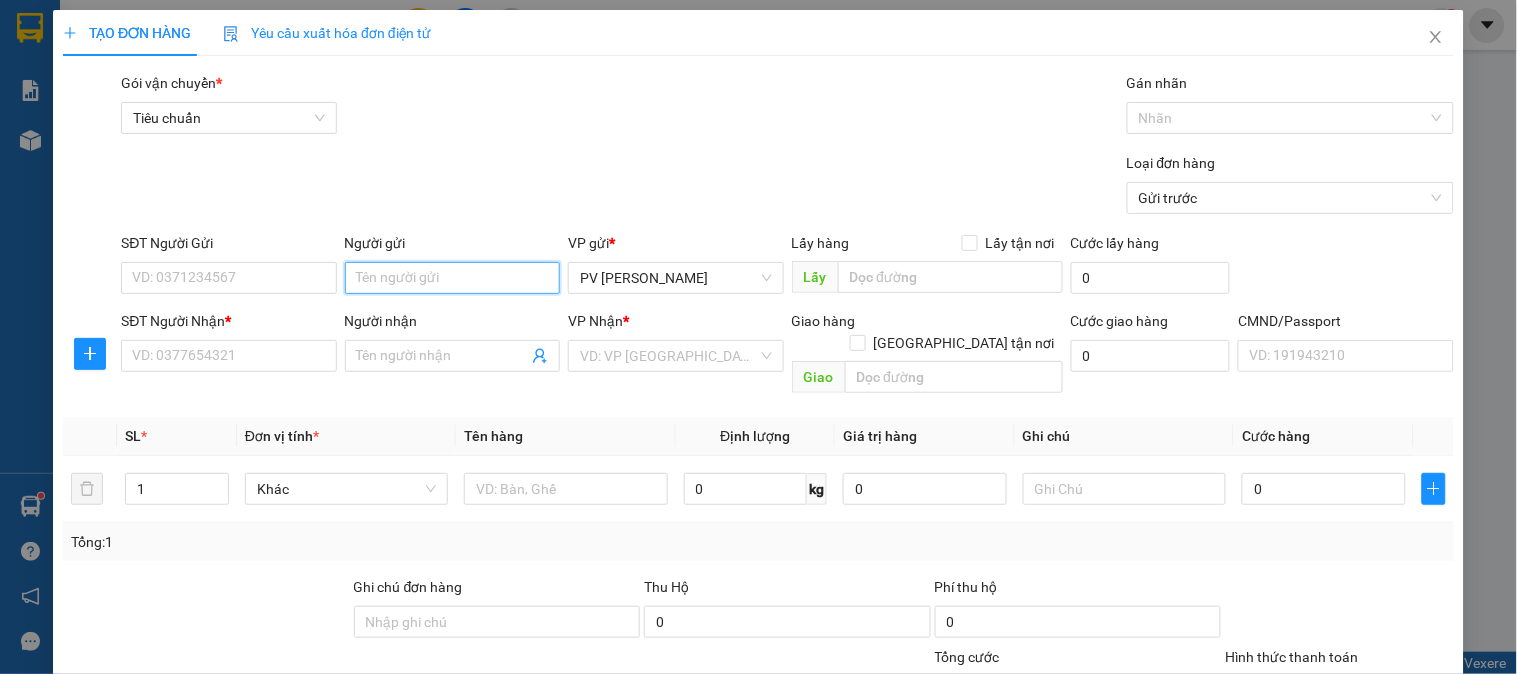 click on "Người gửi" at bounding box center (452, 278) 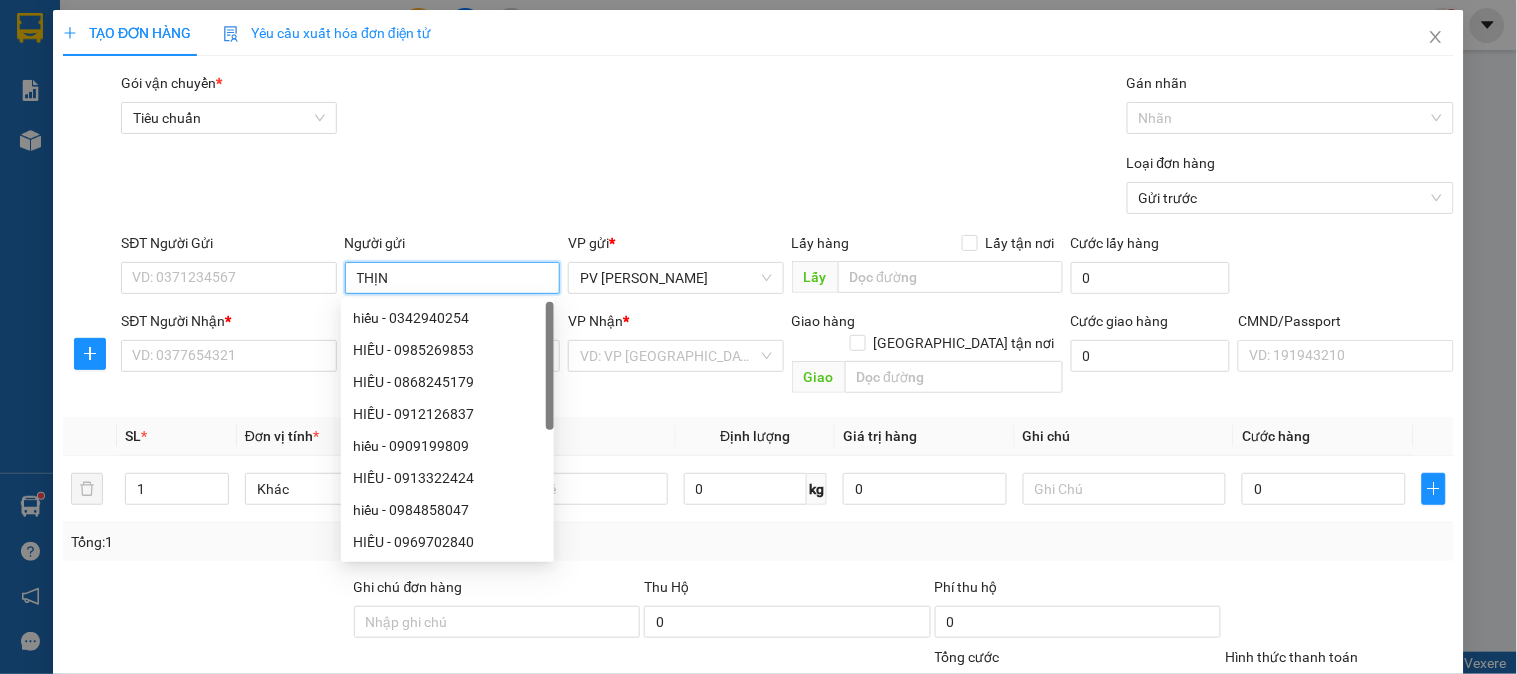 type on "THỊNH" 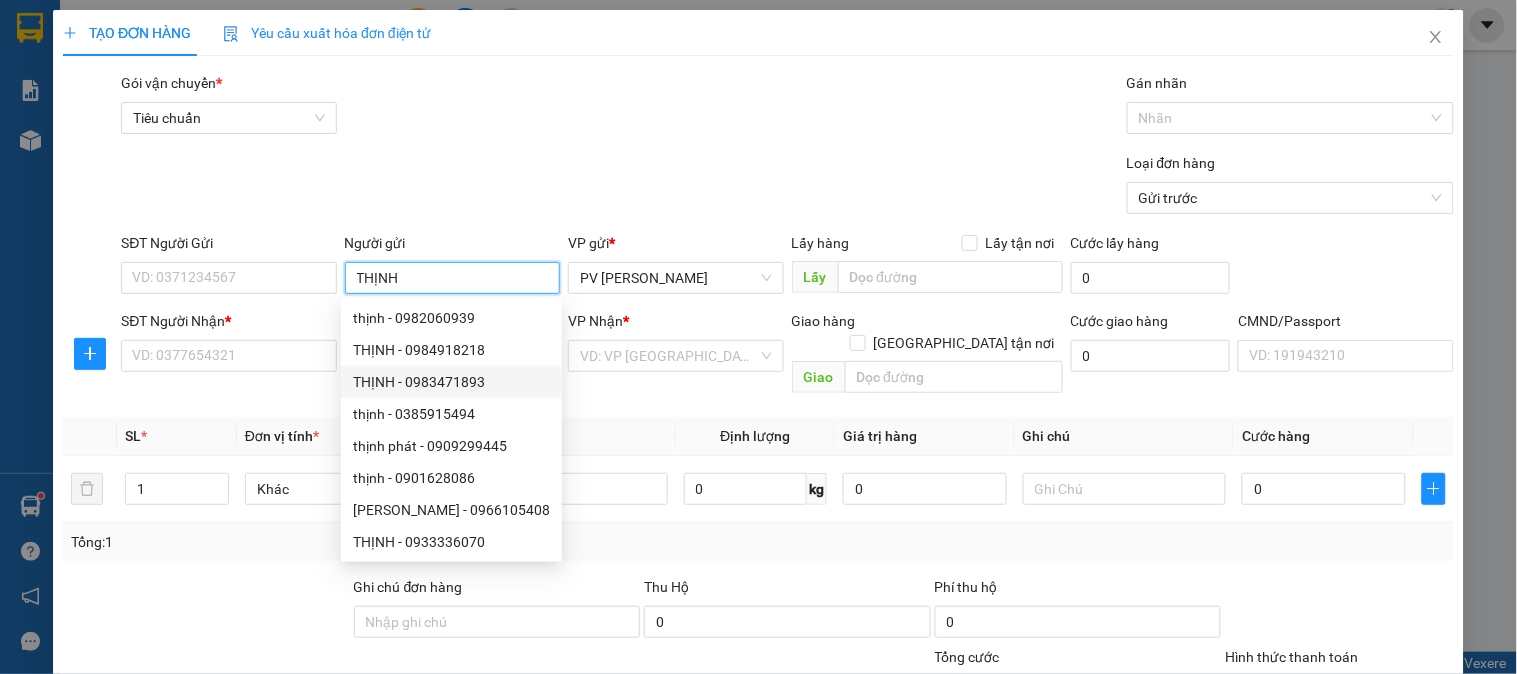 click on "THỊNH - 0983471893" at bounding box center (451, 382) 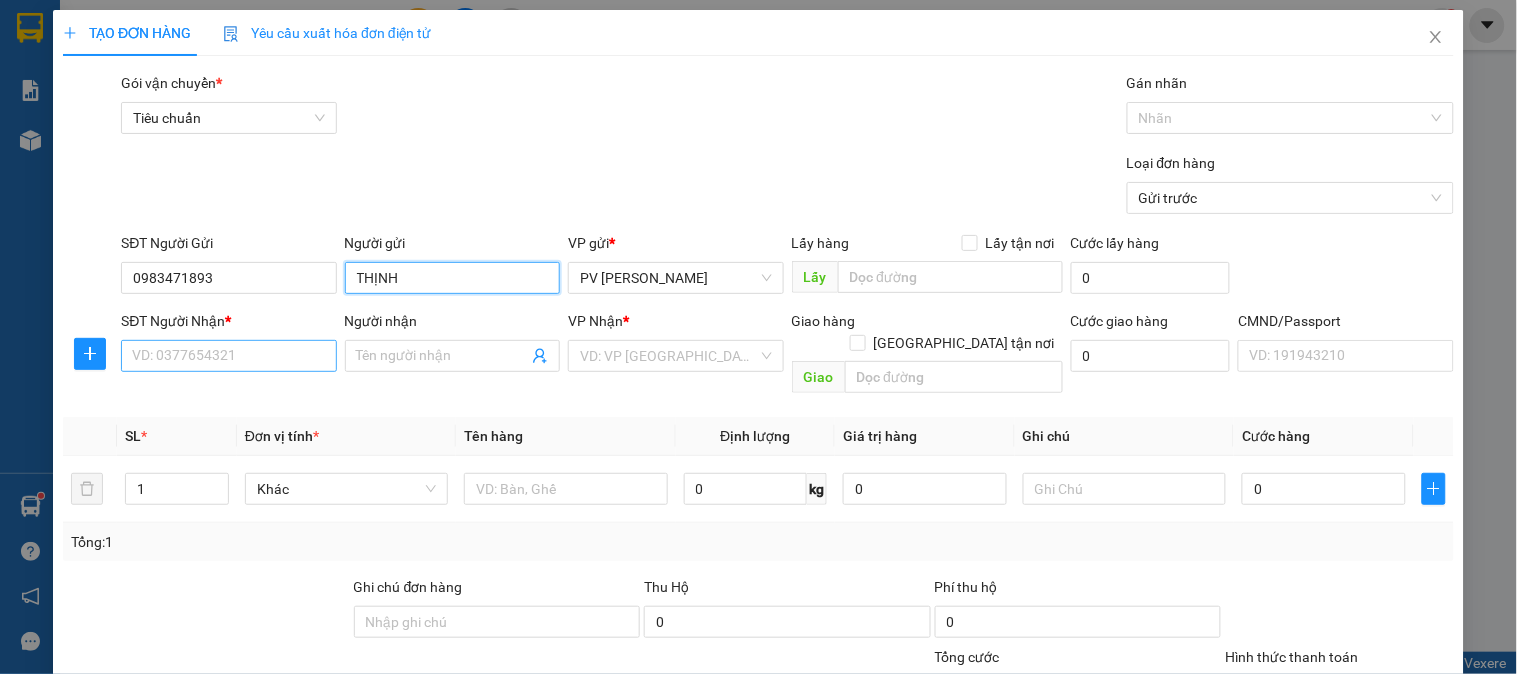 type on "THỊNH" 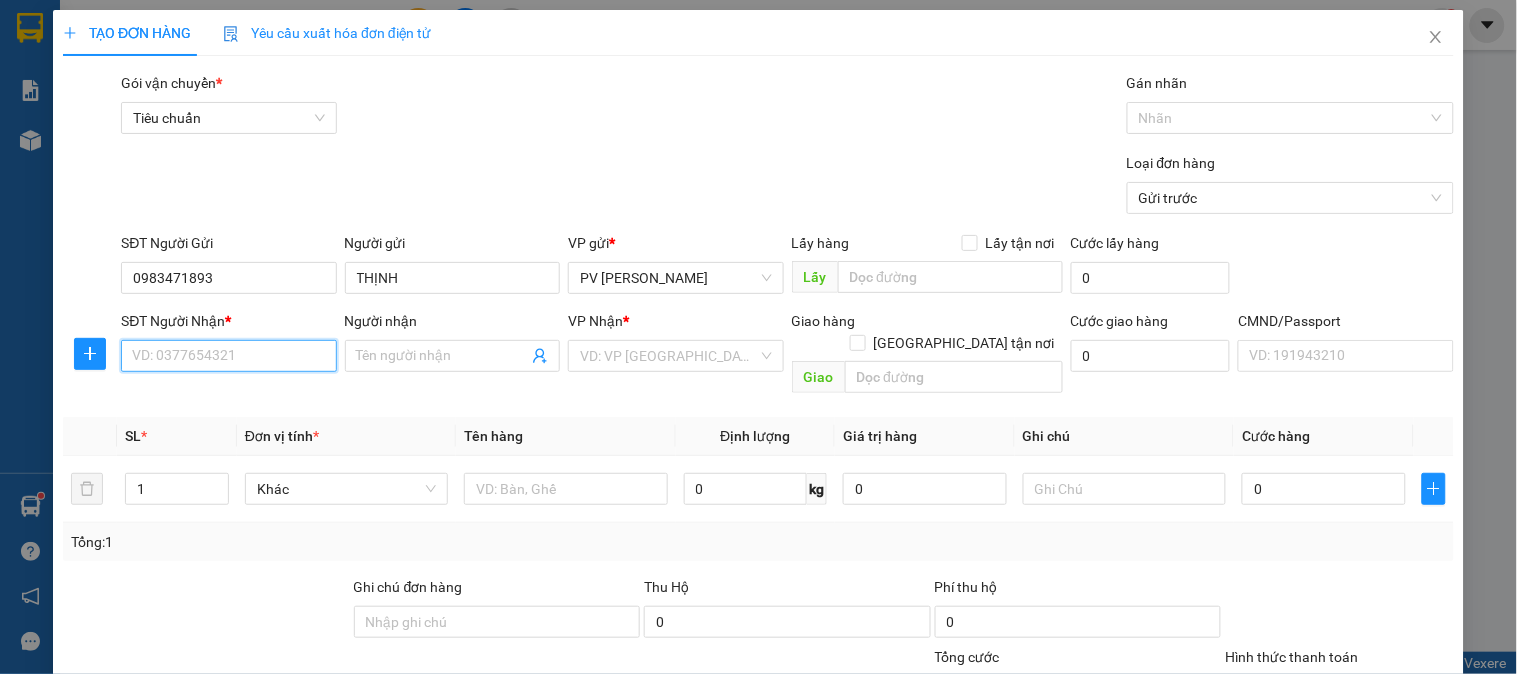 click on "SĐT Người Nhận  *" at bounding box center [228, 356] 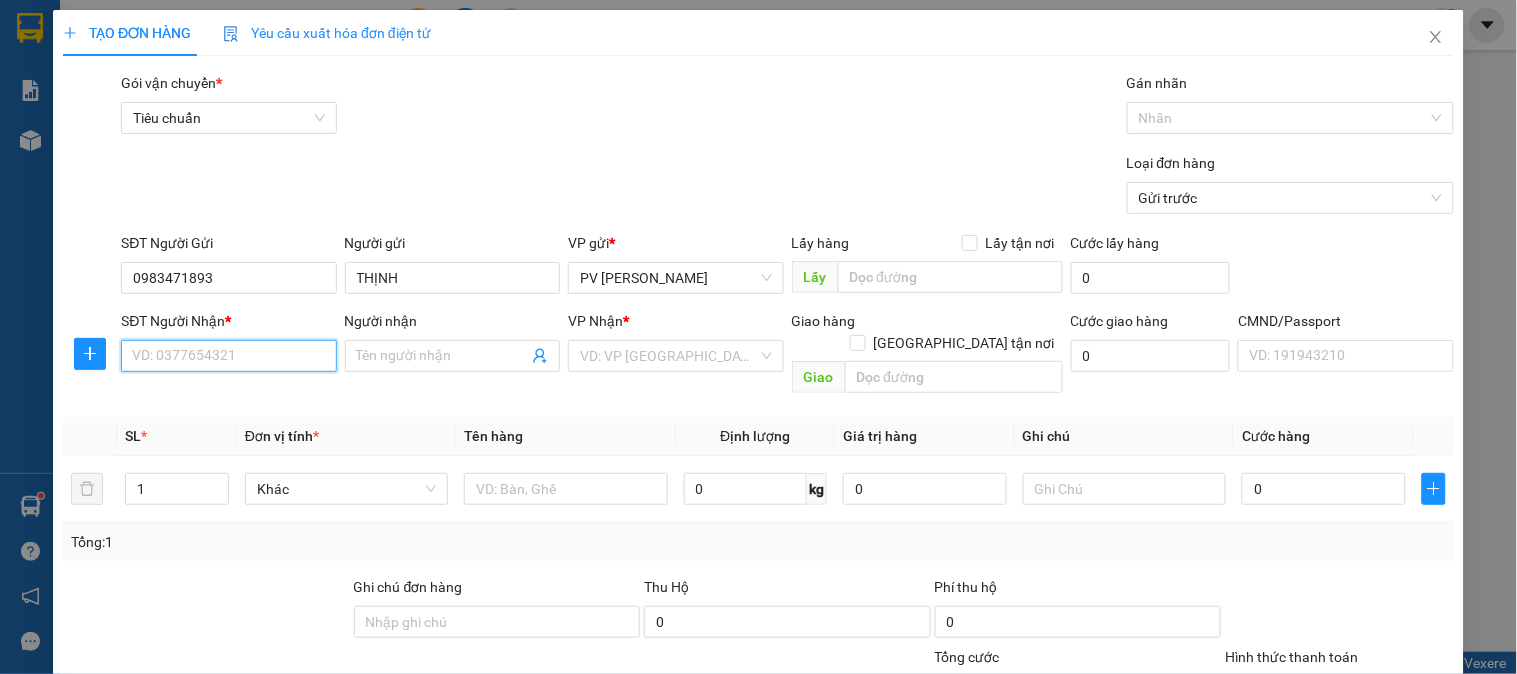 click on "SĐT Người Nhận  *" at bounding box center [228, 356] 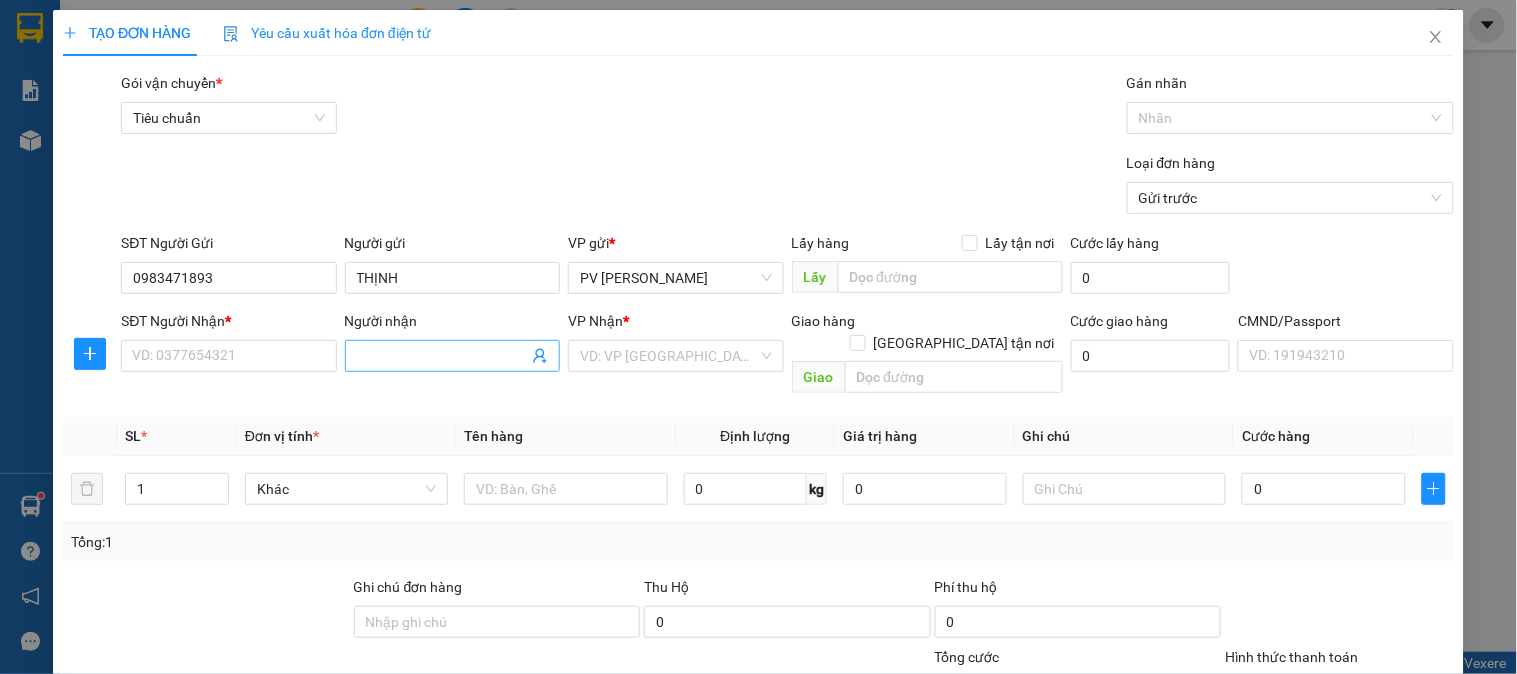 click on "Người nhận" at bounding box center (442, 356) 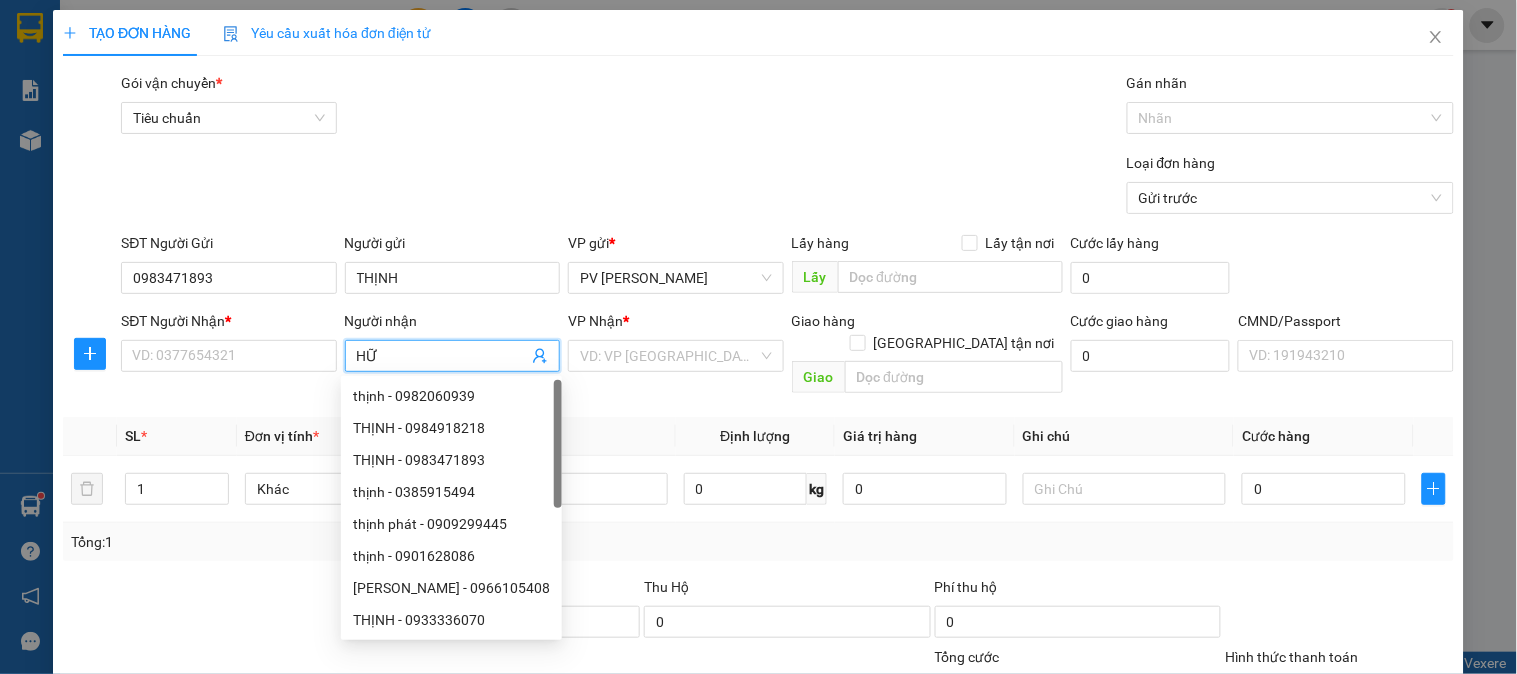 type on "HỮU" 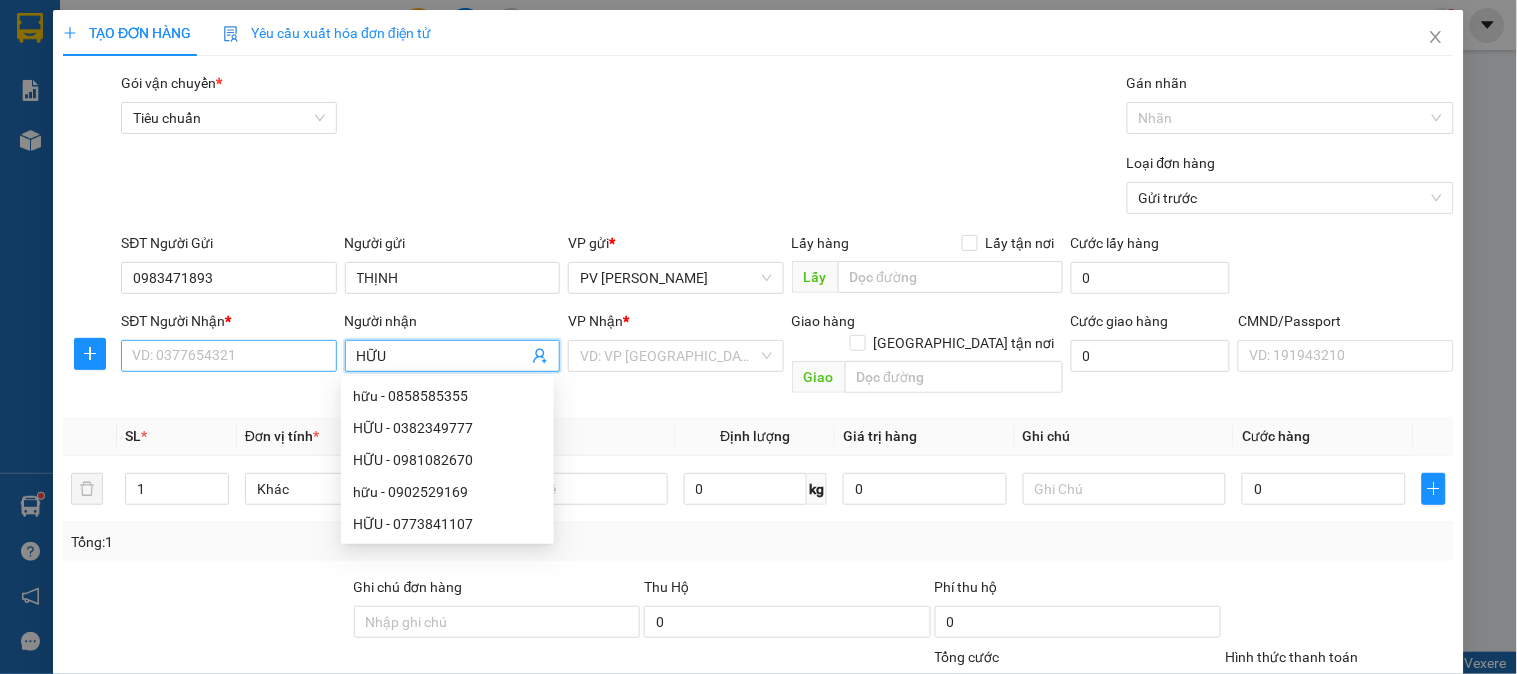 drag, startPoint x: 381, startPoint y: 360, endPoint x: 326, endPoint y: 351, distance: 55.7315 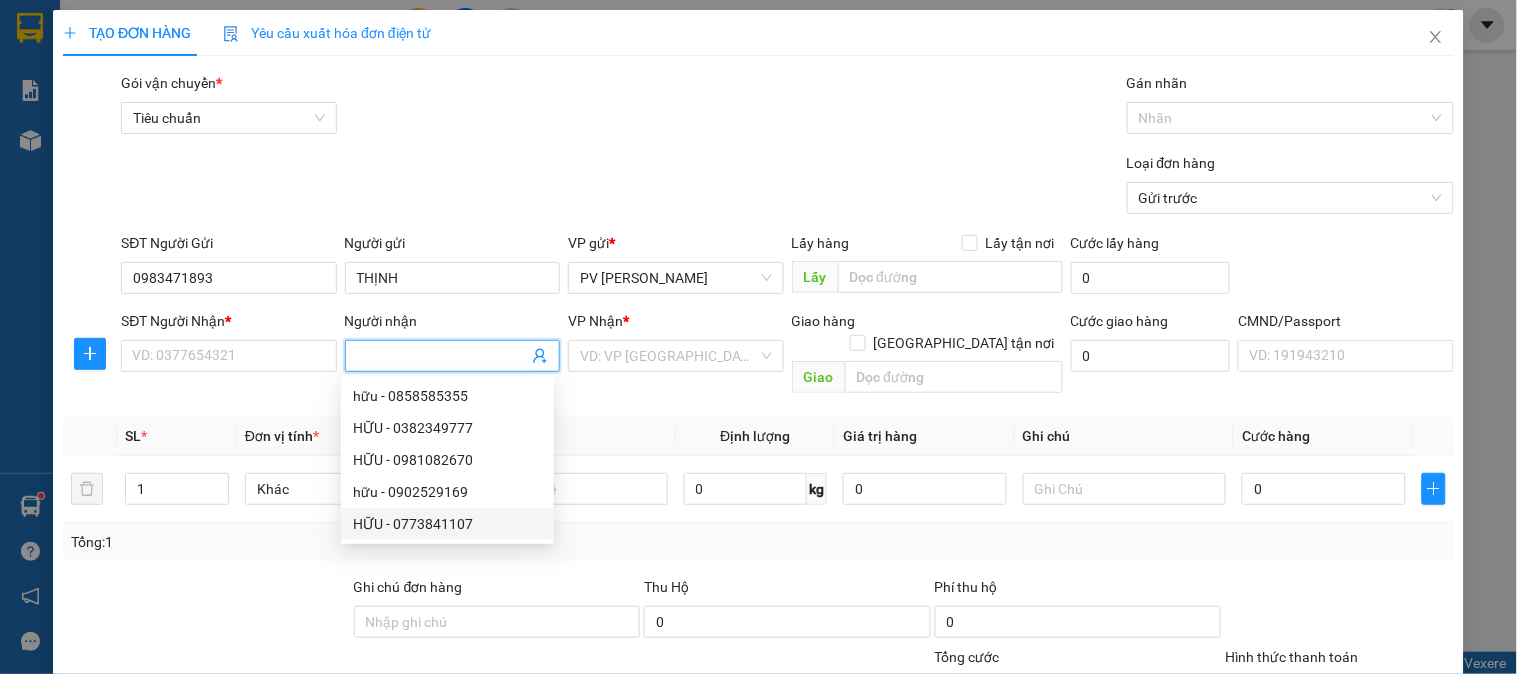 type on "0773841107" 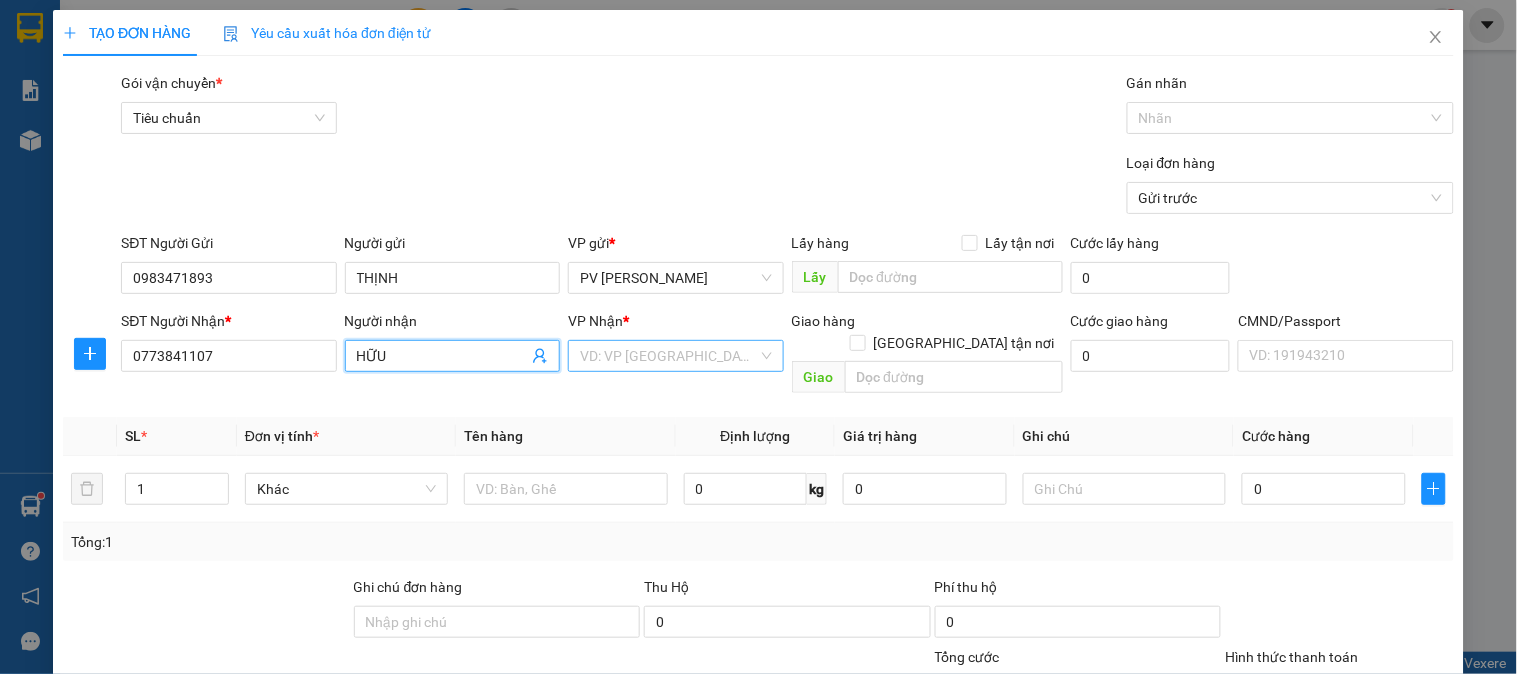 click at bounding box center (668, 356) 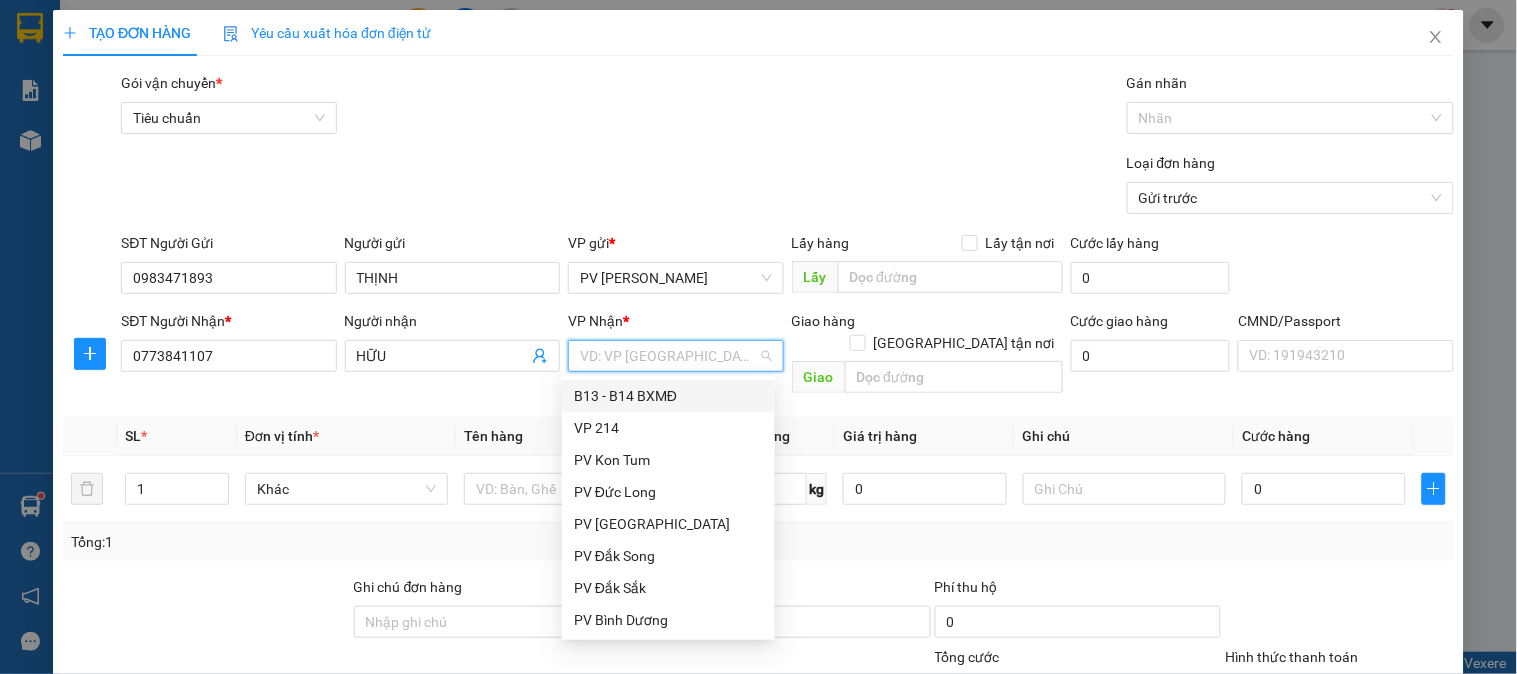 type on "4" 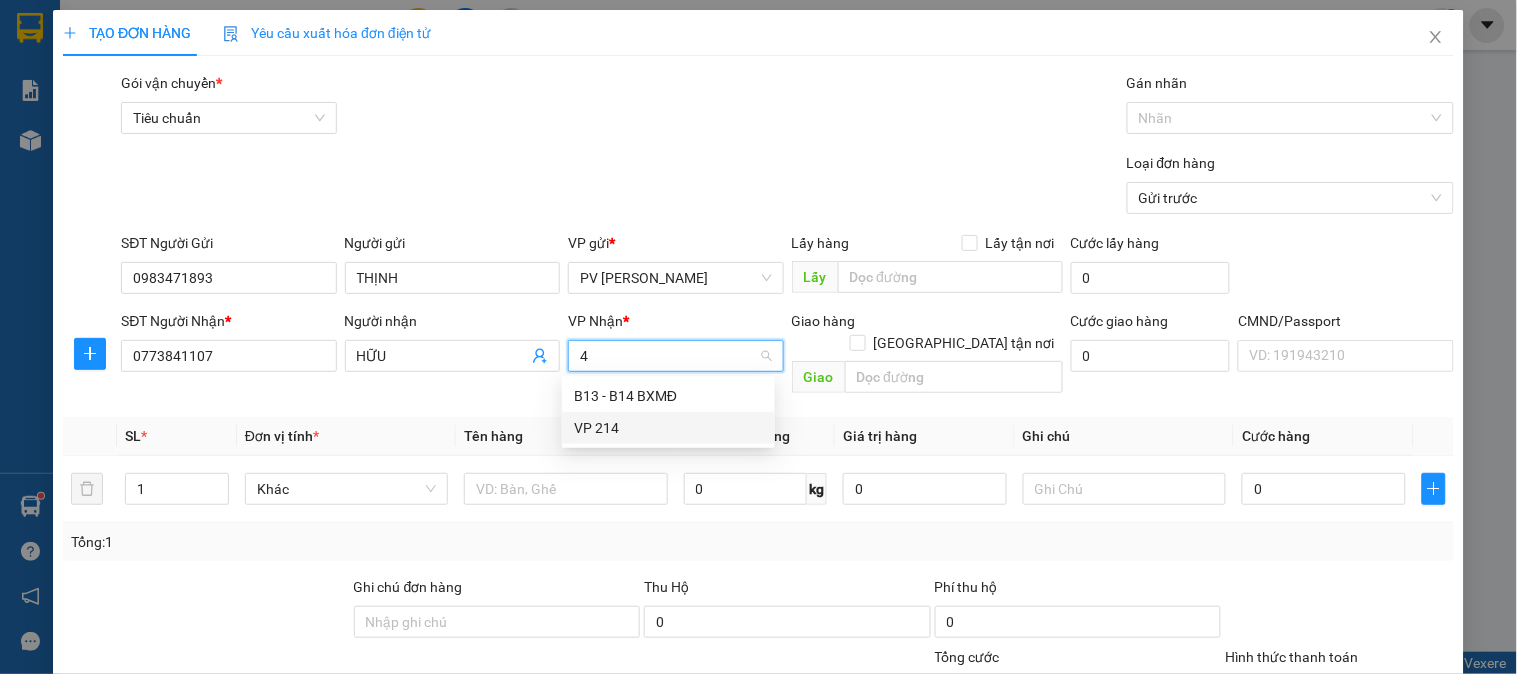 click on "VP 214" at bounding box center (668, 428) 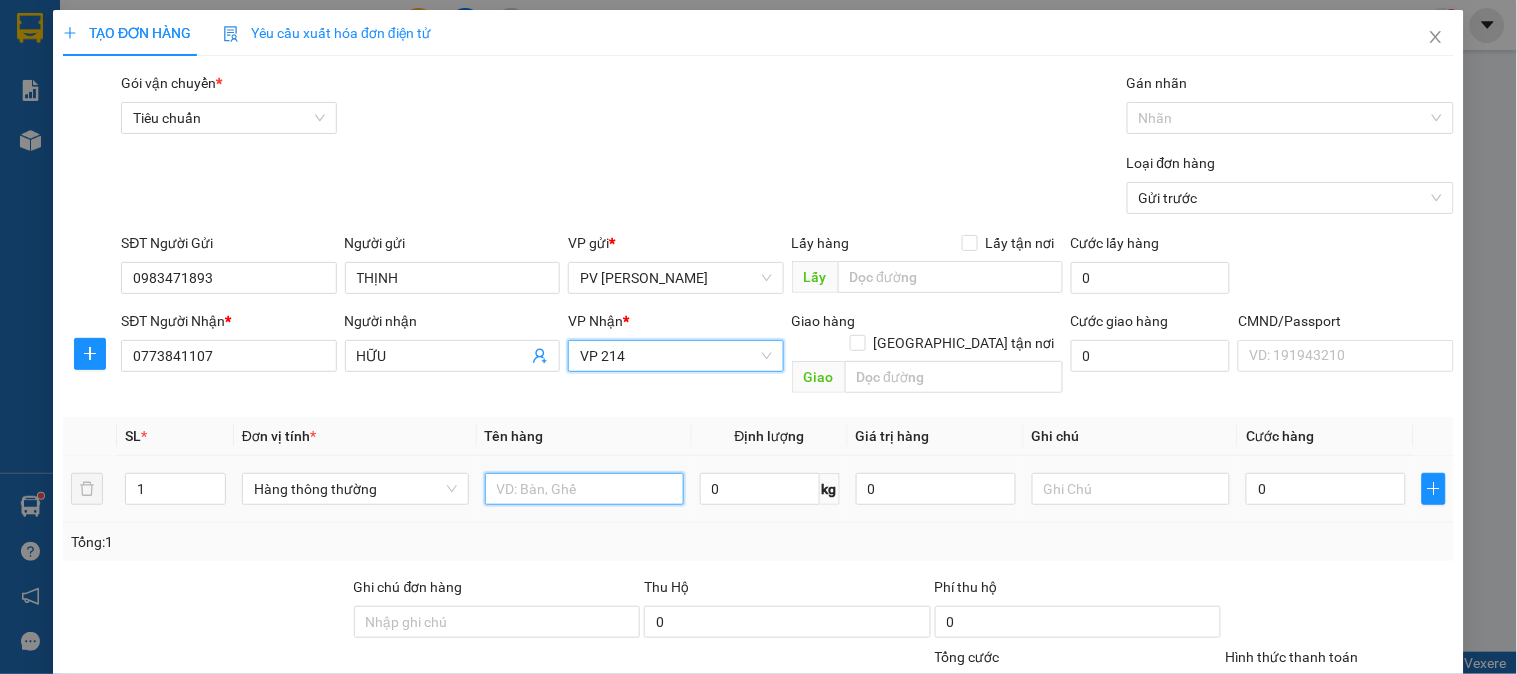 click at bounding box center [584, 489] 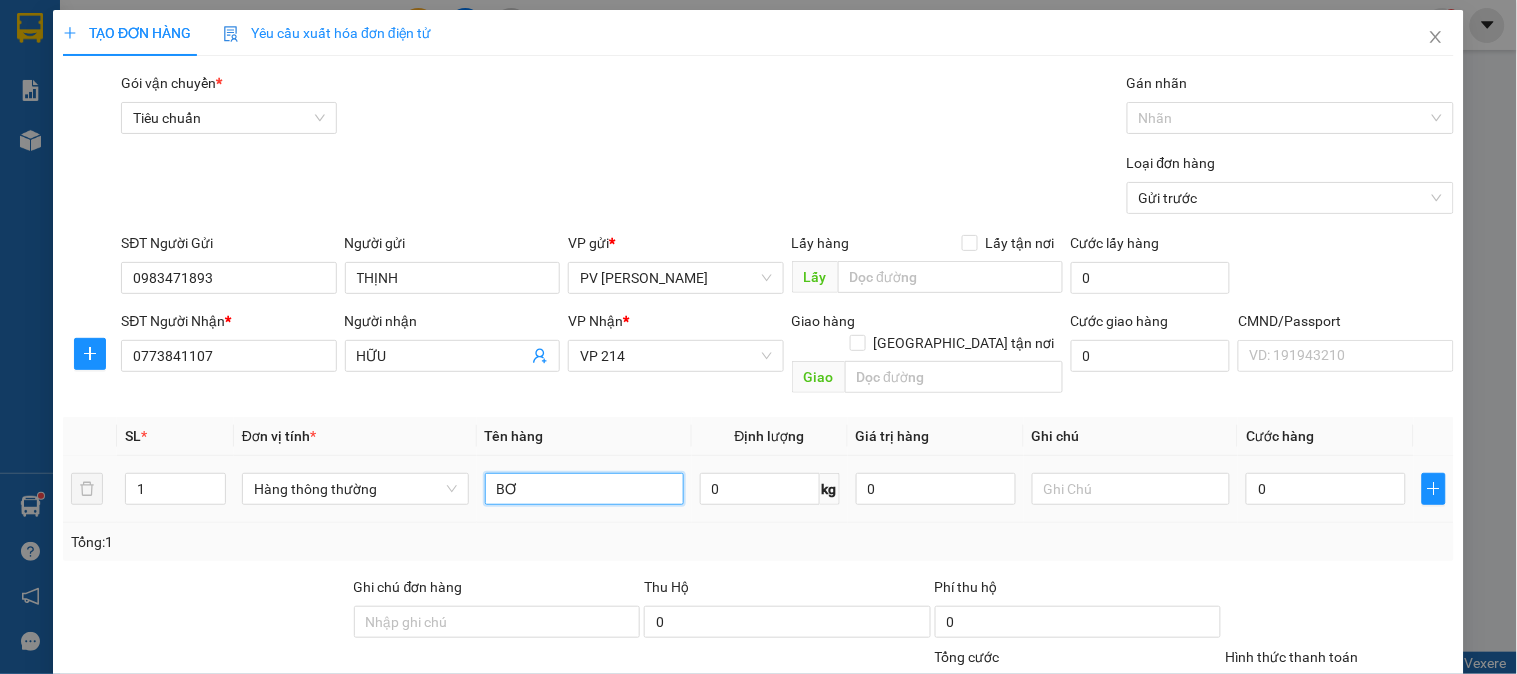 type on "BƠ" 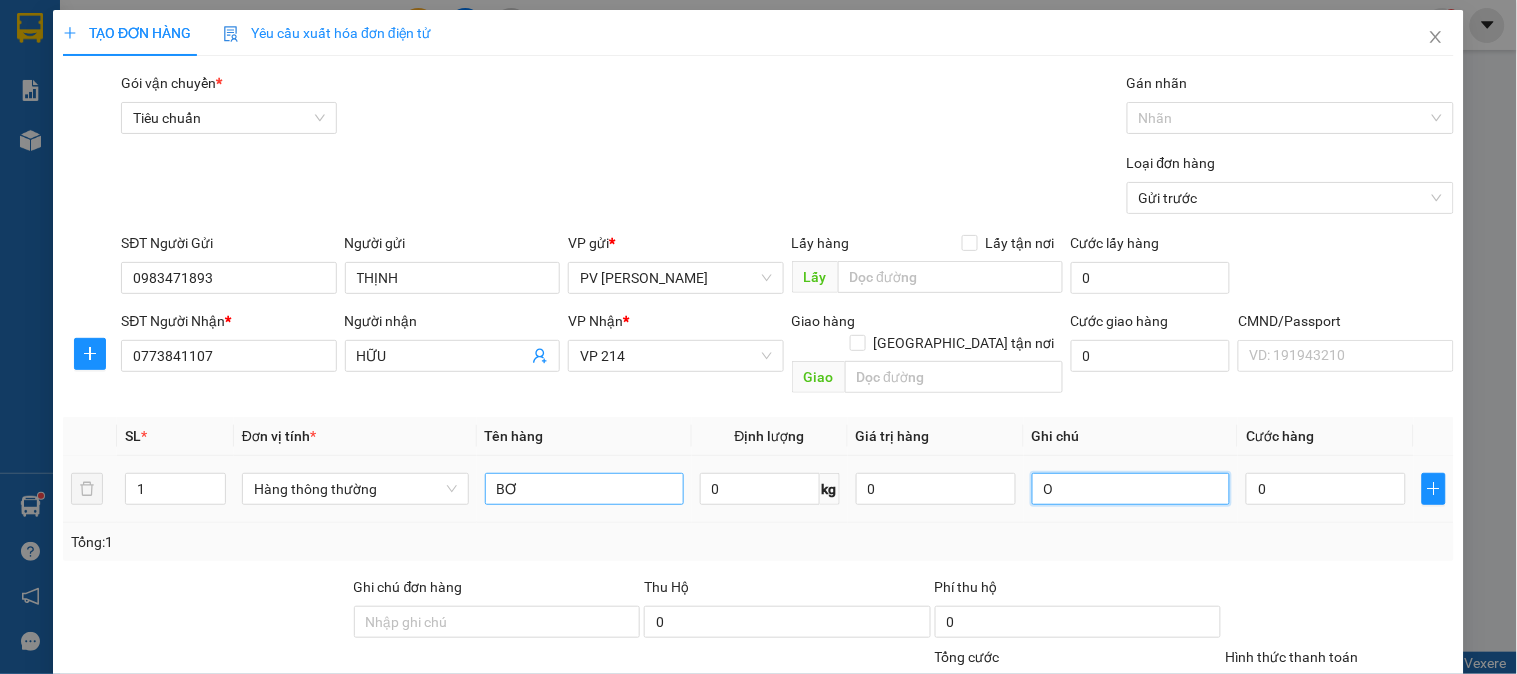 type on "O" 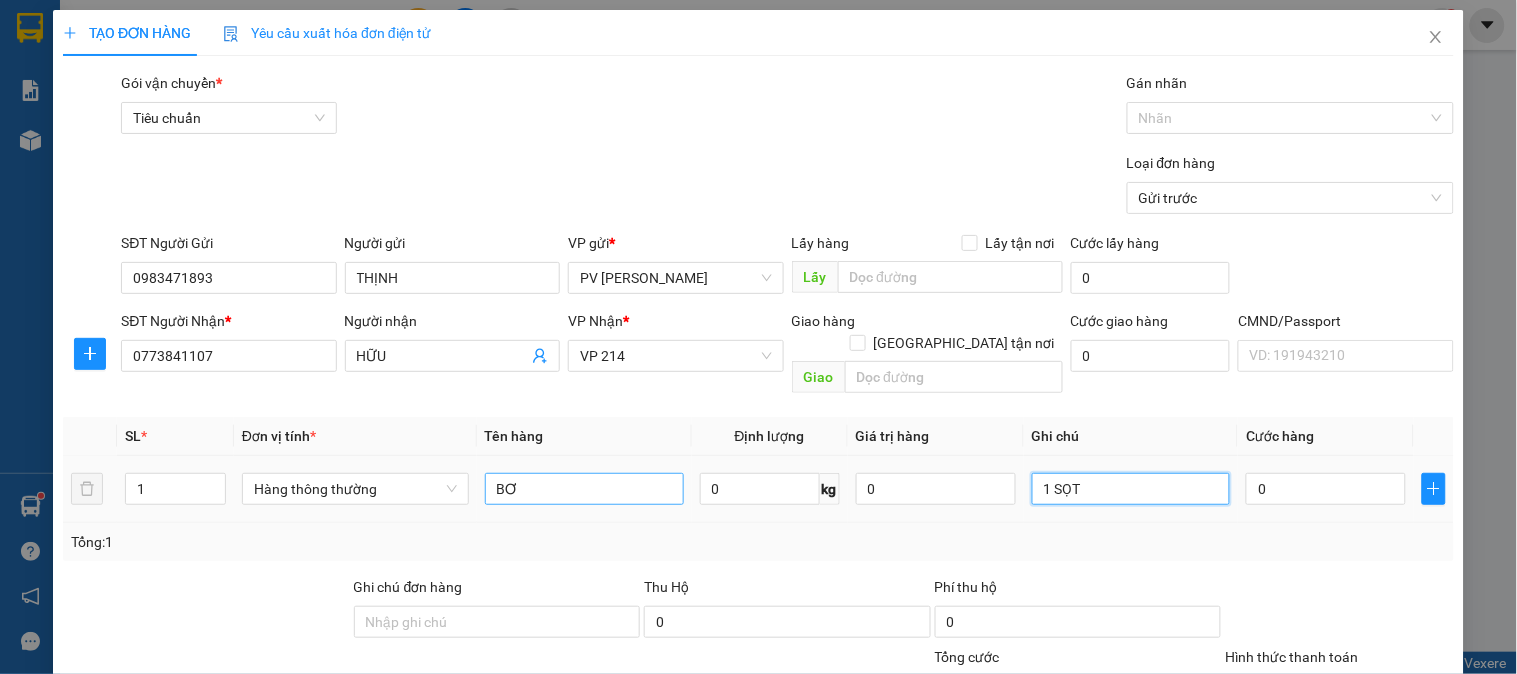 type on "1 SỌT" 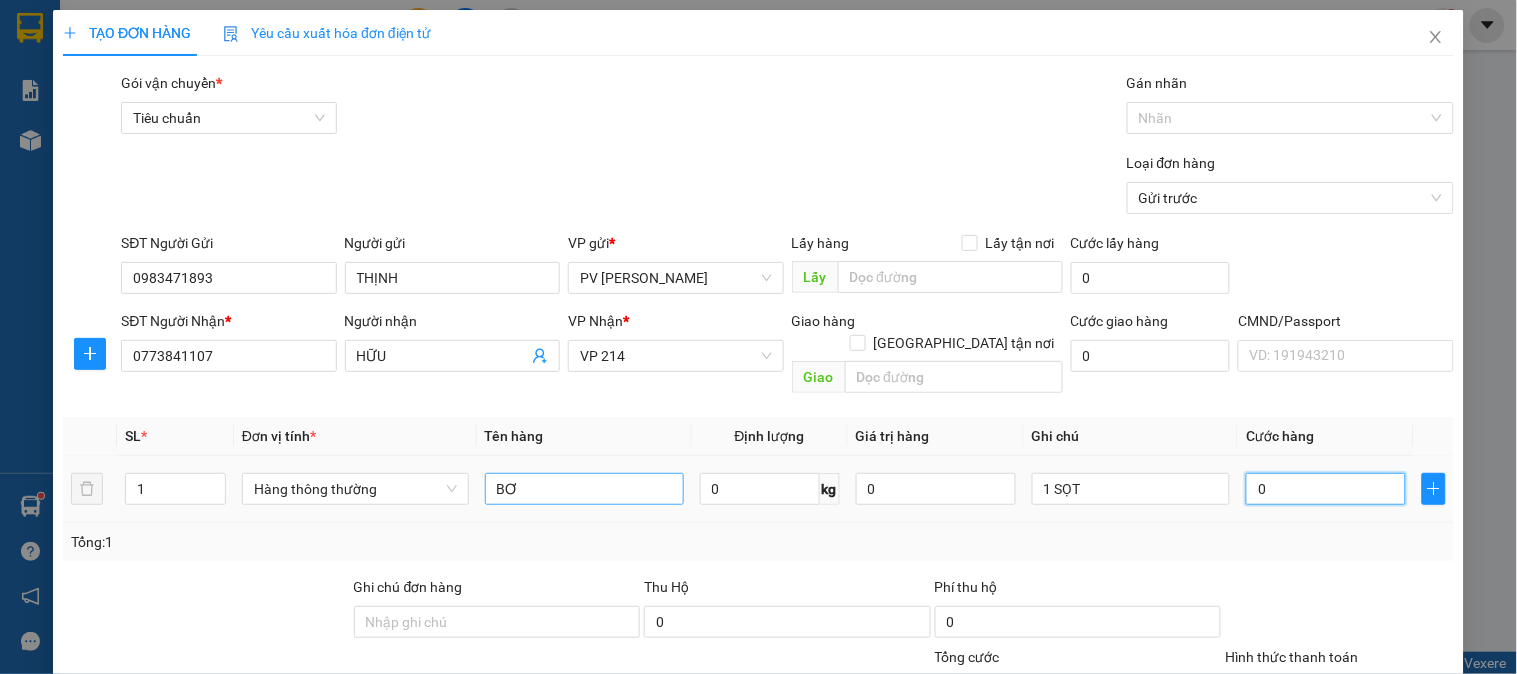 type on "6" 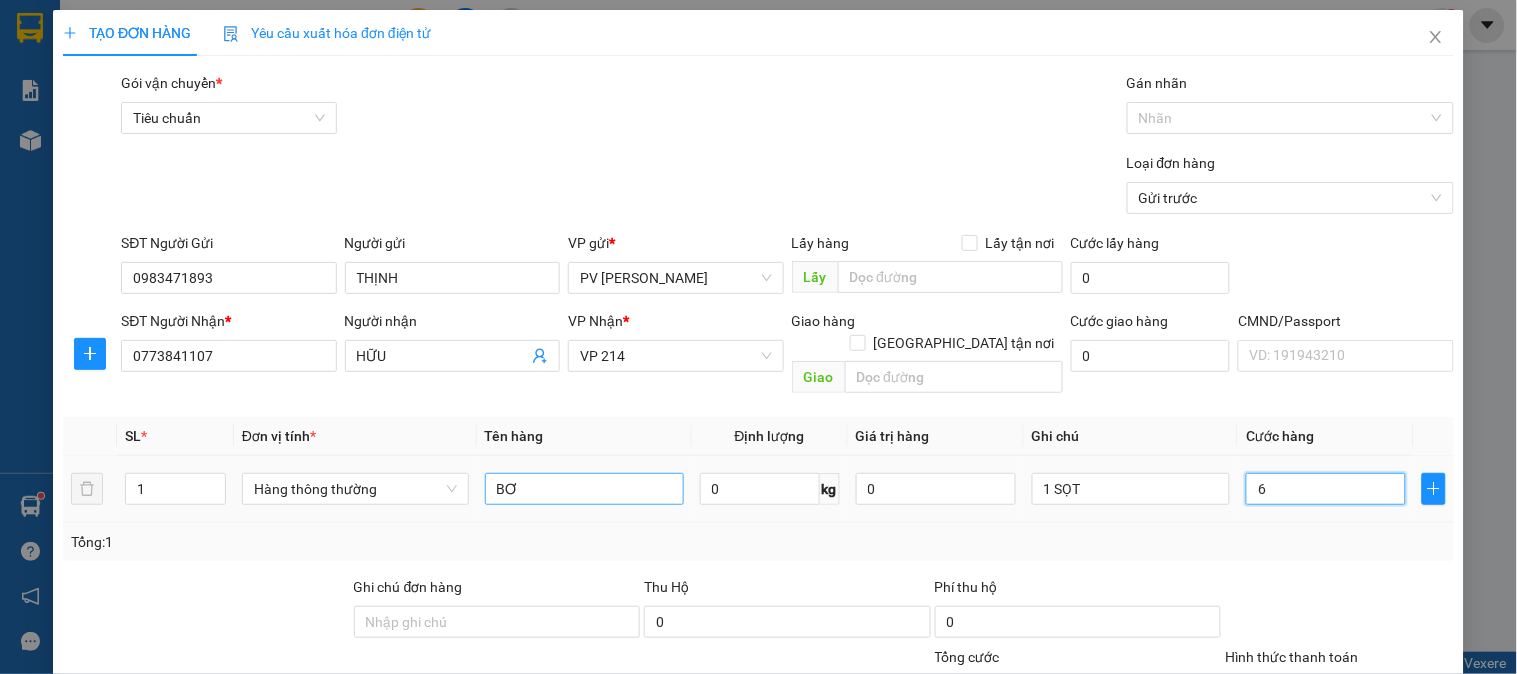 type on "60" 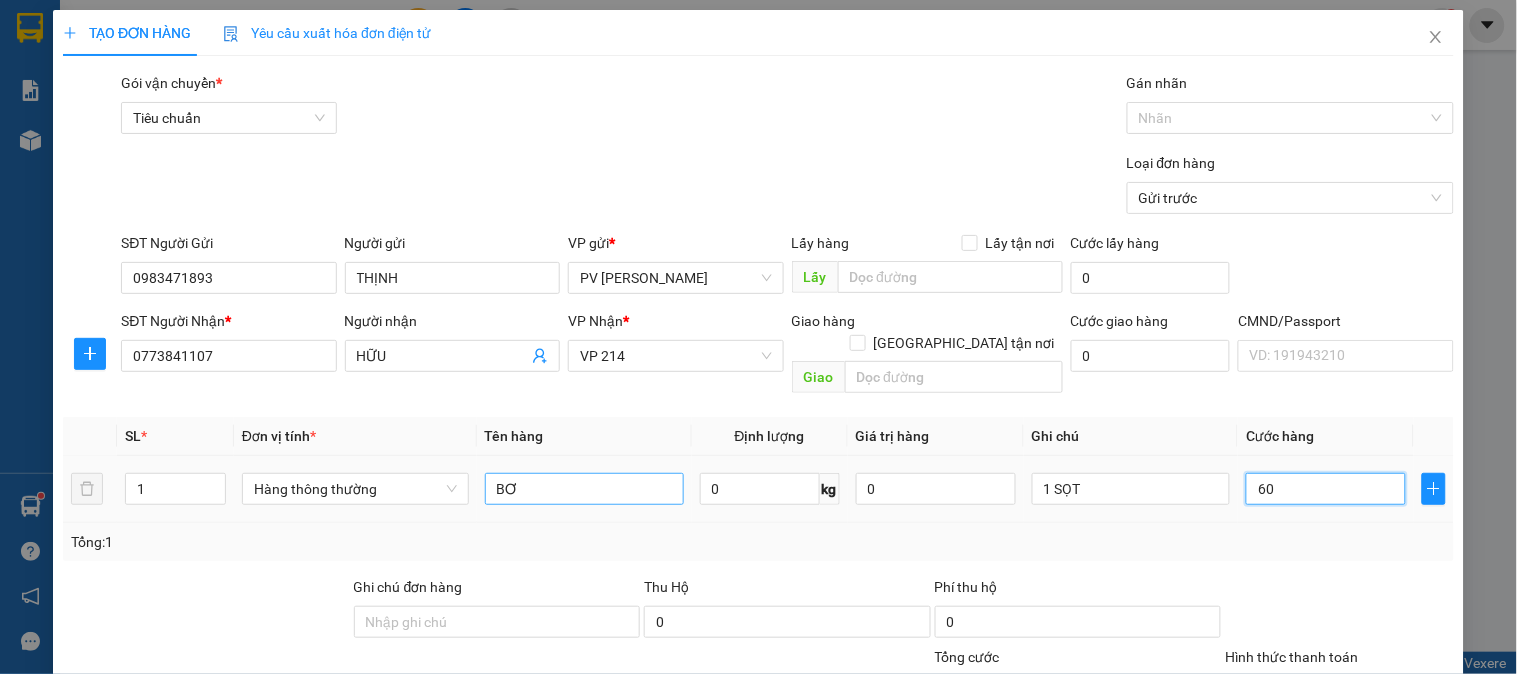type on "600" 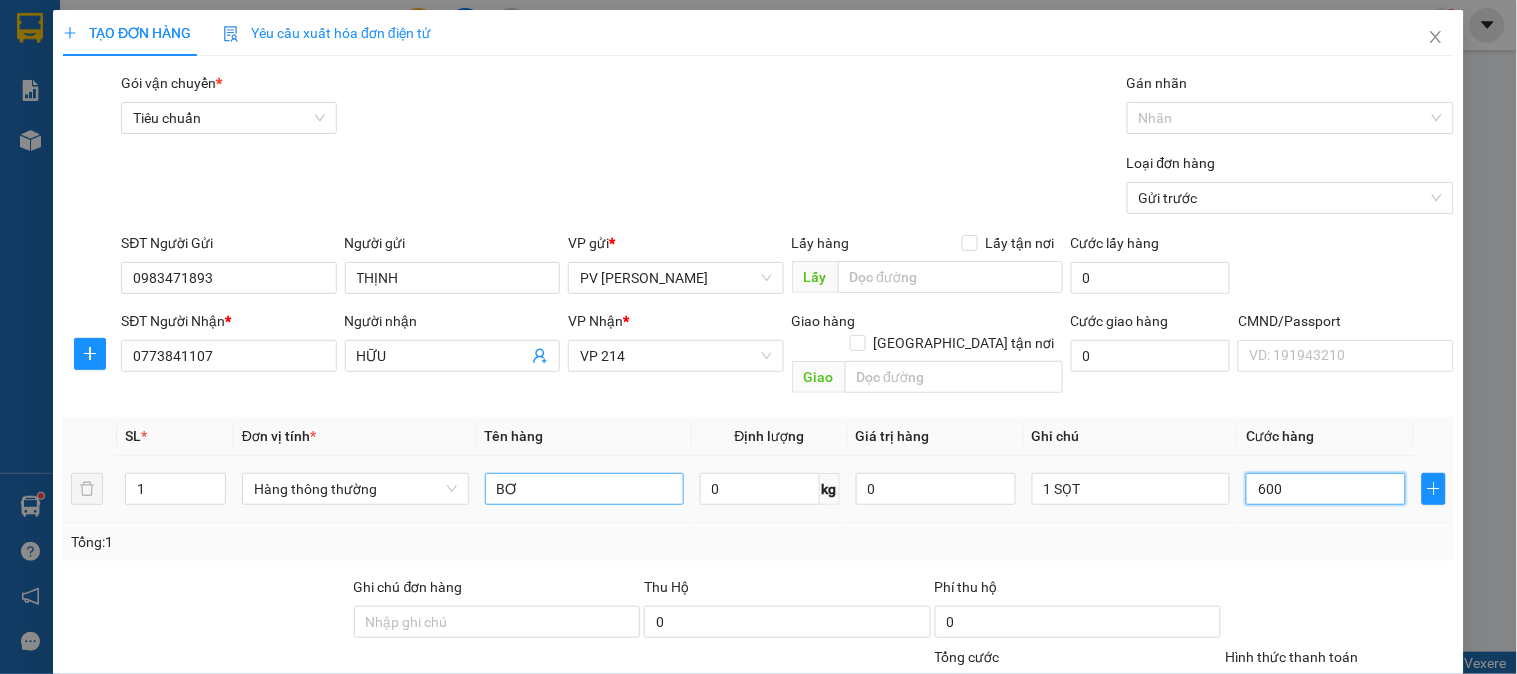 type on "6.000" 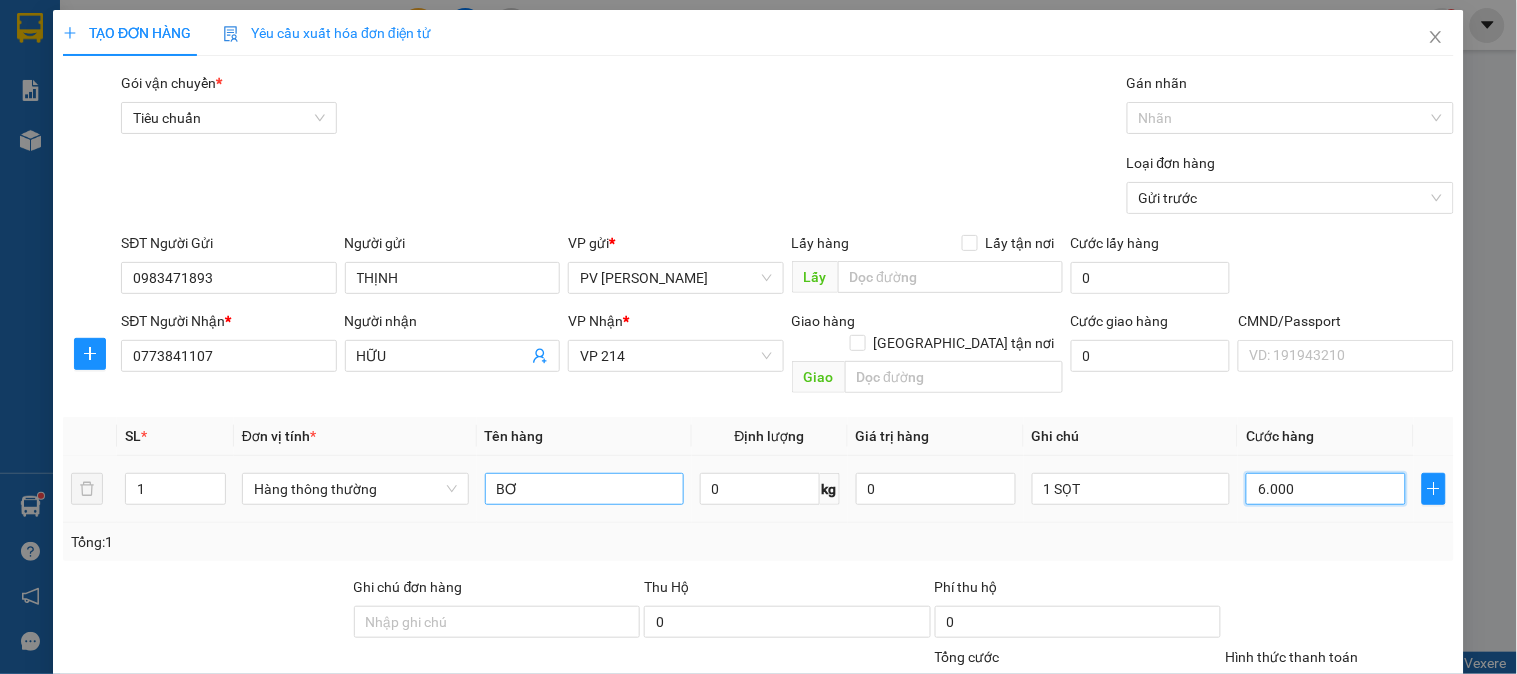 type on "60.000" 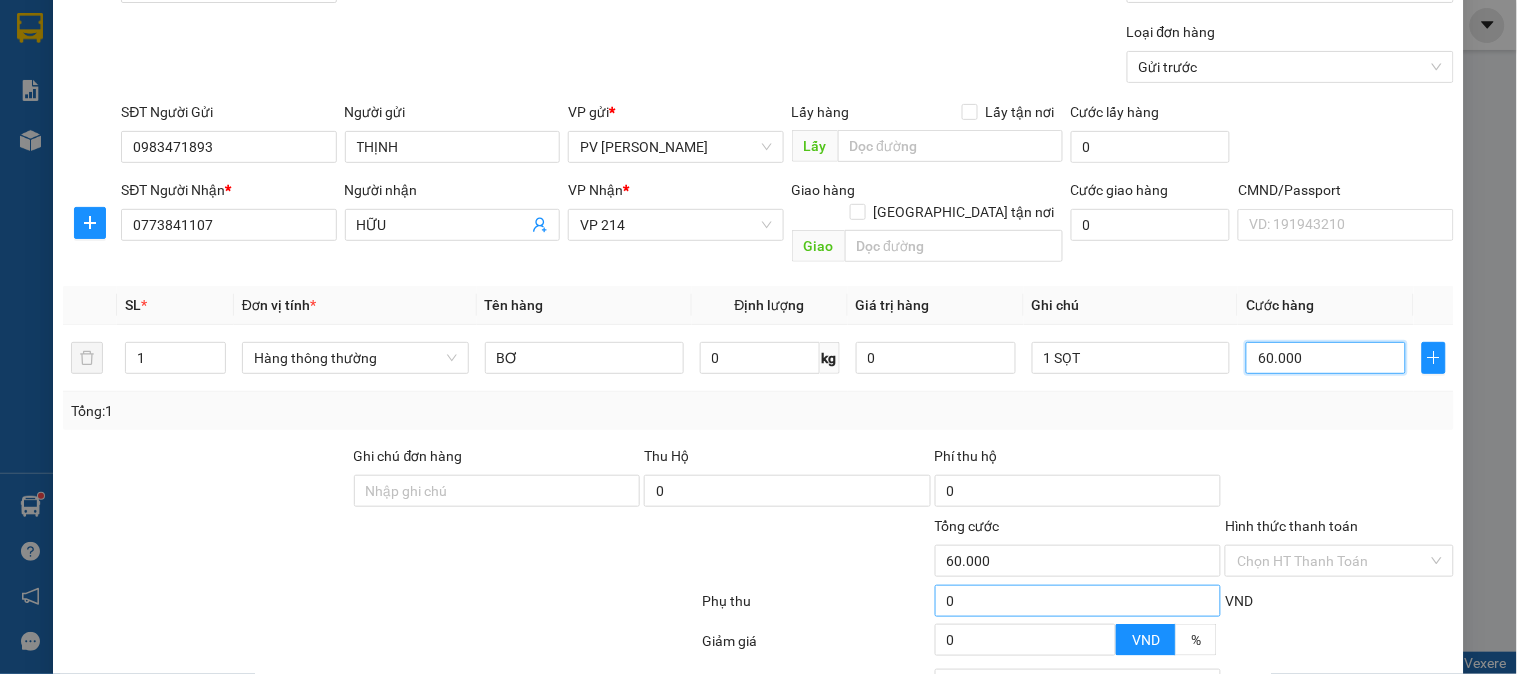 scroll, scrollTop: 287, scrollLeft: 0, axis: vertical 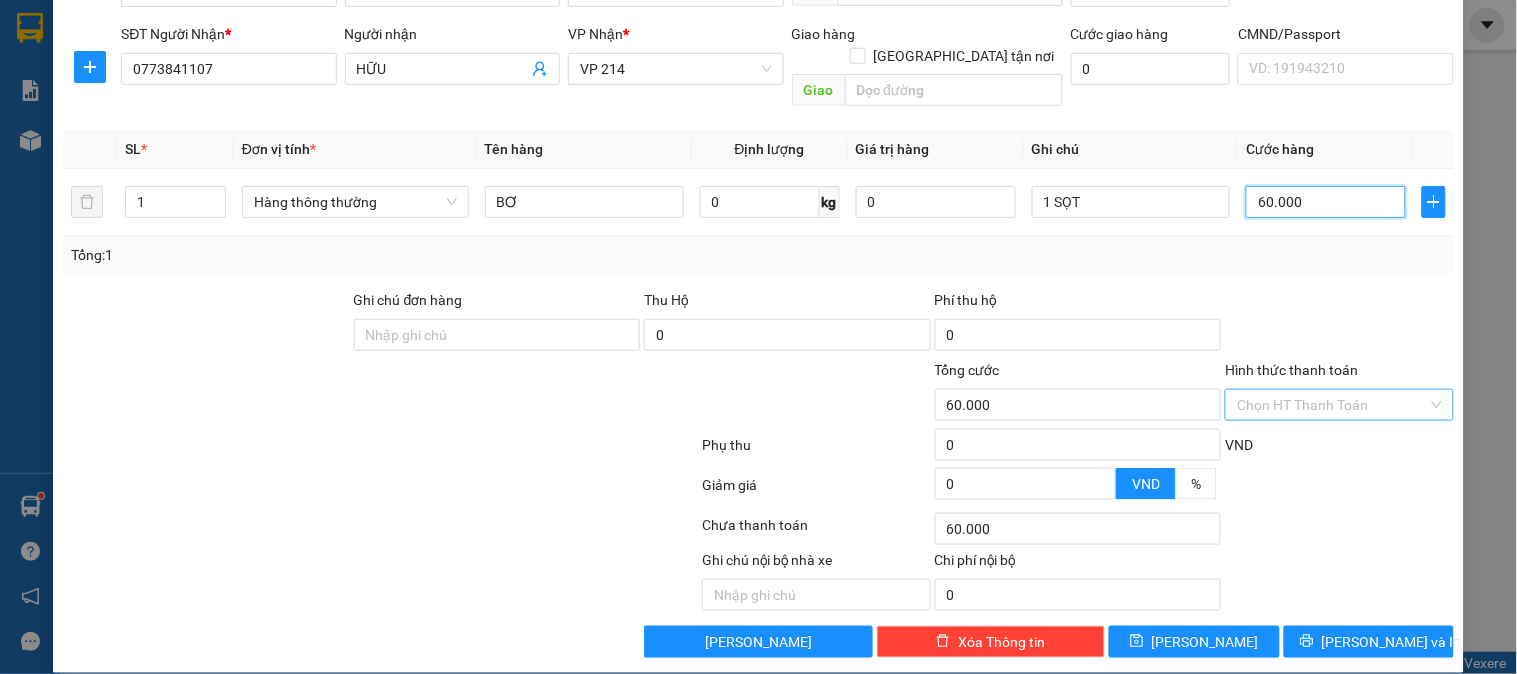 type on "60.000" 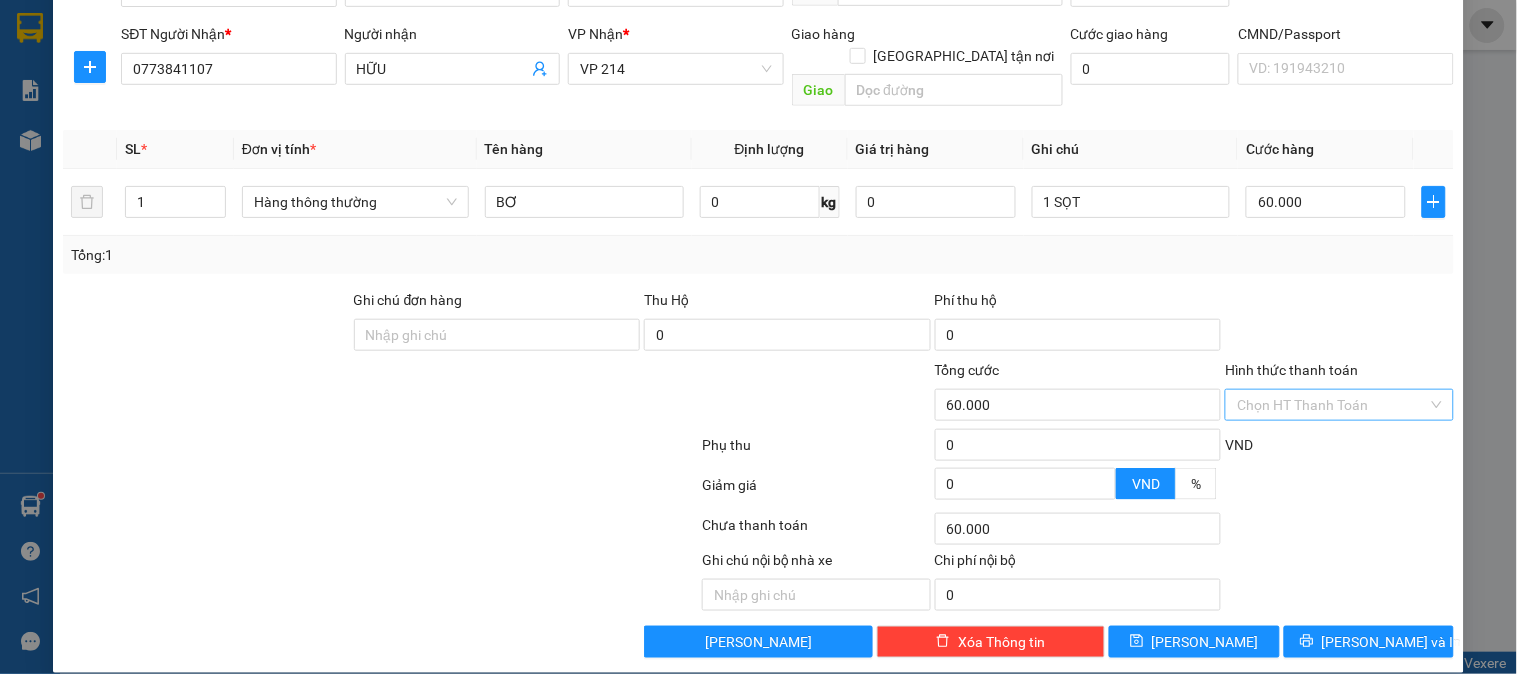 click on "Hình thức thanh toán" at bounding box center (1332, 405) 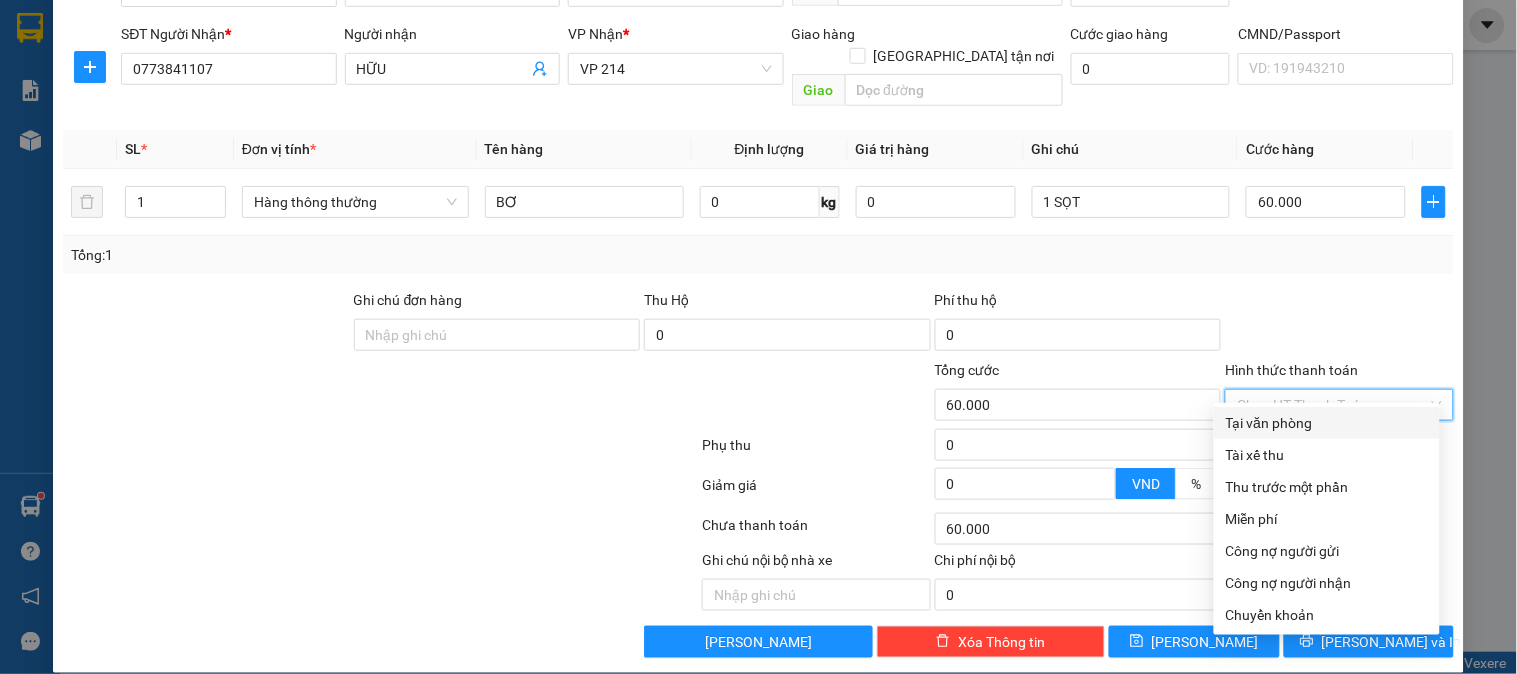 click on "Tại văn phòng" at bounding box center [1327, 423] 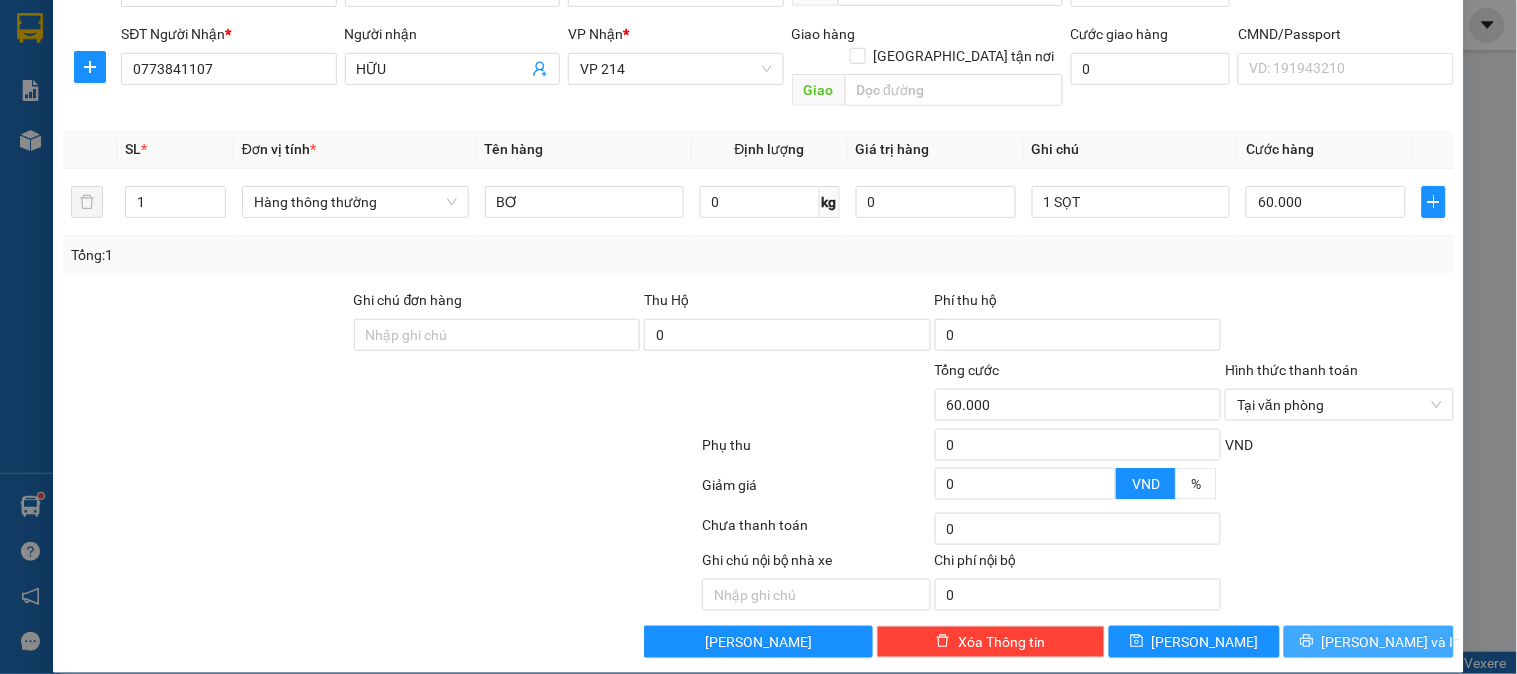 click on "[PERSON_NAME] và In" at bounding box center (1392, 642) 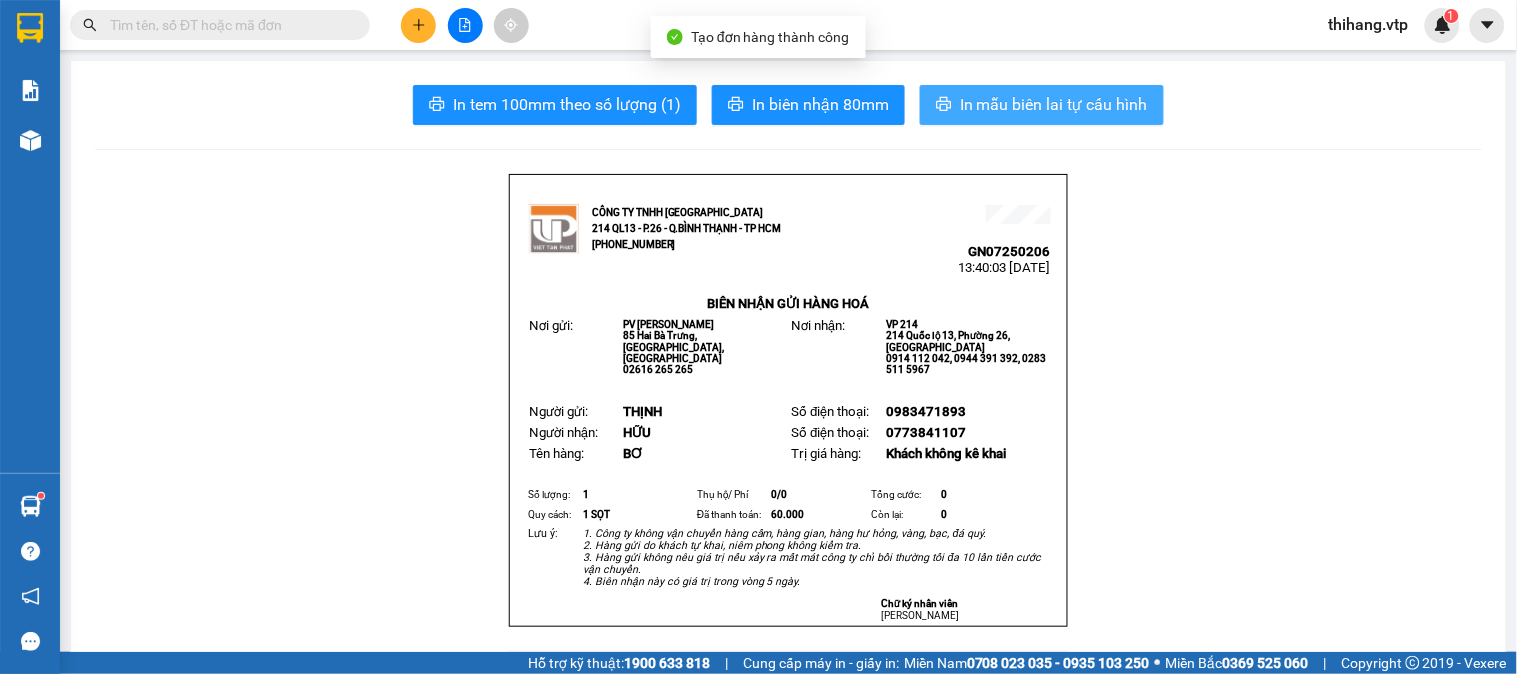 click on "In mẫu biên lai tự cấu hình" at bounding box center (1042, 105) 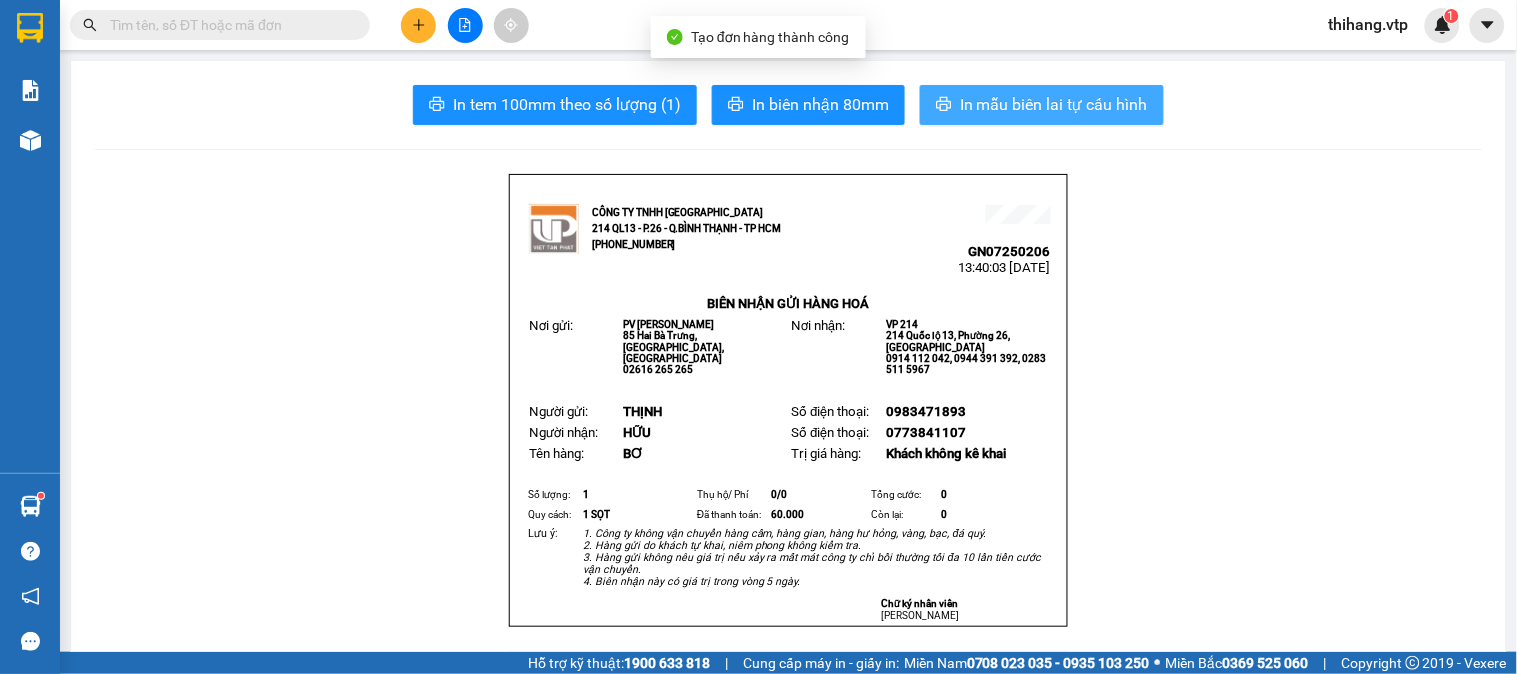 scroll, scrollTop: 0, scrollLeft: 0, axis: both 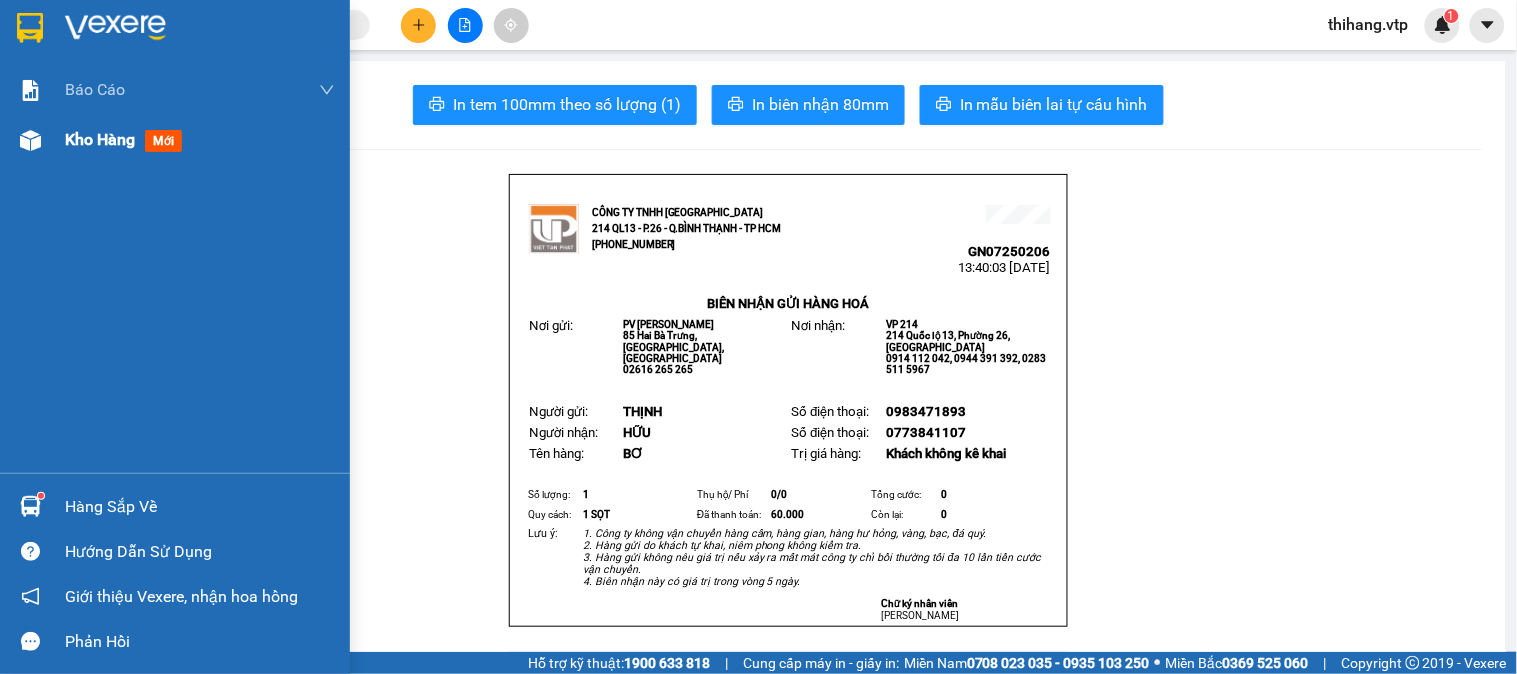 click on "Kho hàng mới" at bounding box center (127, 139) 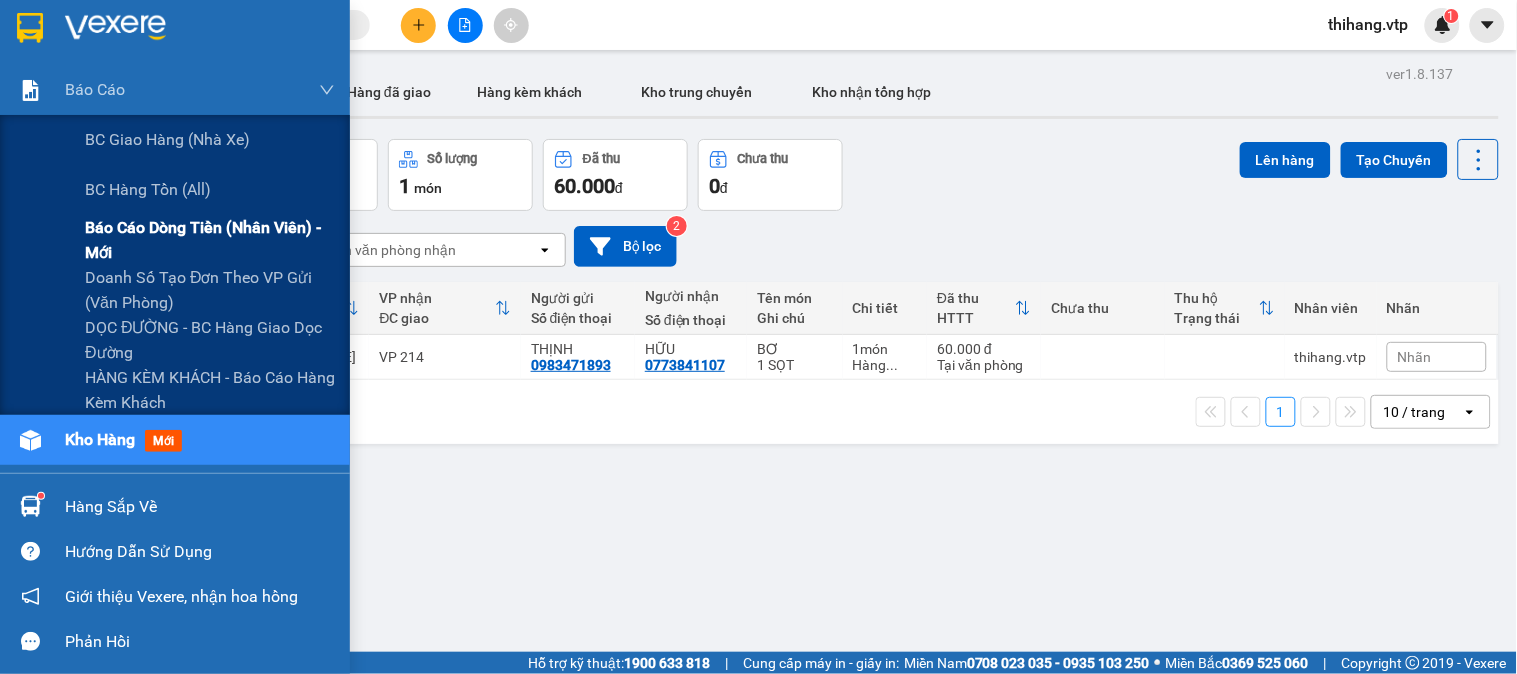 click on "Báo cáo dòng tiền (nhân viên) - mới" at bounding box center [210, 240] 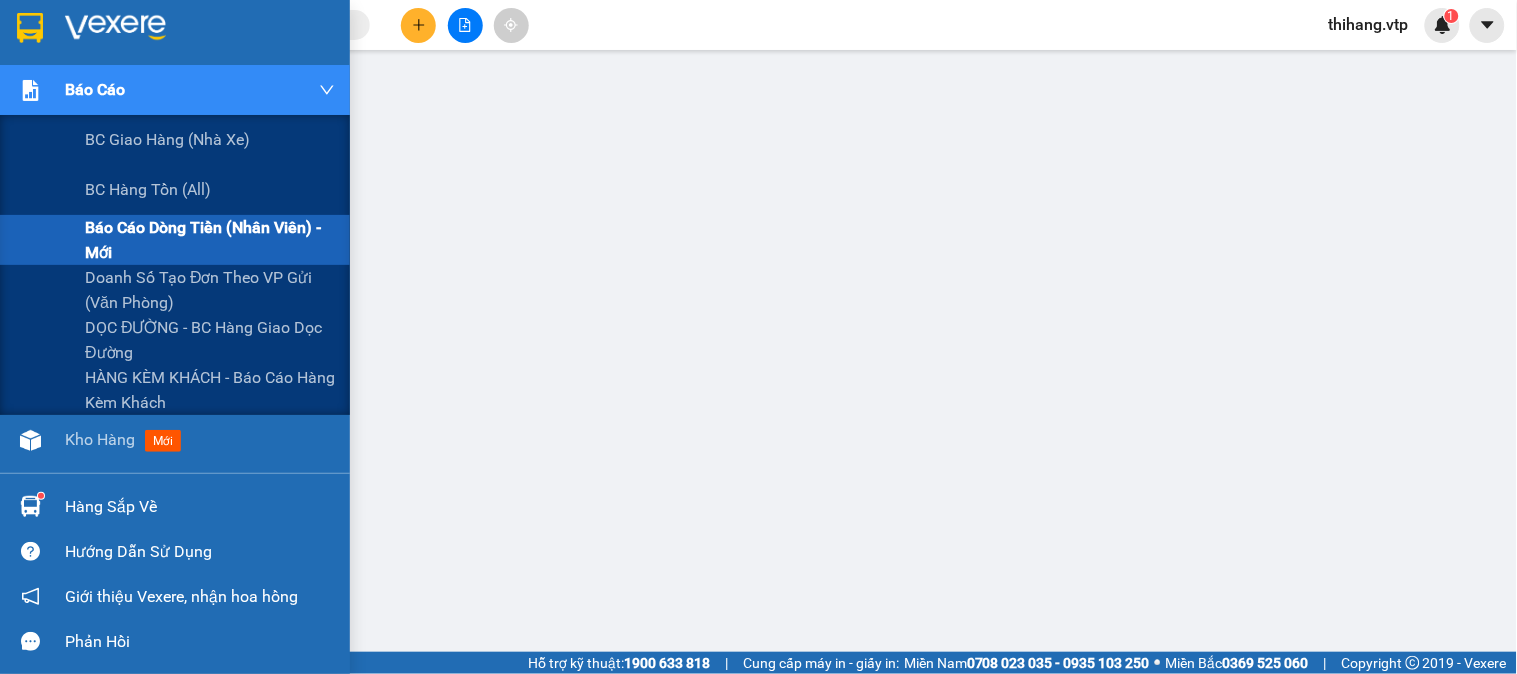 click on "Báo cáo" at bounding box center [95, 89] 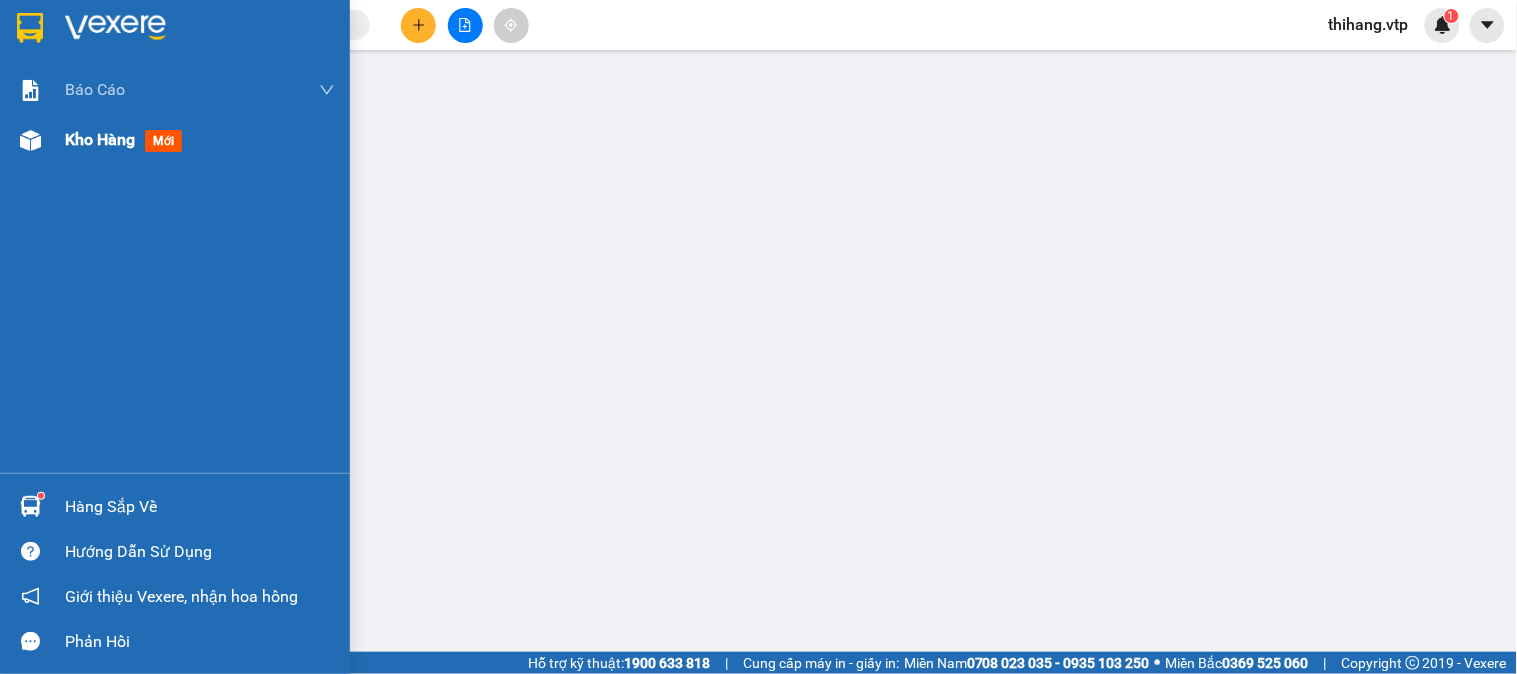 click on "Kho hàng" at bounding box center [100, 139] 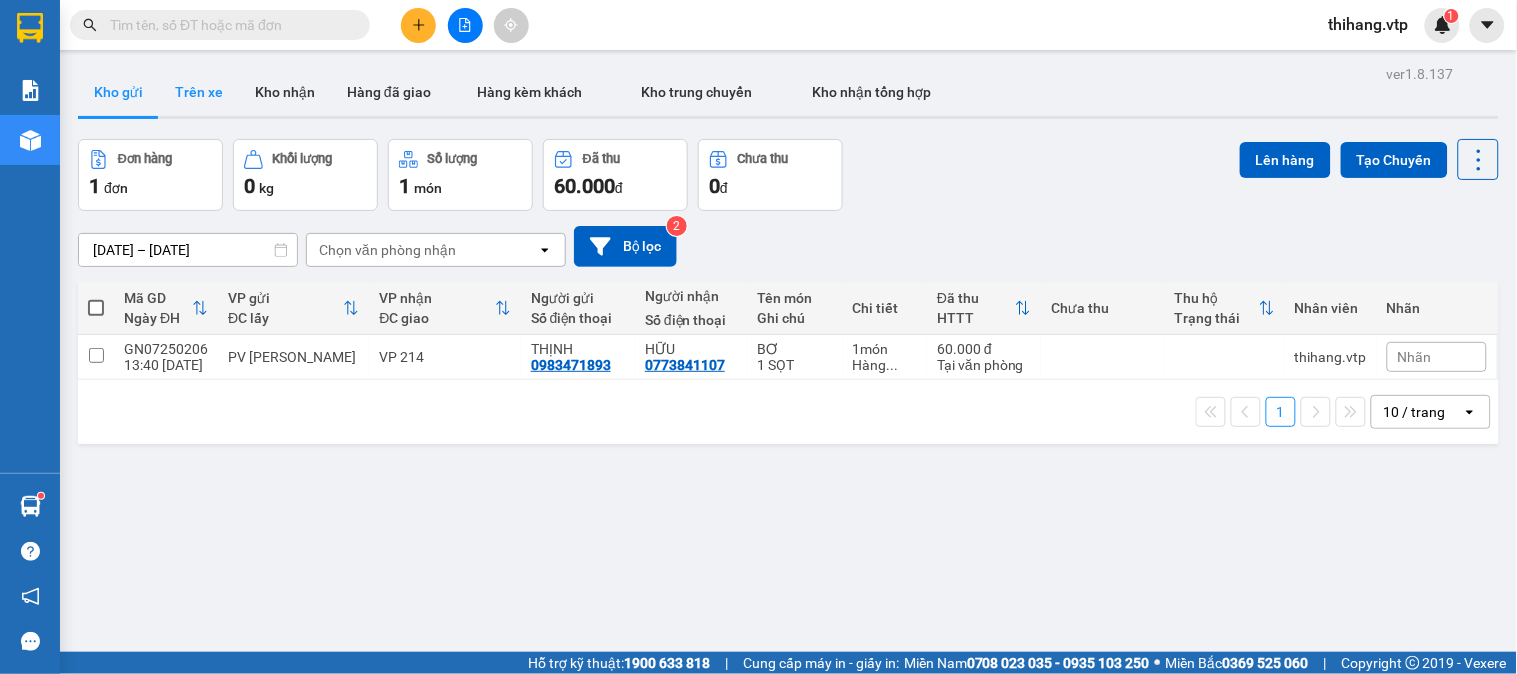 click on "Trên xe" at bounding box center (199, 92) 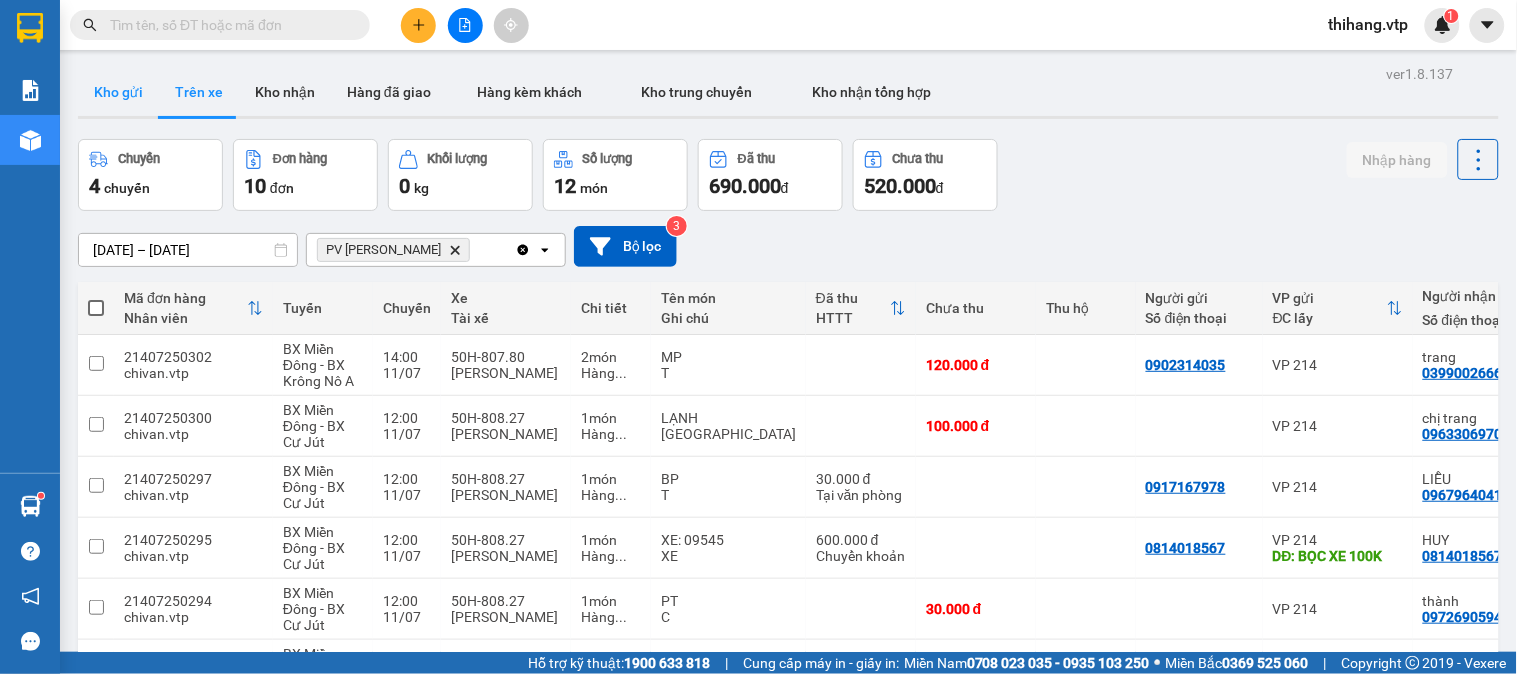 click on "Kho gửi" at bounding box center [118, 92] 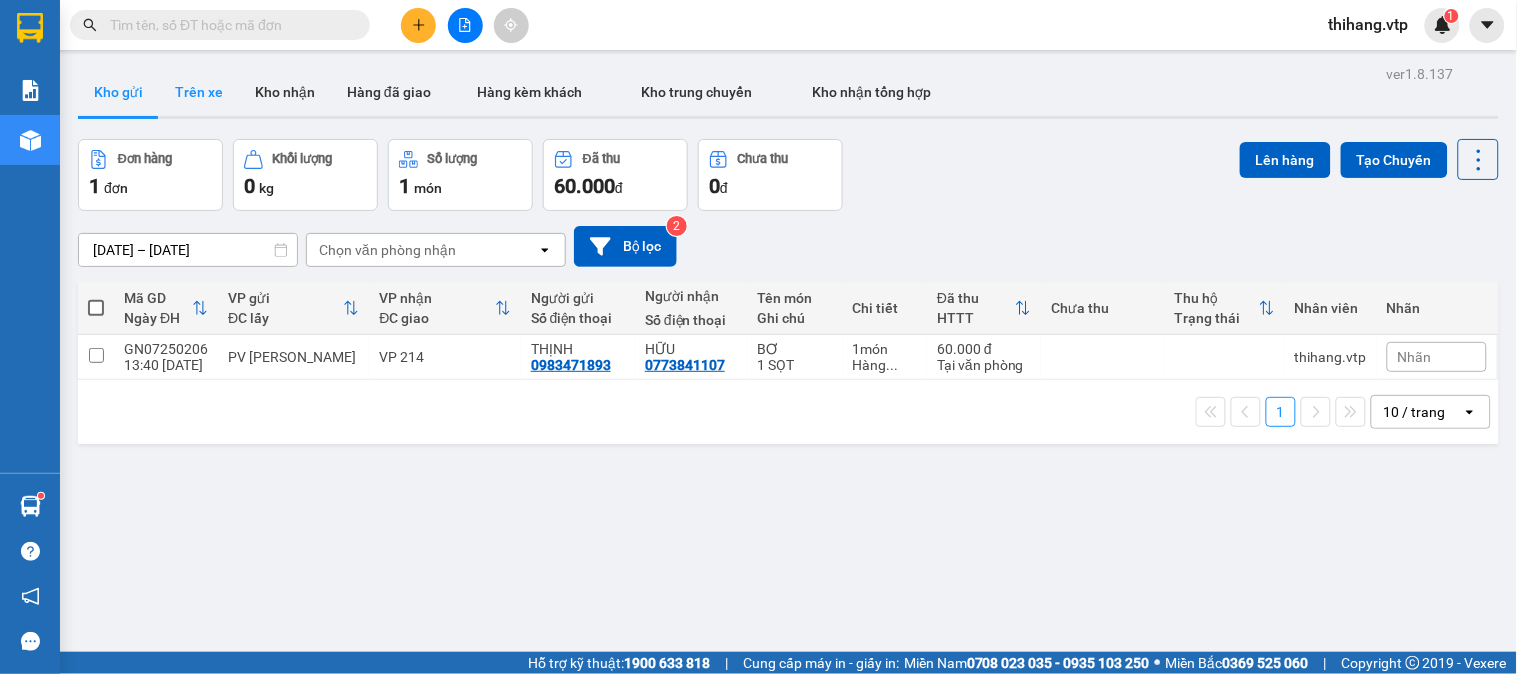 click on "Trên xe" at bounding box center [199, 92] 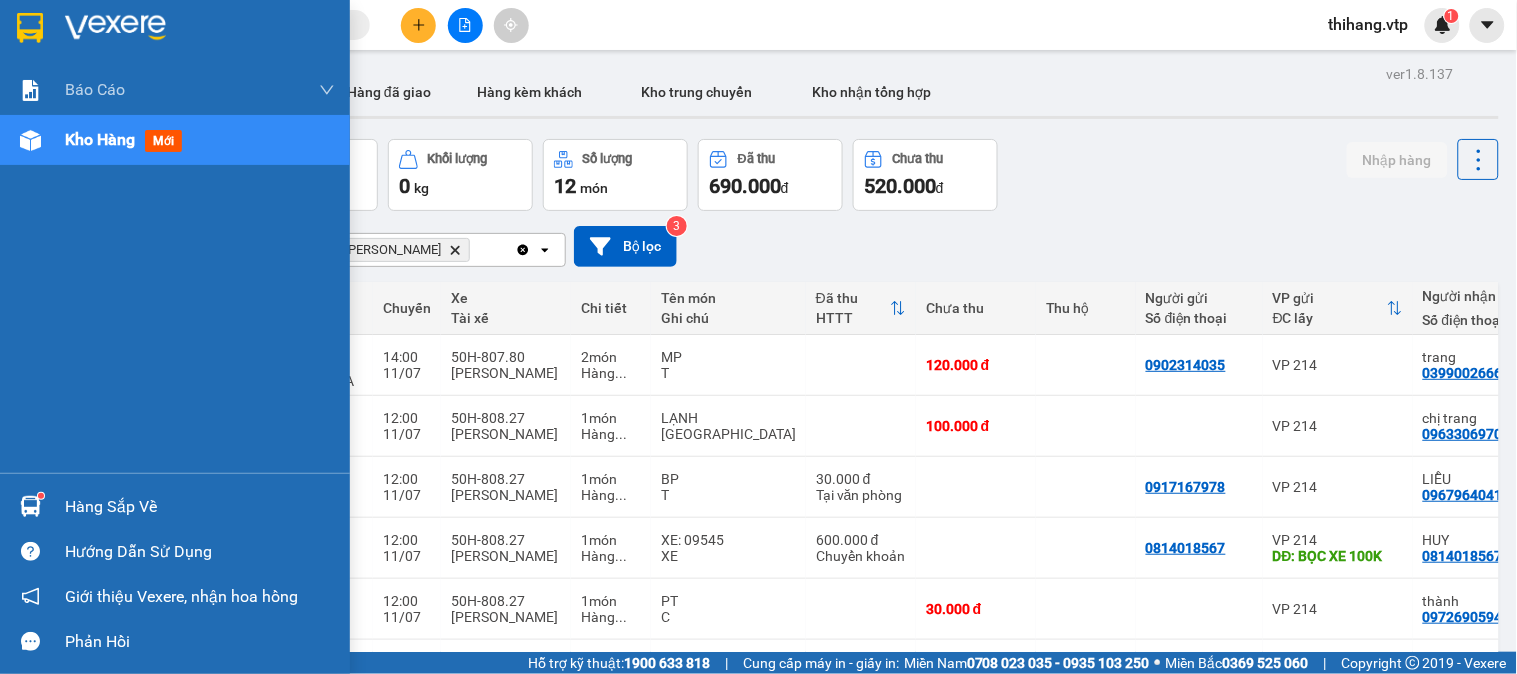 click on "Hàng sắp về" at bounding box center (175, 506) 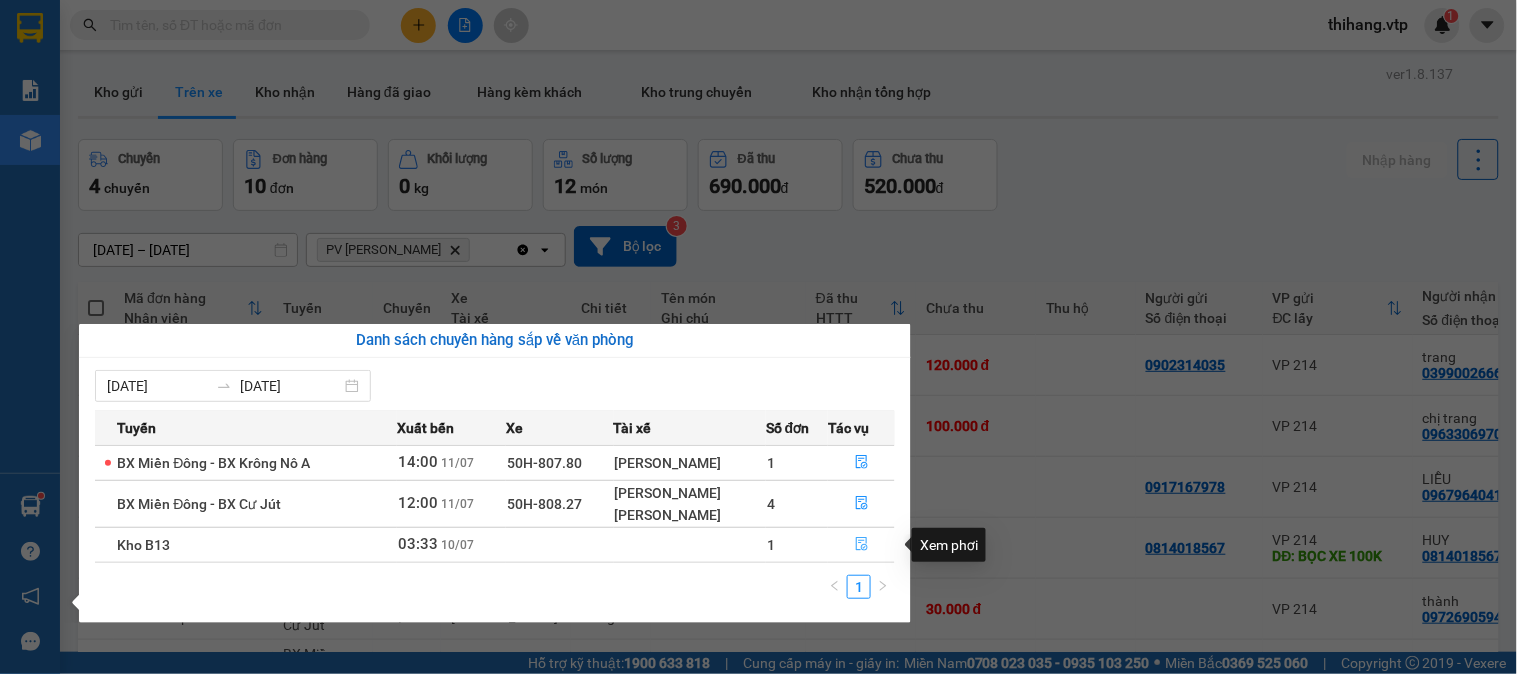 click 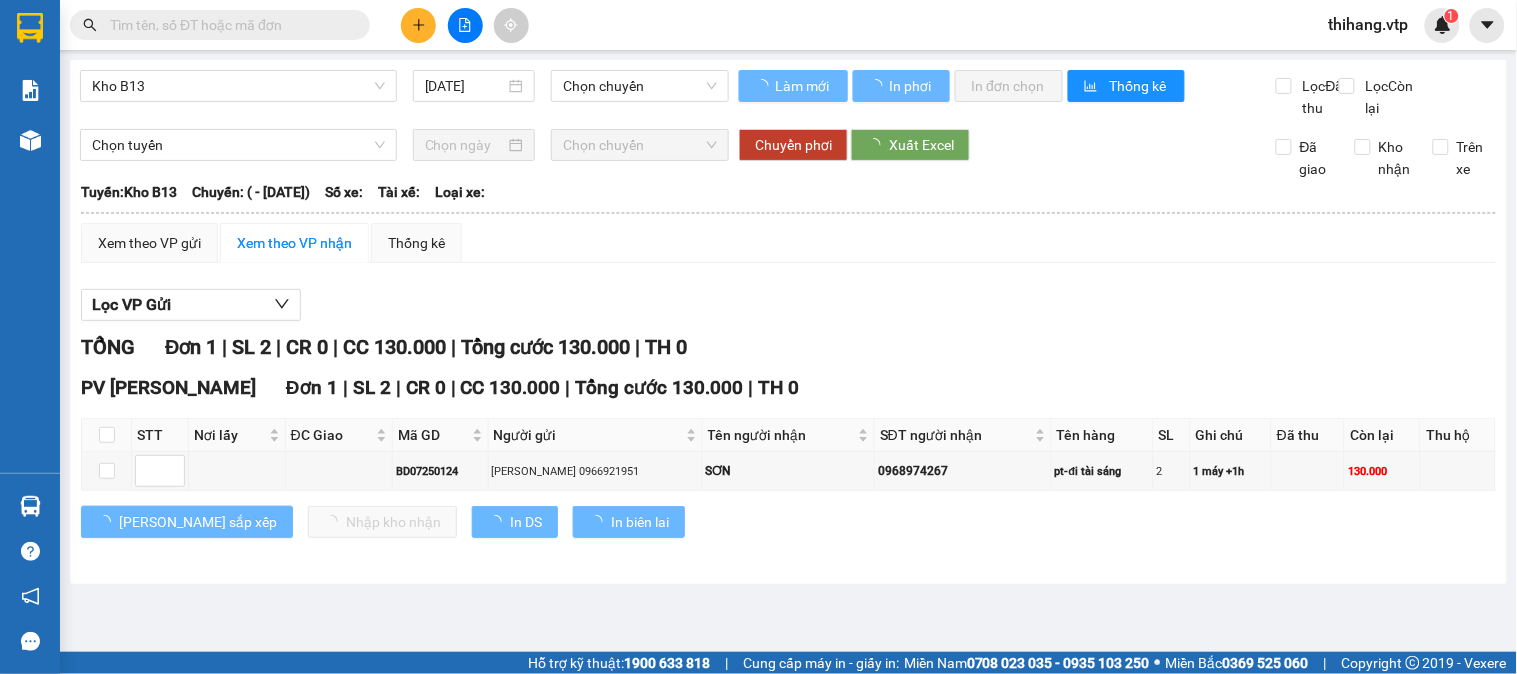 type on "[DATE]" 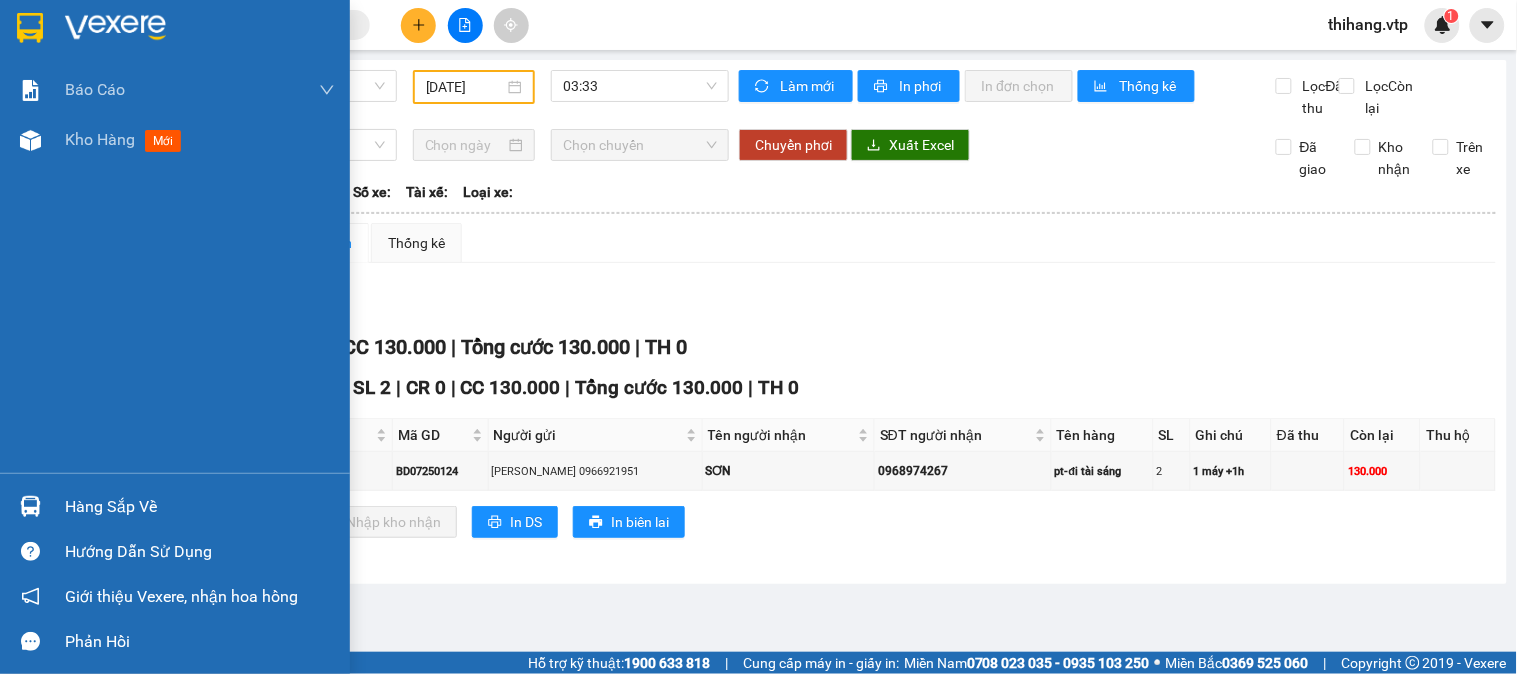 click on "Hàng sắp về" at bounding box center [200, 507] 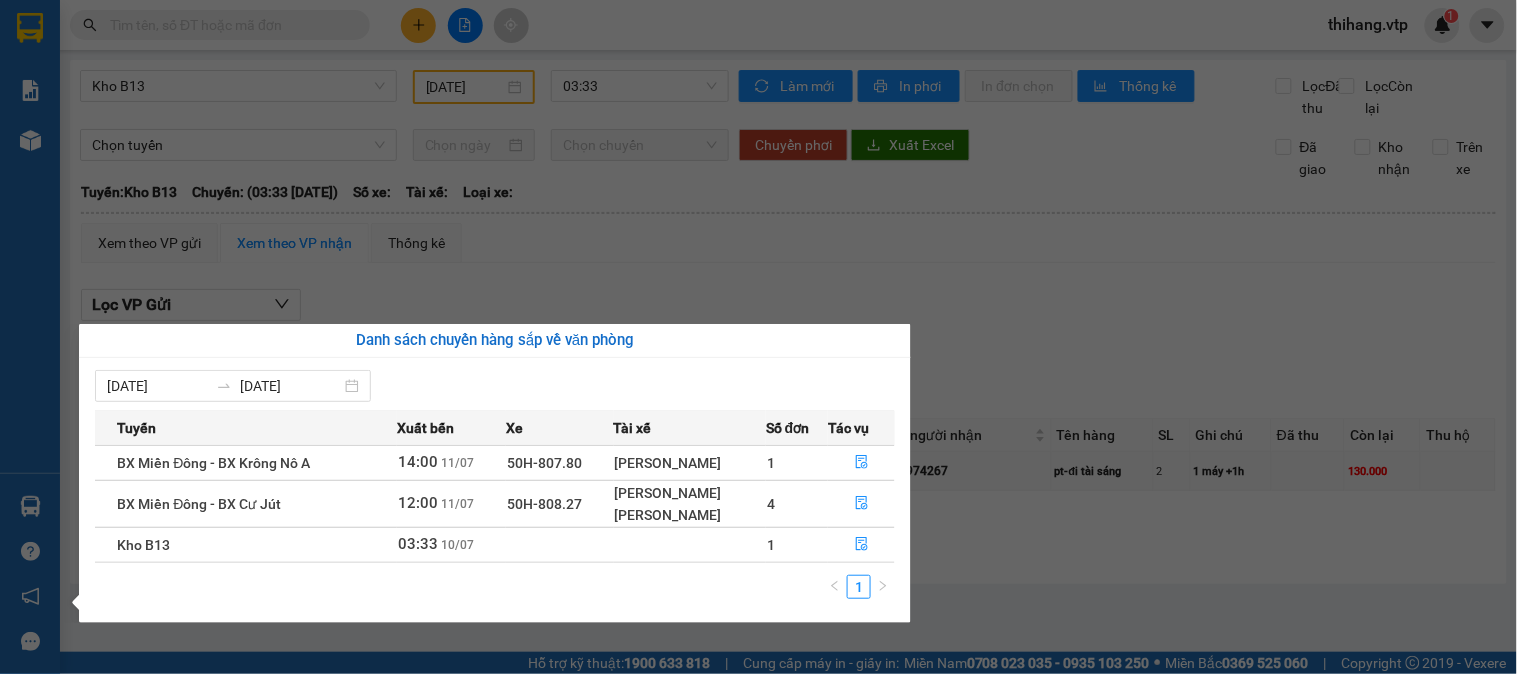 click on "Kết quả tìm kiếm ( 1 )  Bộ lọc  Mã ĐH Trạng thái Món hàng Thu hộ Tổng cước Chưa cước Nhãn Người gửi VP Gửi Người nhận VP Nhận GN07250200 07:04 [DATE] Trên xe   50H-251.23 07:00  [DATE] K BIẾT SL:  1 70.000 70.000 0399366167 hảo PV Gia Nghĩa 0976737056 lành  PV Bình Dương Giao DĐ: CẦU ÔNG BỐ 1 thihang.vtp 1     Báo cáo BC giao hàng (nhà xe) BC hàng tồn (all) Báo cáo dòng tiền (nhân viên) - mới Doanh số tạo đơn theo VP gửi (văn phòng) DỌC ĐƯỜNG - BC hàng giao dọc đường HÀNG KÈM KHÁCH - Báo cáo hàng kèm khách     Kho hàng mới Hàng sắp về Hướng dẫn sử dụng Giới thiệu Vexere, nhận hoa hồng Phản hồi Phần mềm hỗ trợ bạn tốt chứ? Kho B13 [DATE] 03:33     Làm mới In phơi In đơn chọn Thống kê Lọc  Đã thu Lọc  Còn lại Chọn tuyến Chọn chuyến Chuyển phơi Xuất Excel Đã giao Kho nhận Trên xe Việt Tân Phát   1900888606   Kho B13" at bounding box center (758, 337) 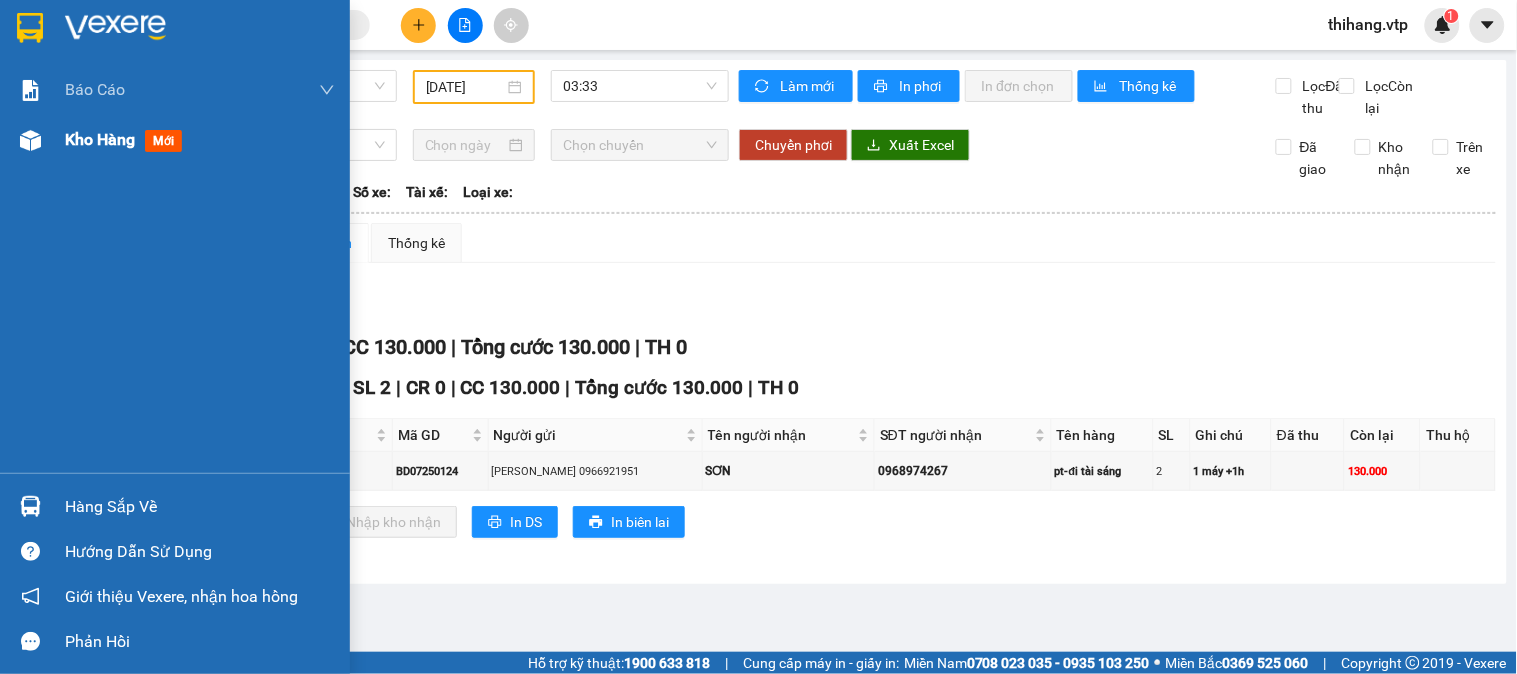 click at bounding box center [30, 140] 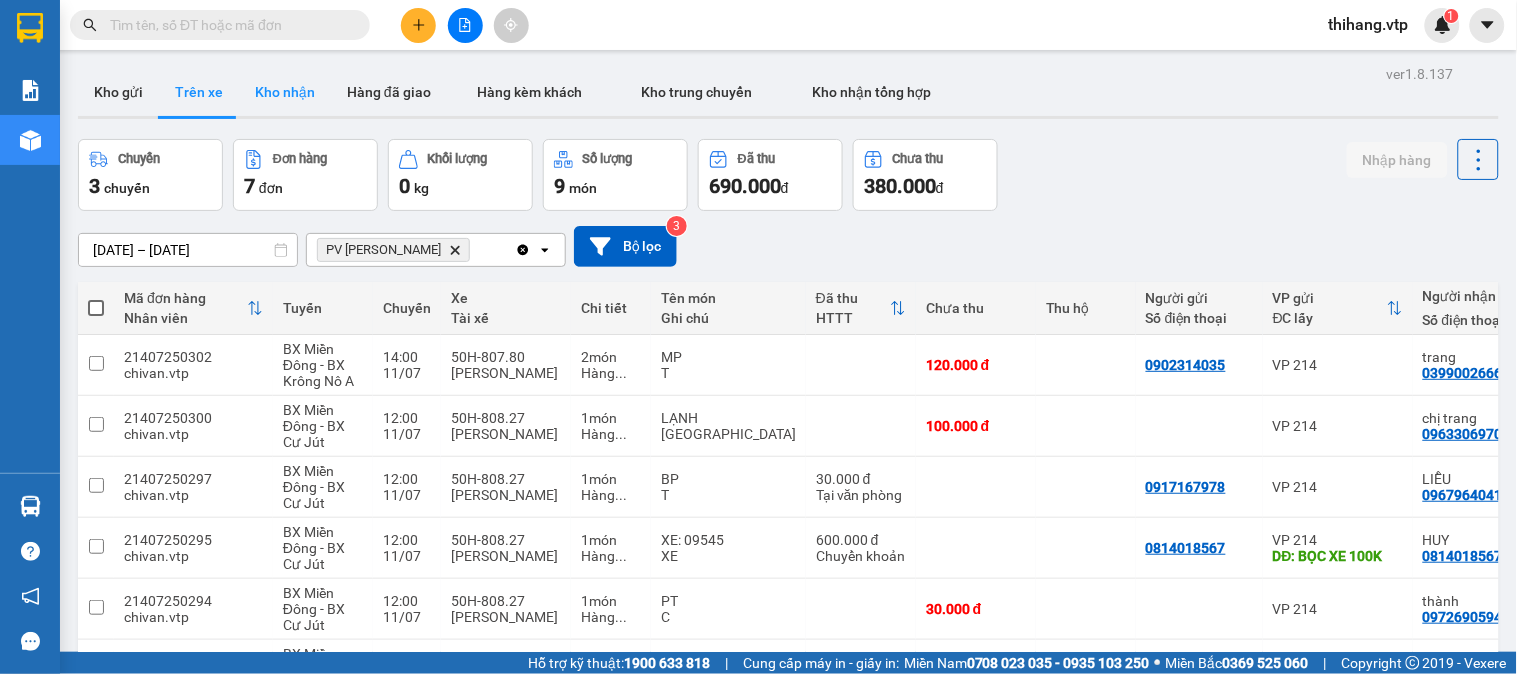click on "Kho nhận" at bounding box center (285, 92) 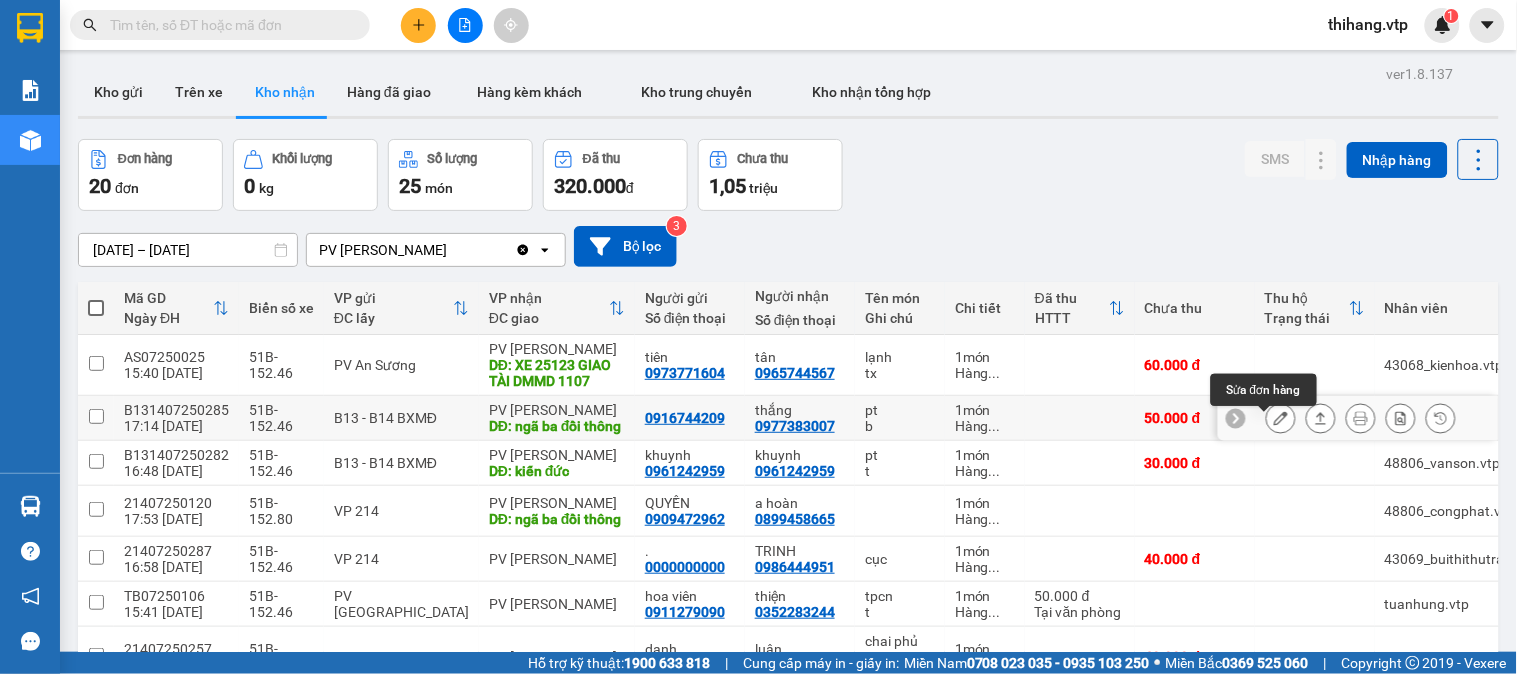 click 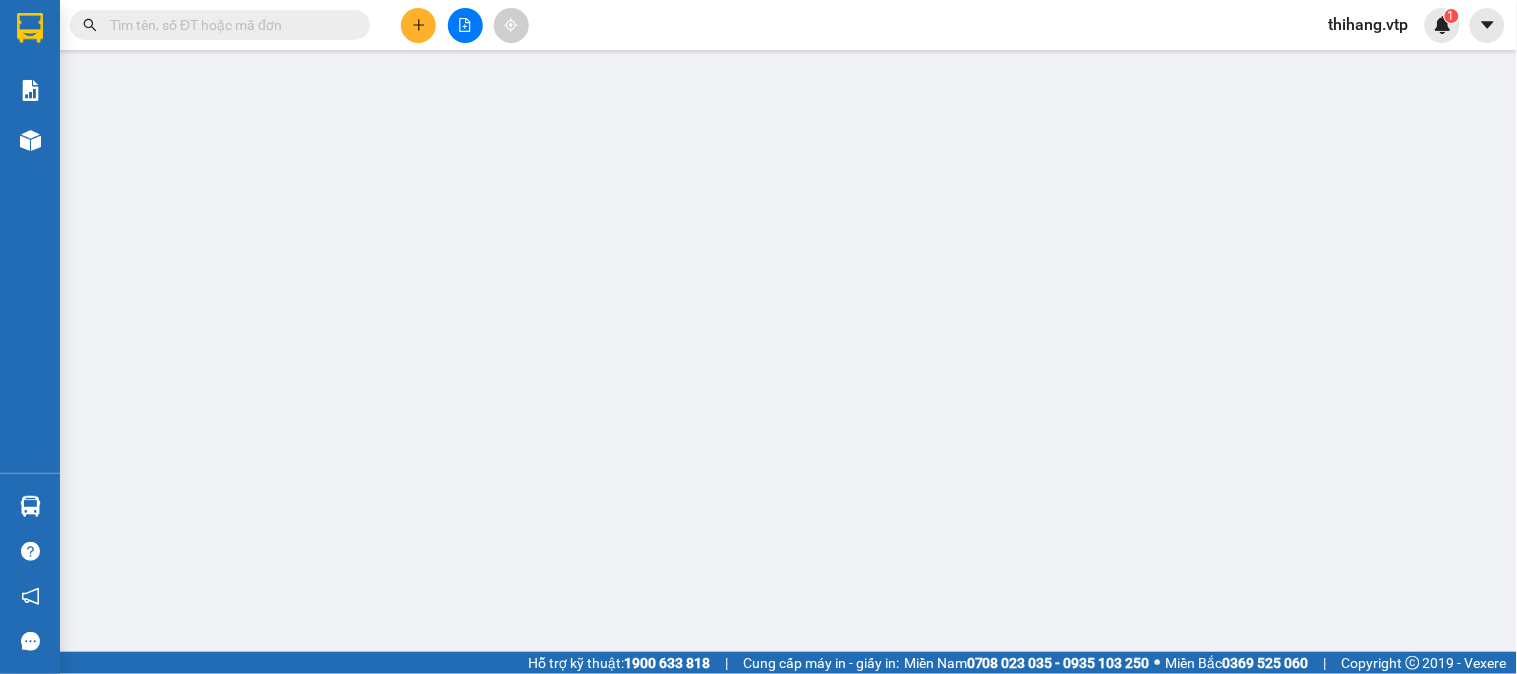 type on "0916744209" 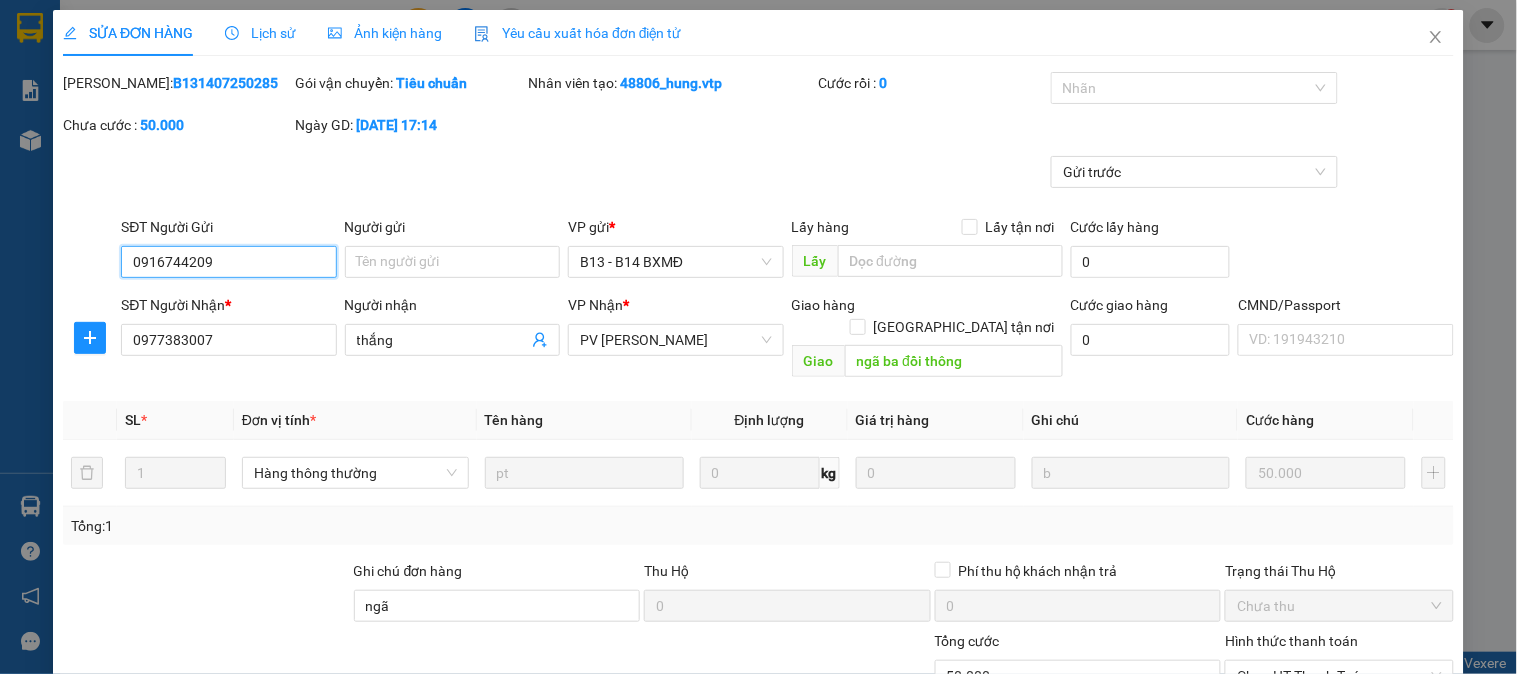 type on "2.500" 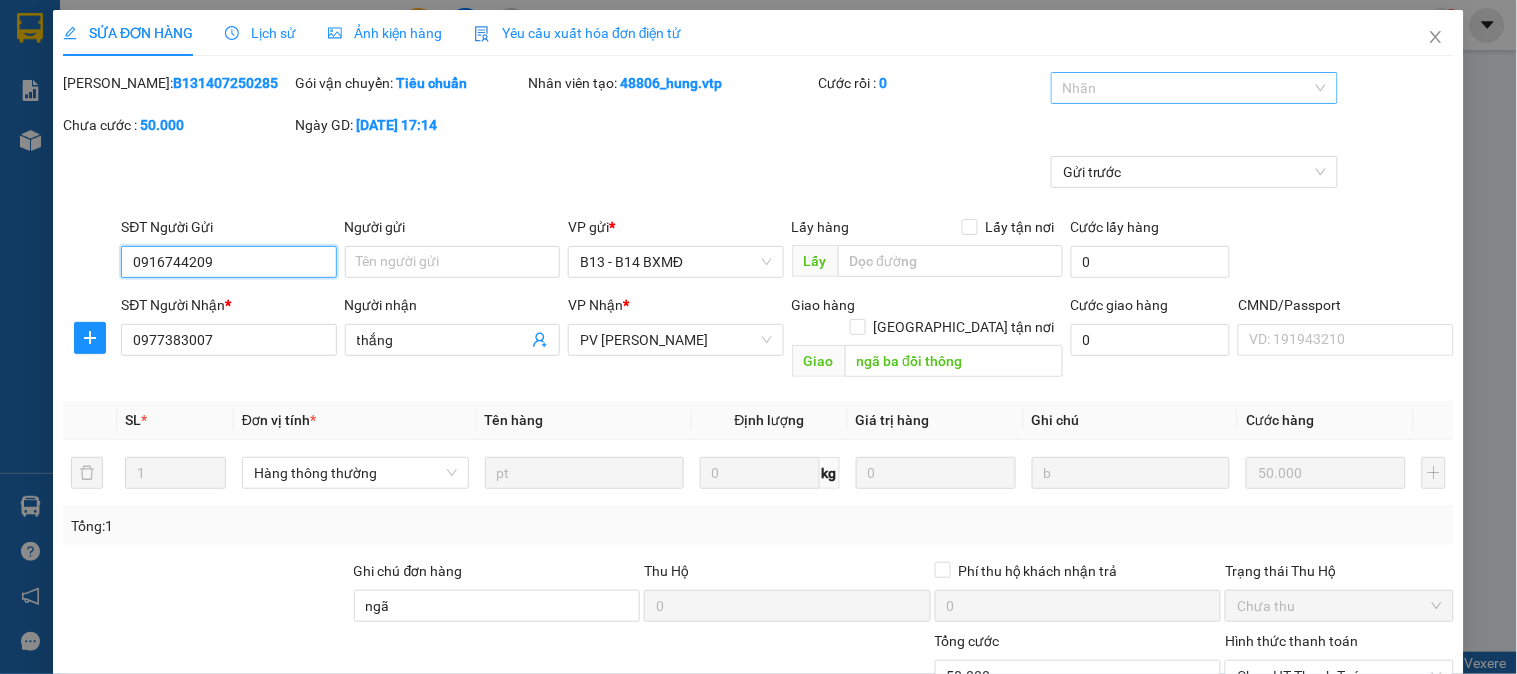 click at bounding box center [1184, 88] 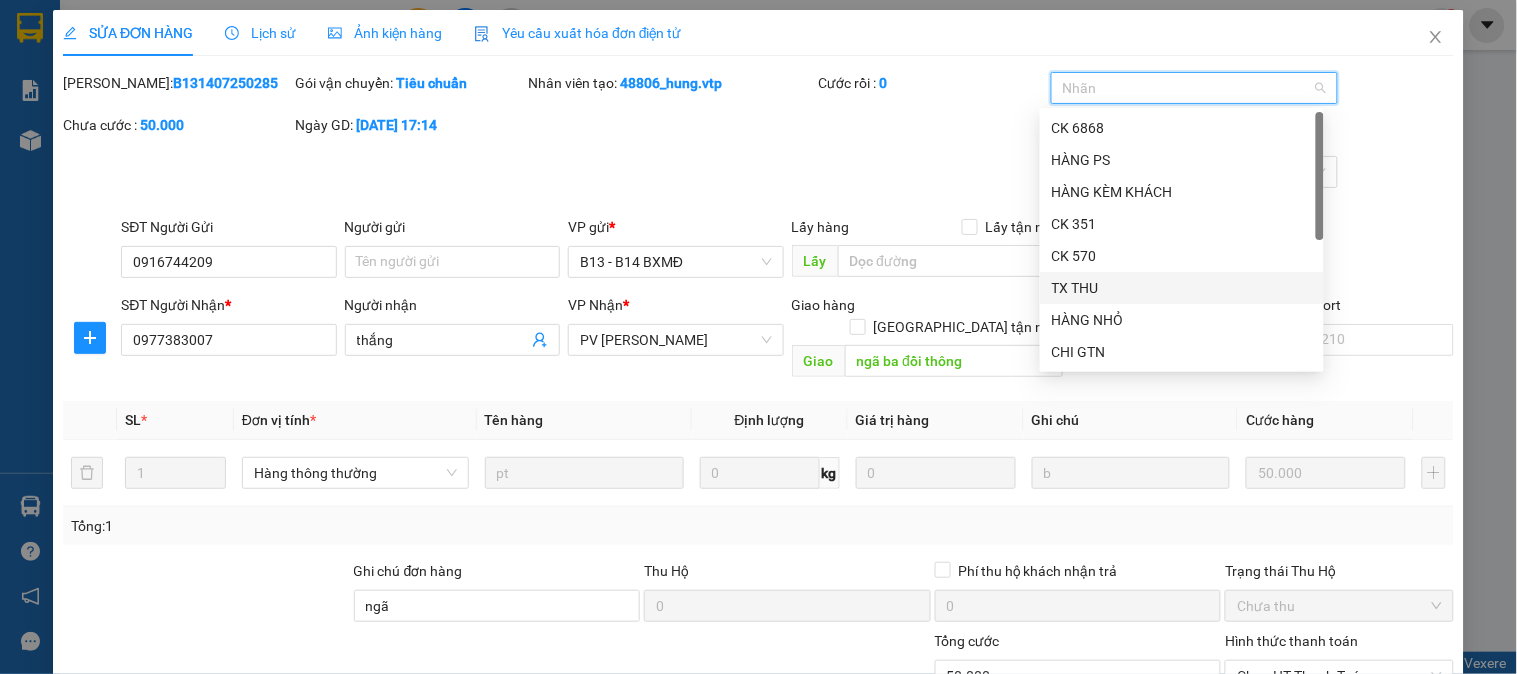 click on "TX THU" at bounding box center [1182, 288] 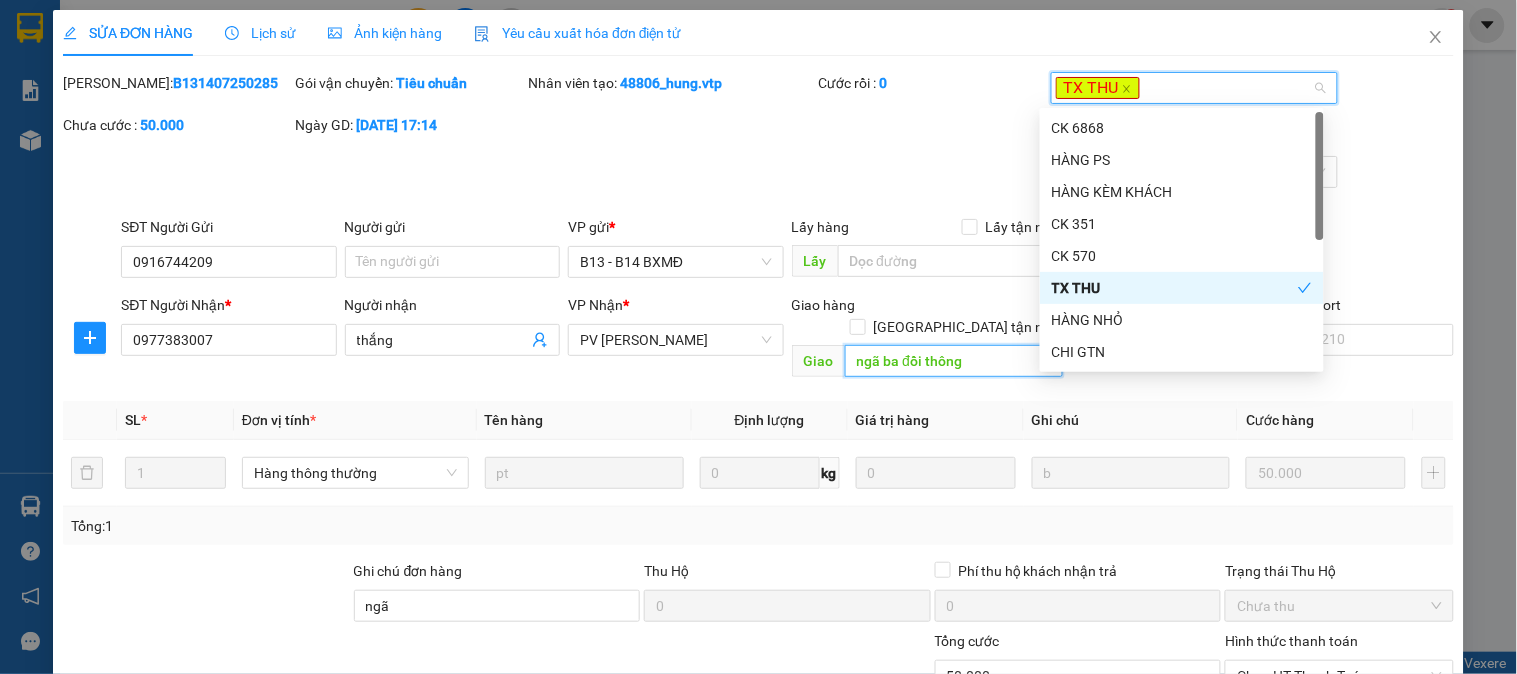 click on "ngã ba đồi thông" at bounding box center [954, 361] 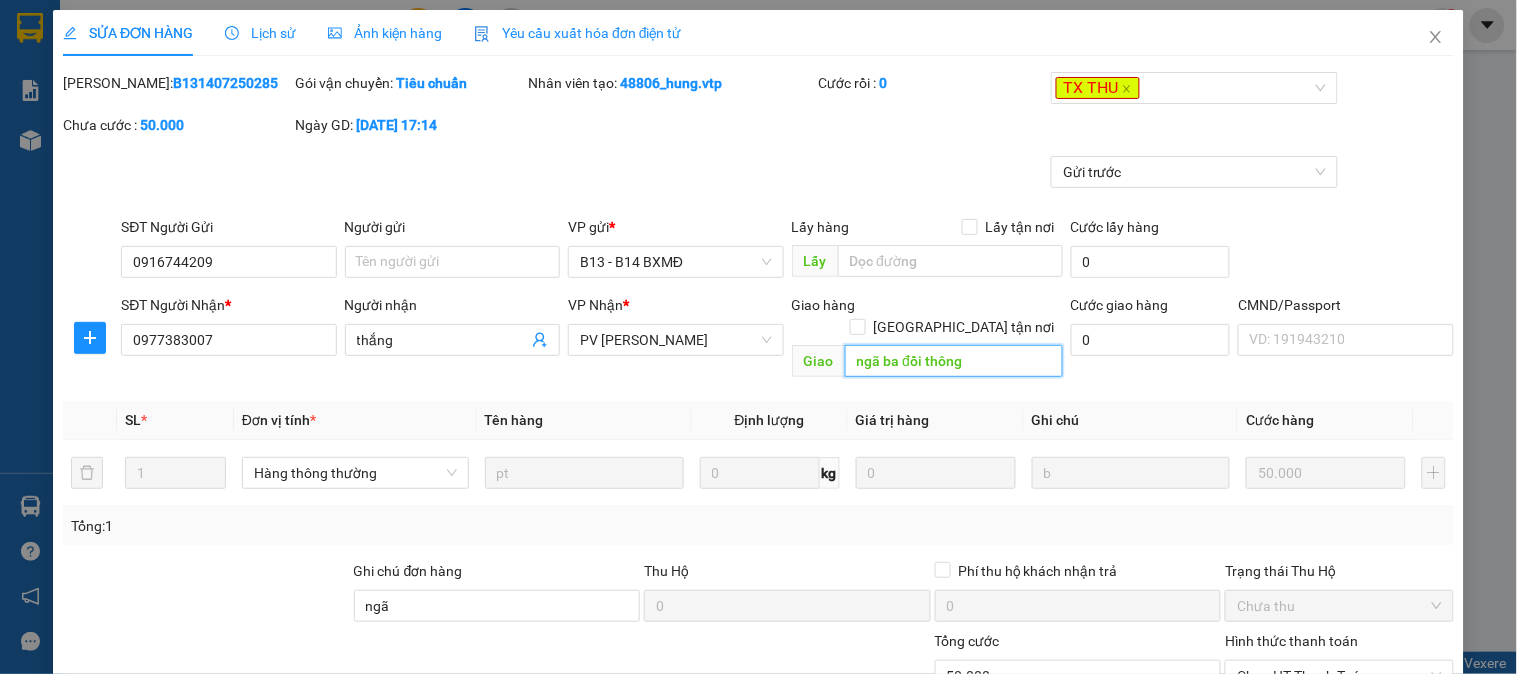 click on "ngã ba đồi thông" at bounding box center [954, 361] 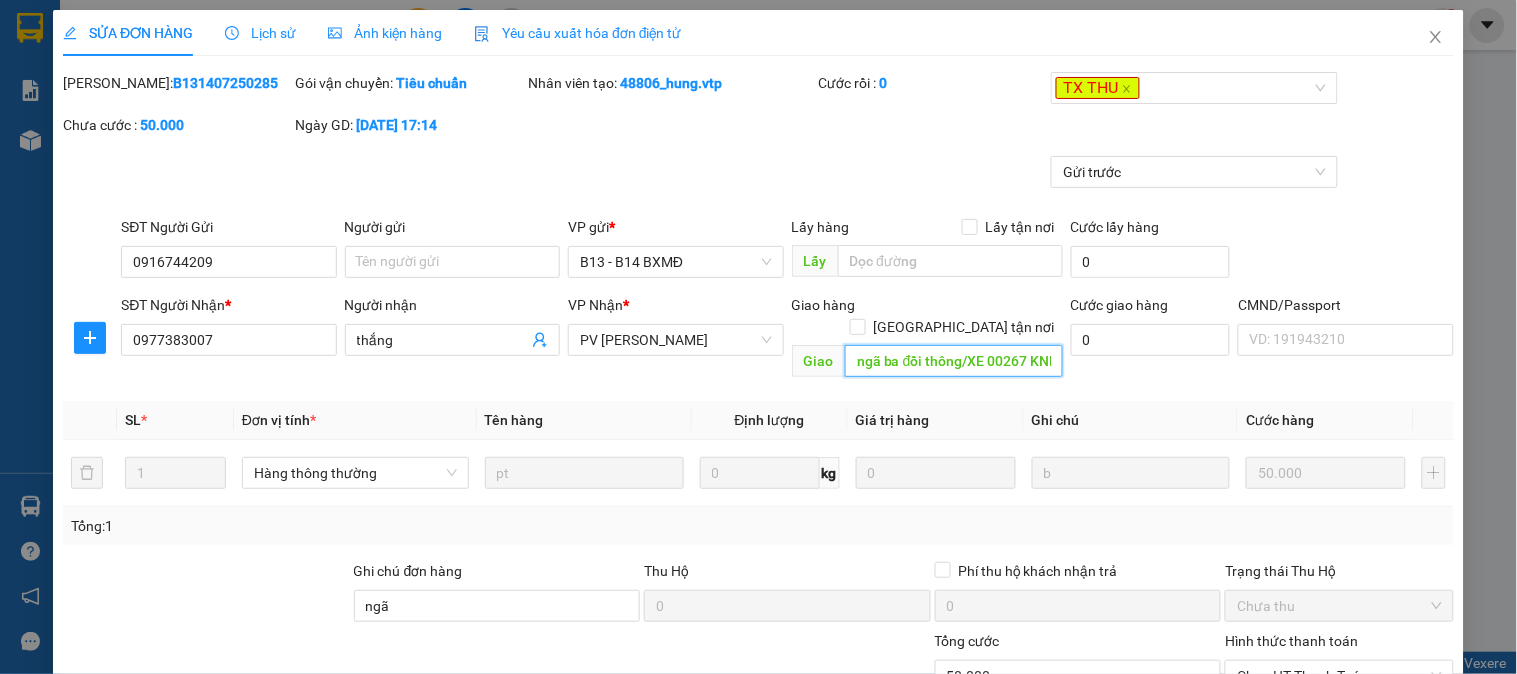 type on "ngã ba đồi thông/XE 00267 KNMD GIAO LẠI 11/7" 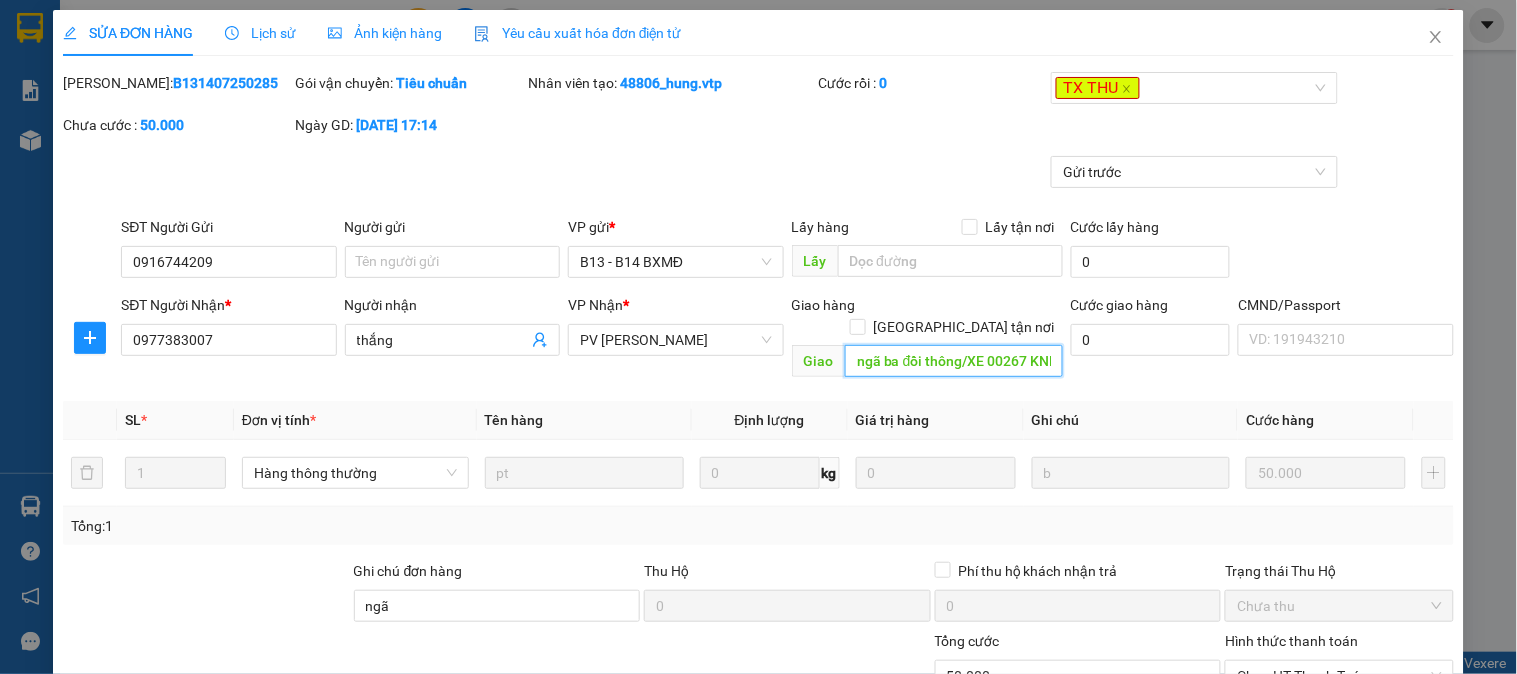 drag, startPoint x: 1037, startPoint y: 344, endPoint x: 965, endPoint y: 337, distance: 72.33948 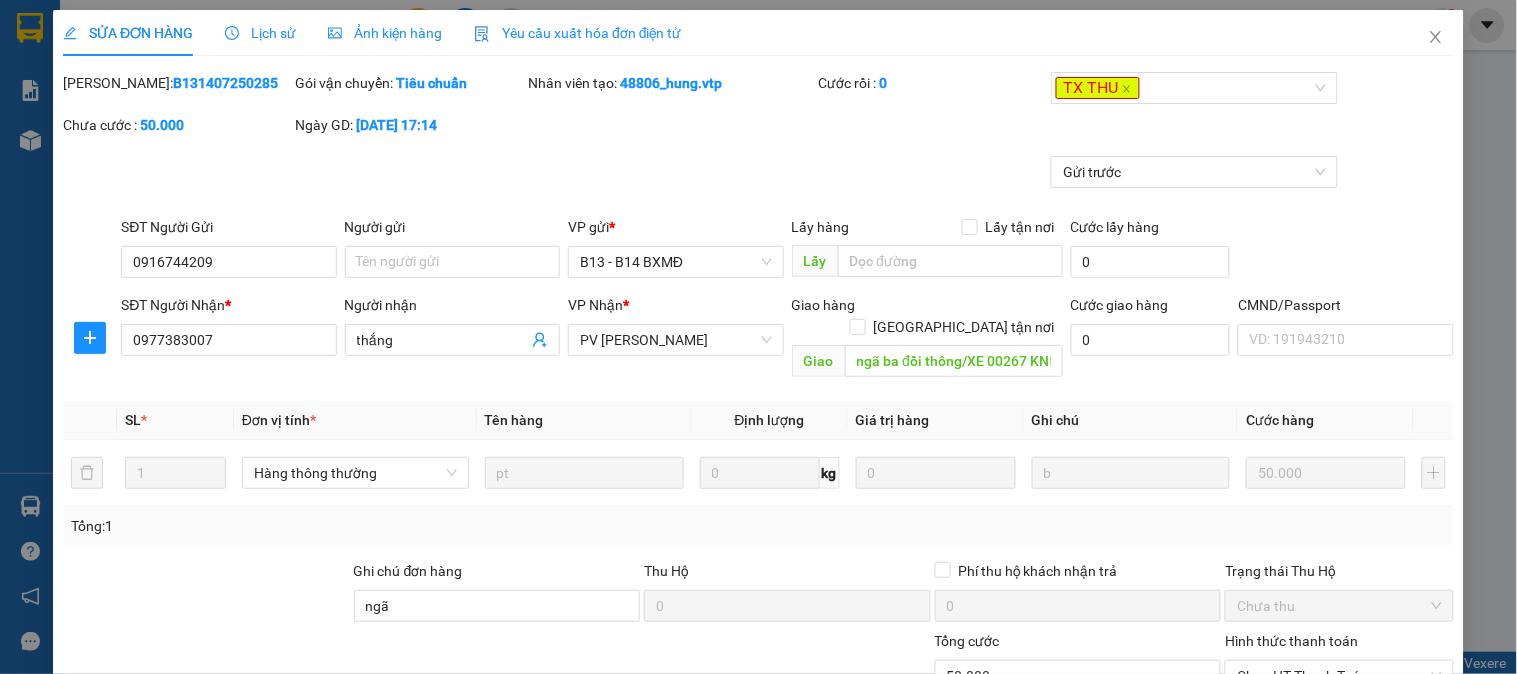 click on "[PERSON_NAME] thay đổi" at bounding box center [1227, 914] 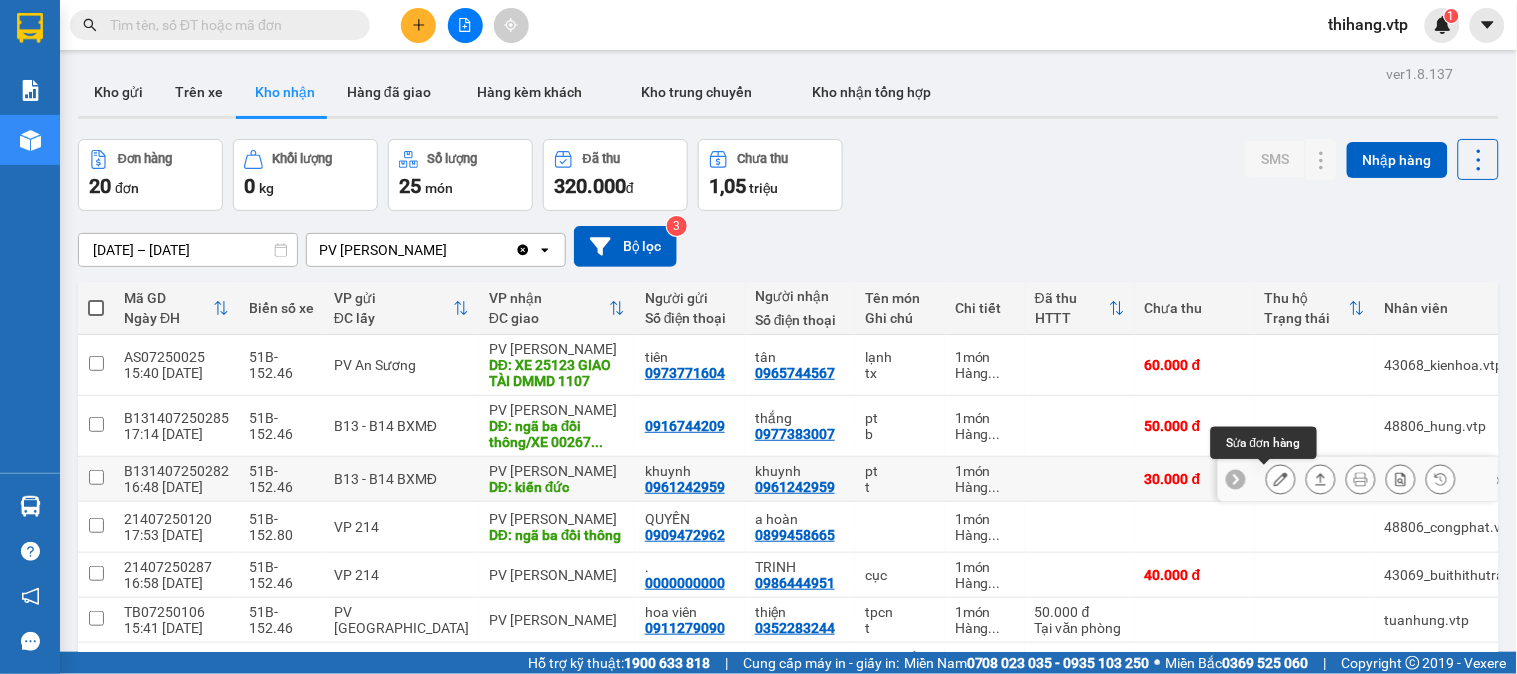 click 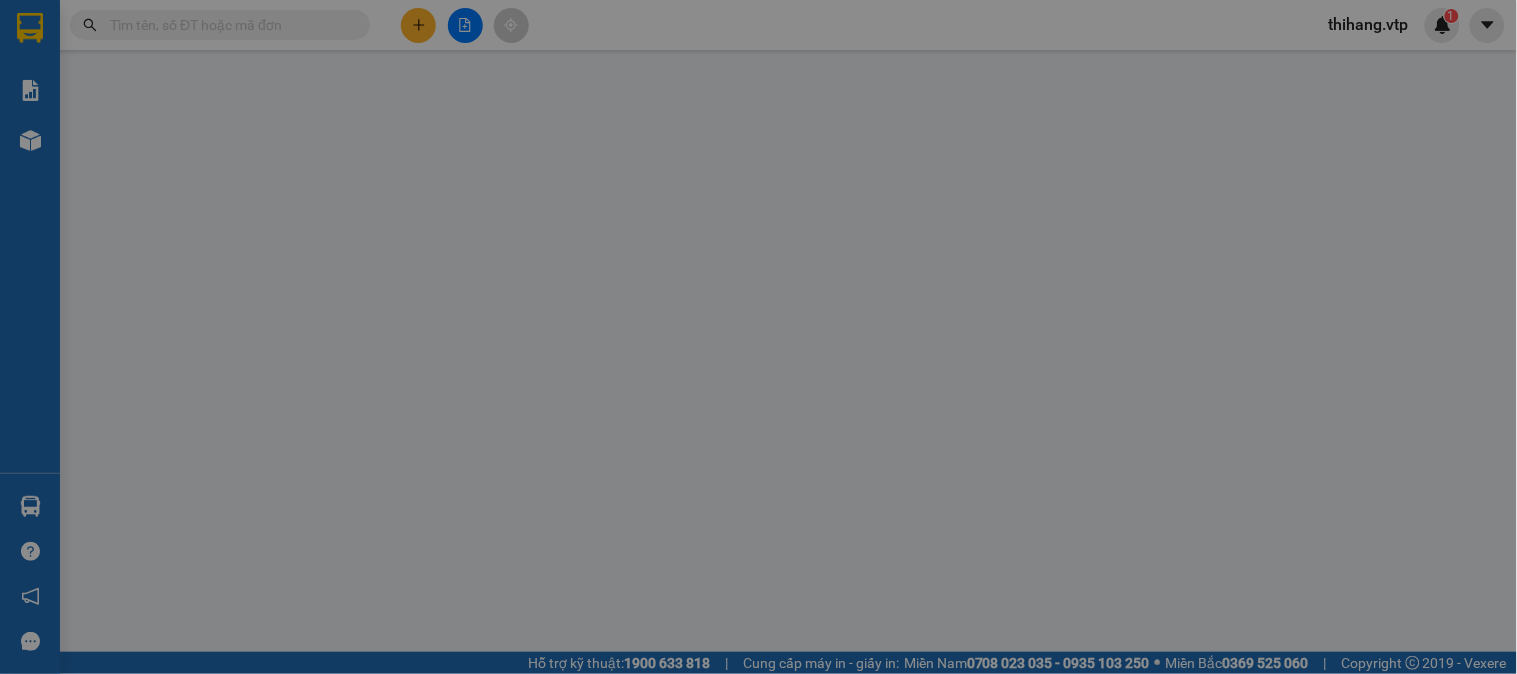 type on "0961242959" 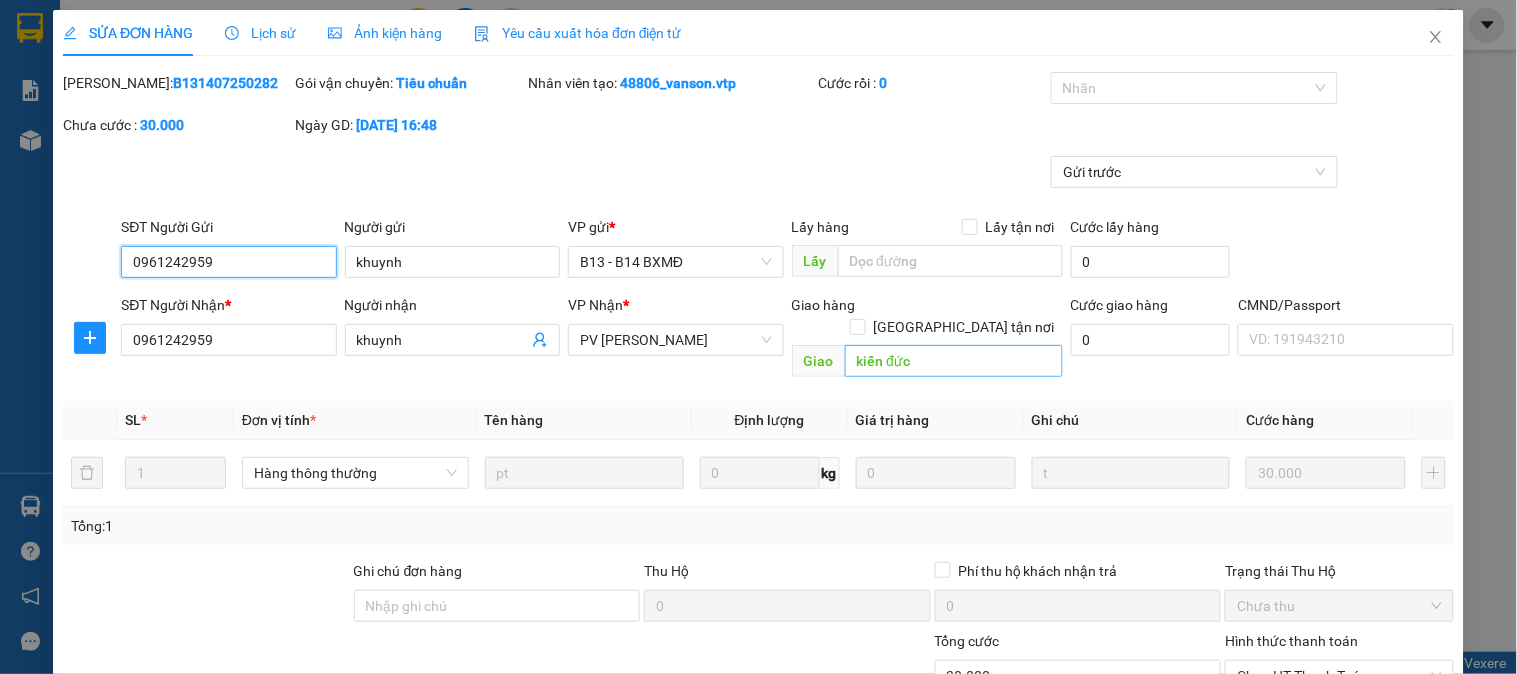 type on "1.500" 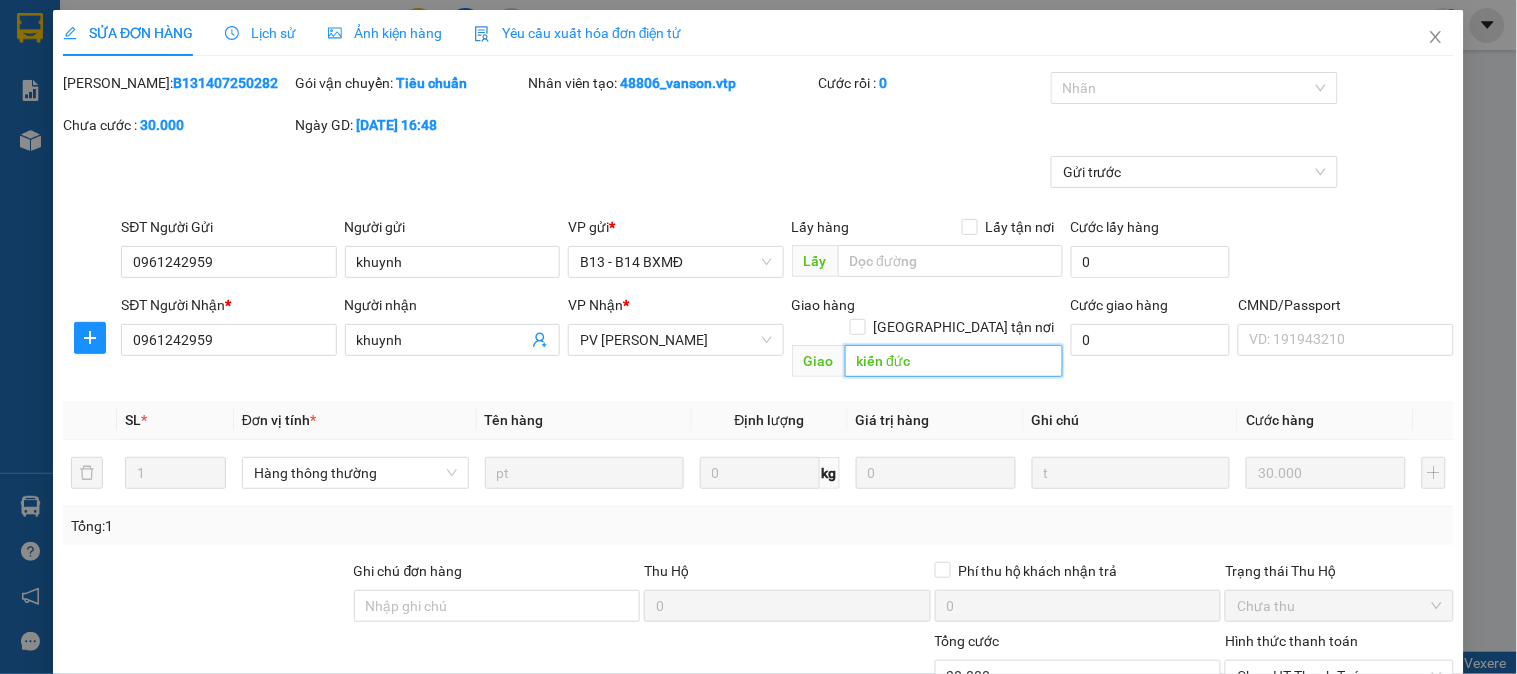 click on "kiến đức" at bounding box center (954, 361) 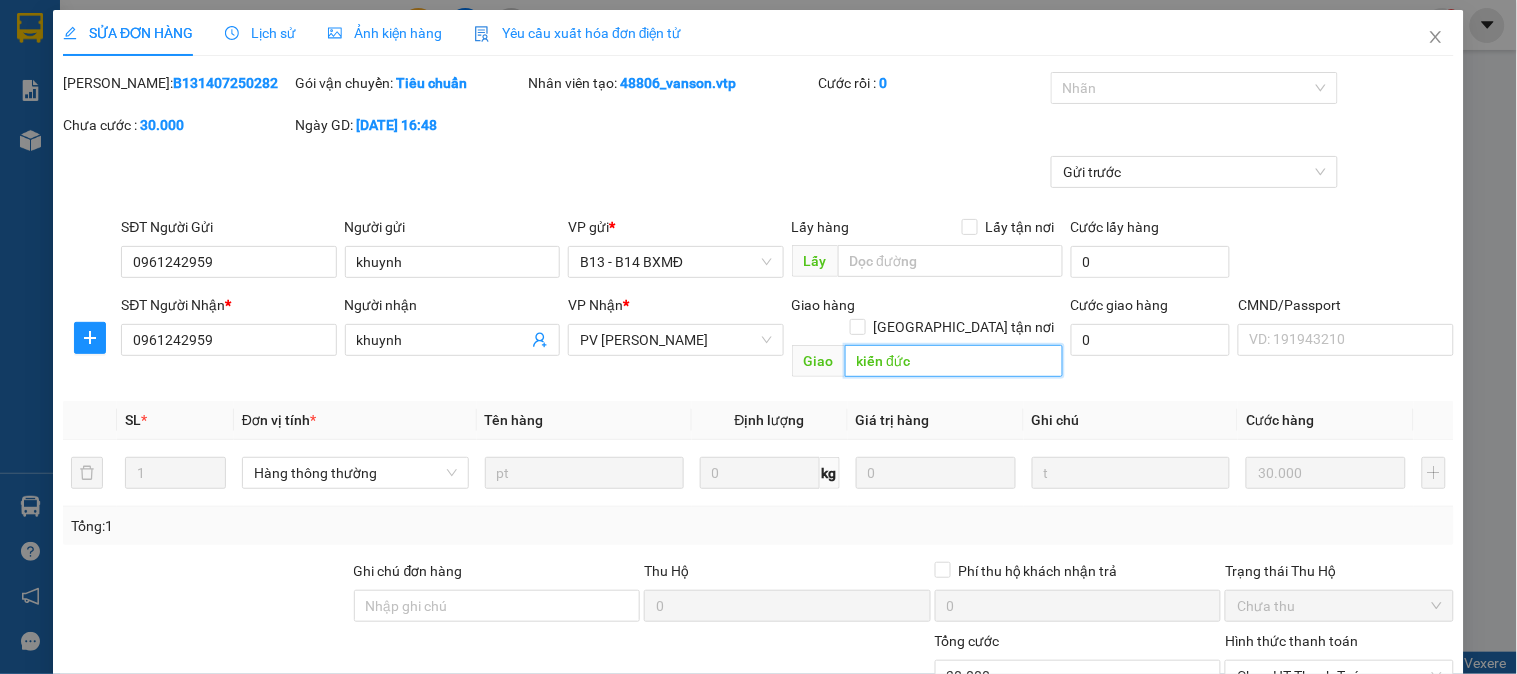 click on "kiến đức" at bounding box center [954, 361] 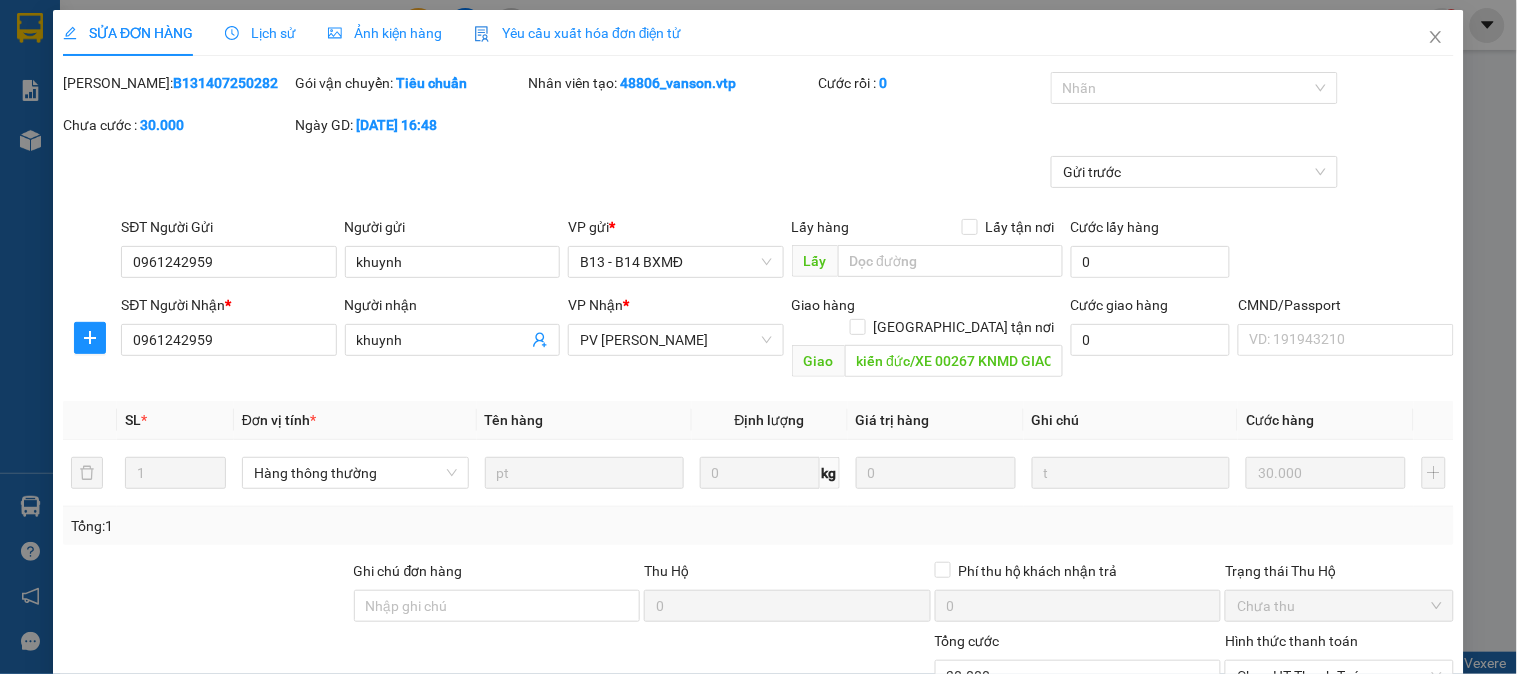 click 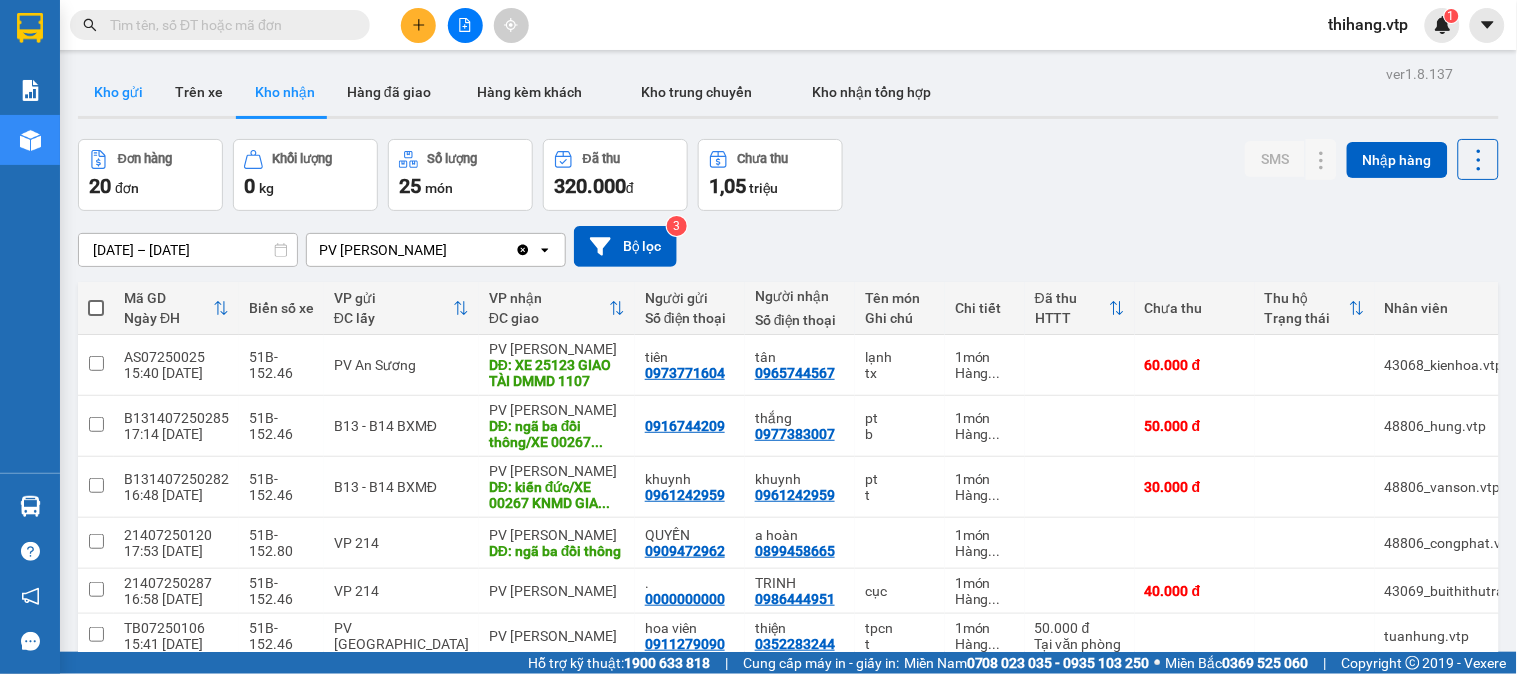 click on "Kho gửi" at bounding box center [118, 92] 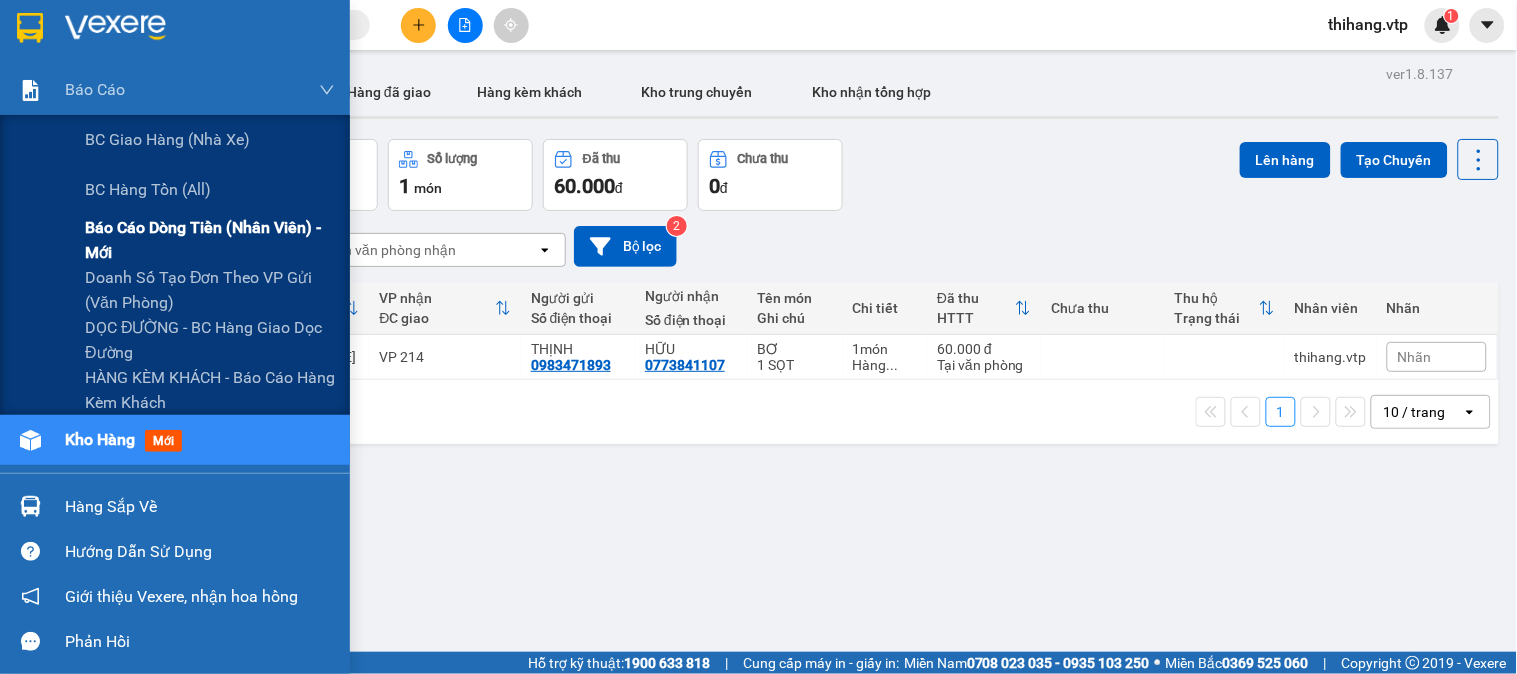 click on "Báo cáo dòng tiền (nhân viên) - mới" at bounding box center (210, 240) 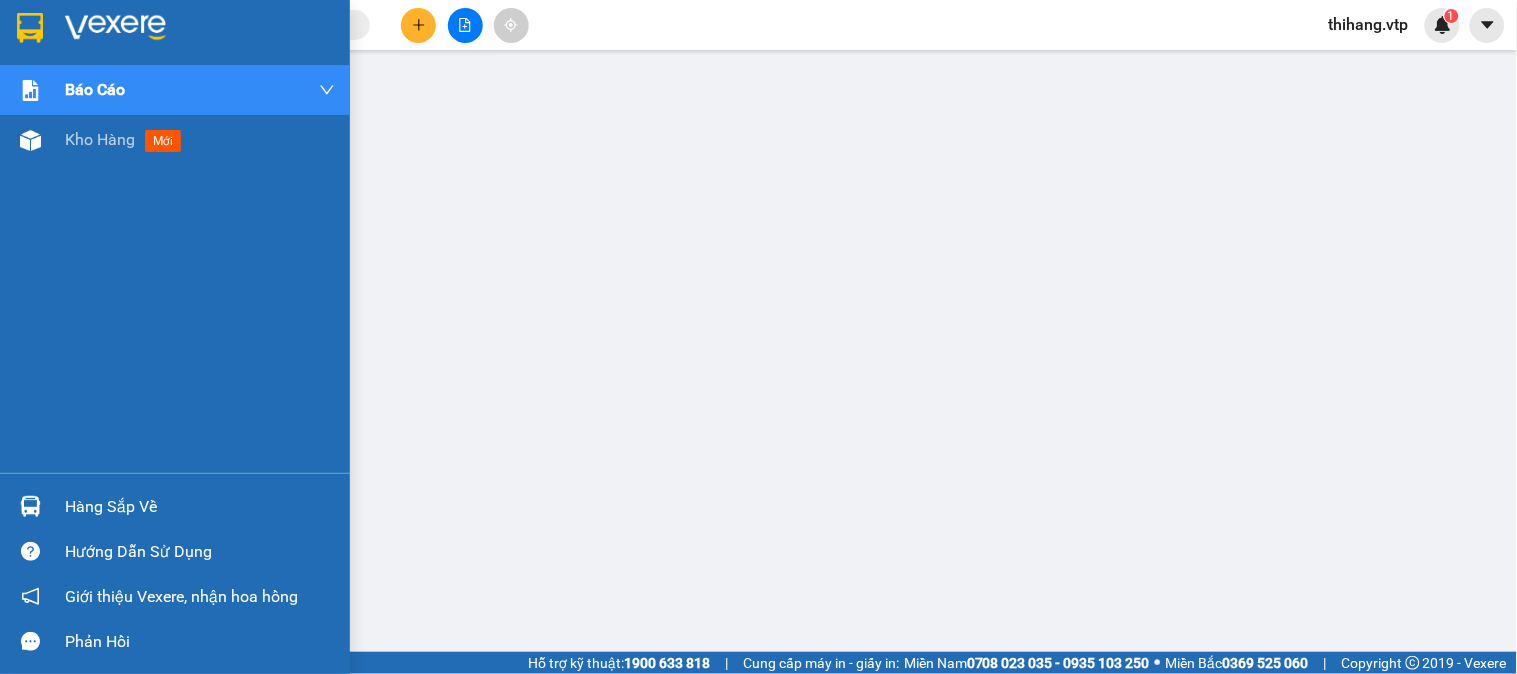 click at bounding box center [115, 28] 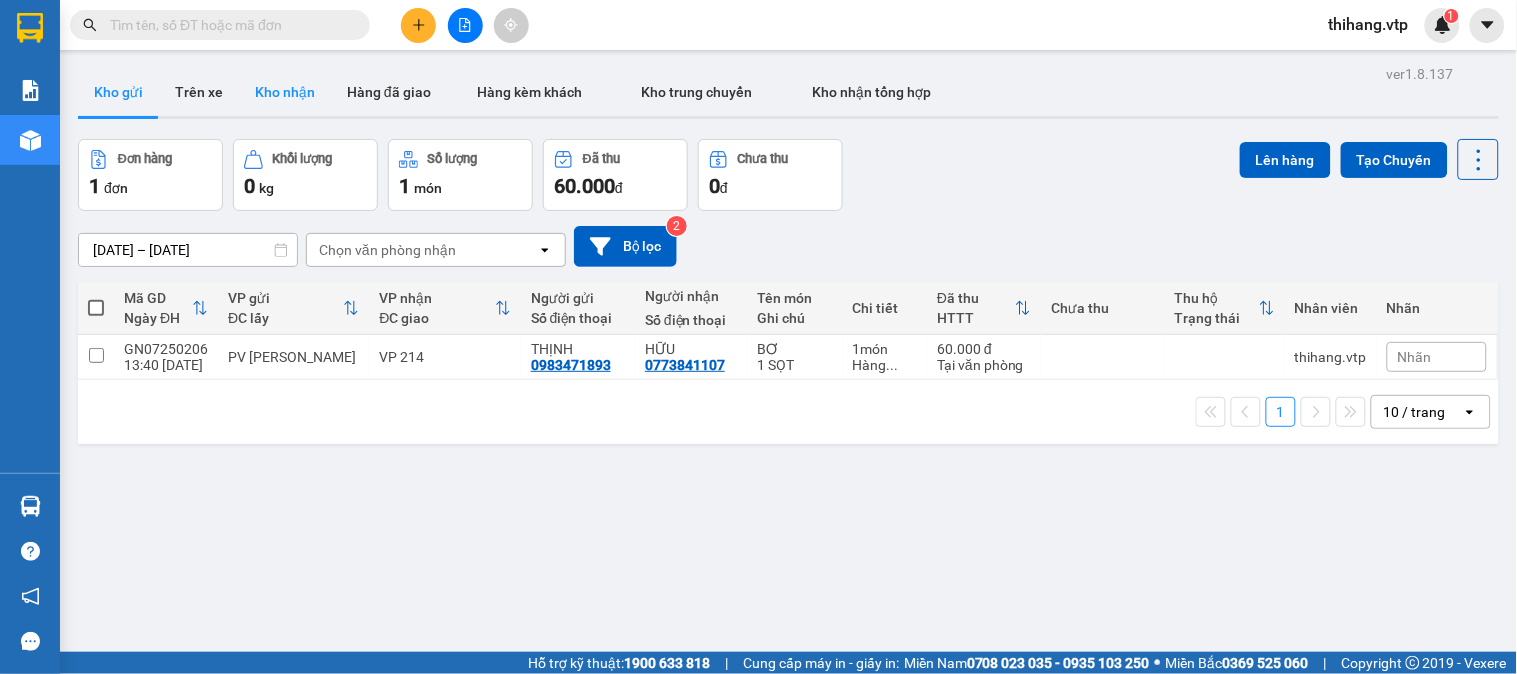 click on "Kho nhận" at bounding box center [285, 92] 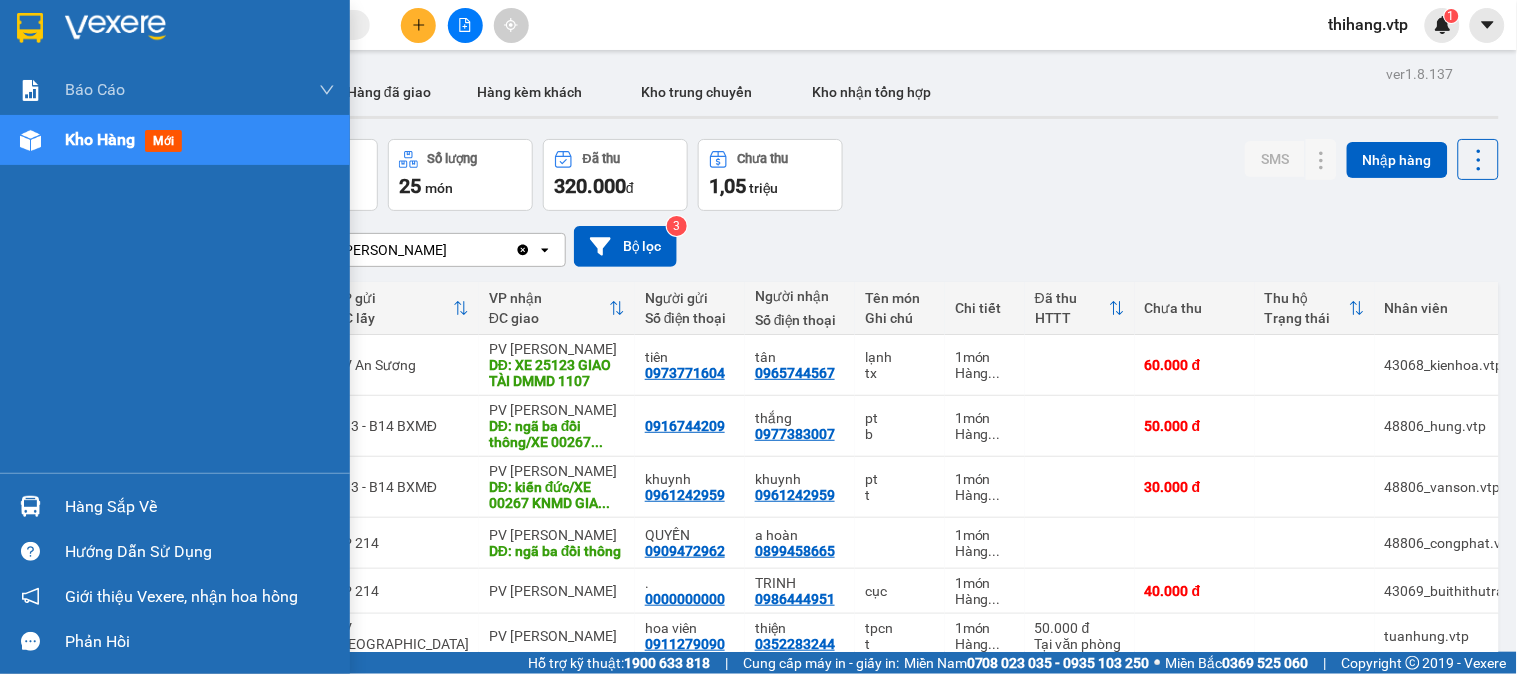 click on "Hàng sắp về" at bounding box center (200, 507) 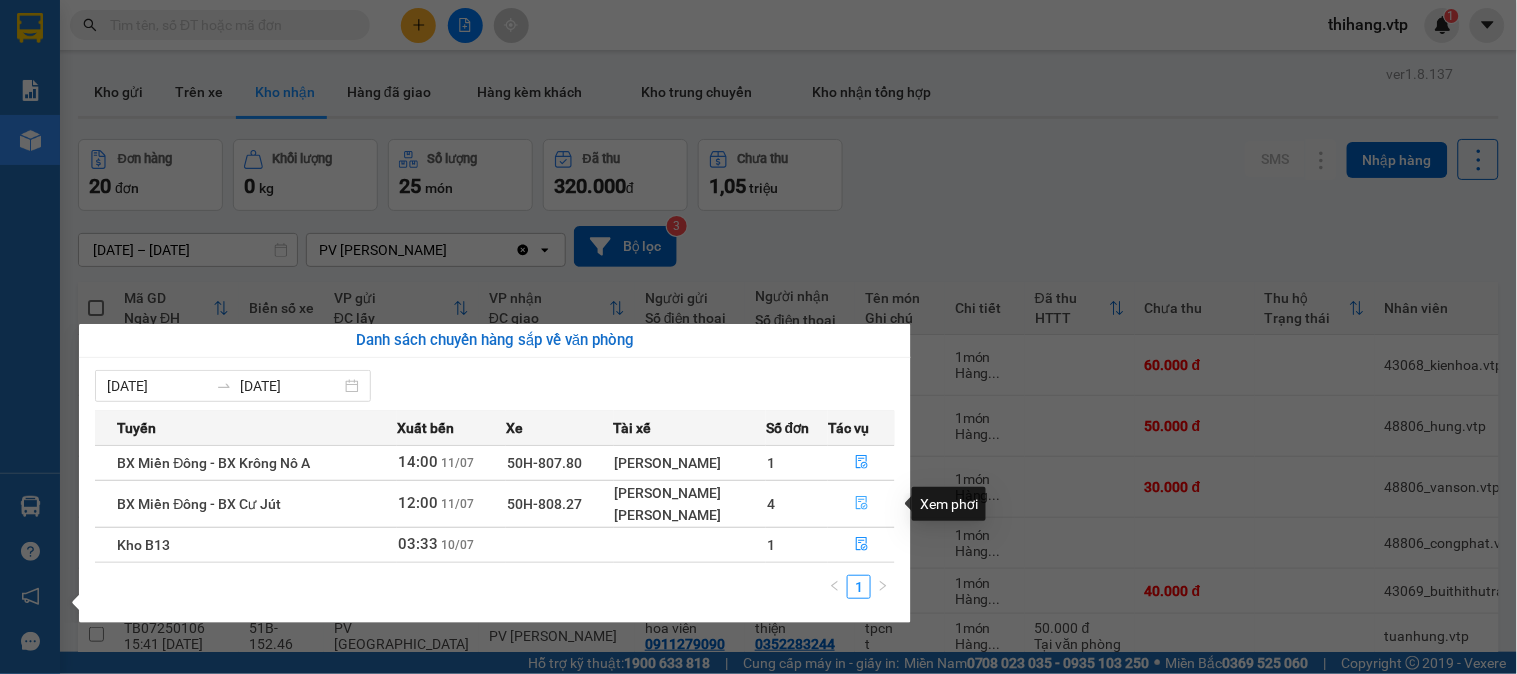 click 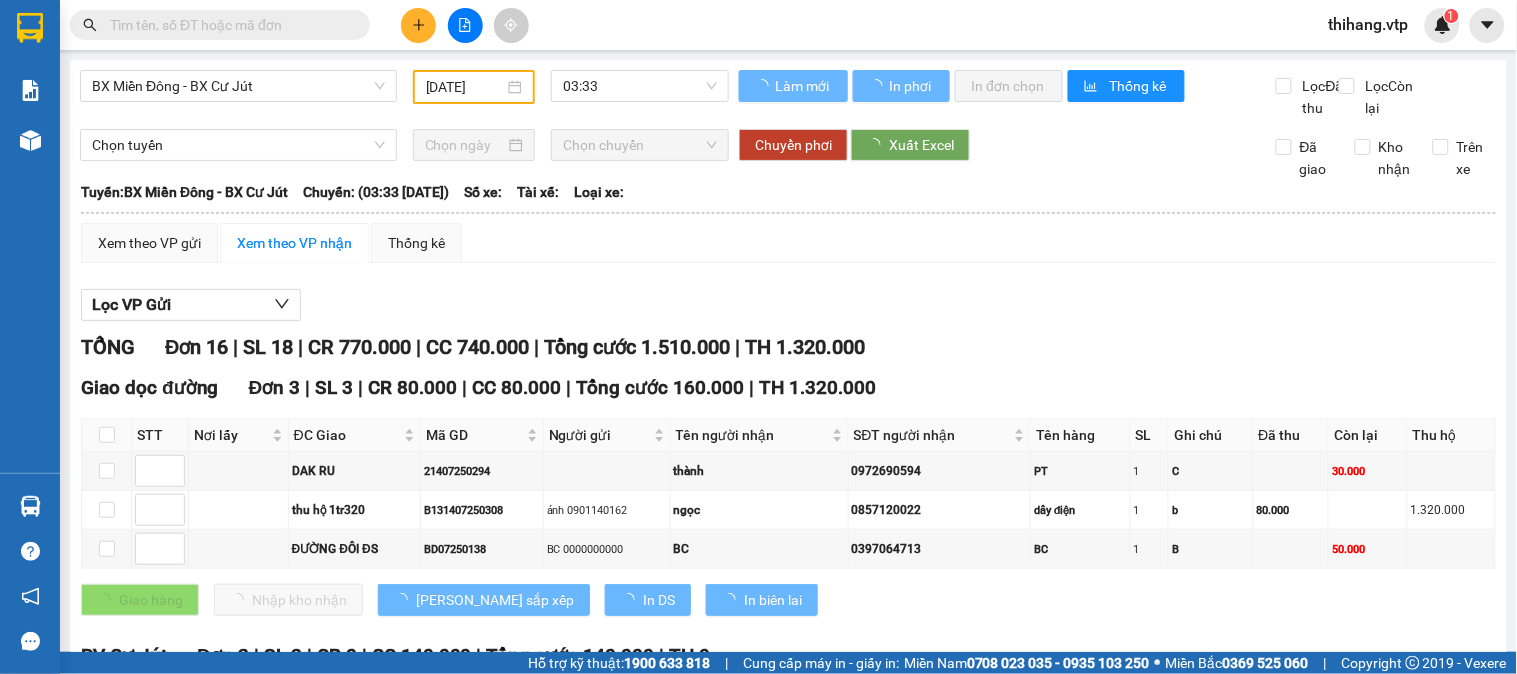 type on "[DATE]" 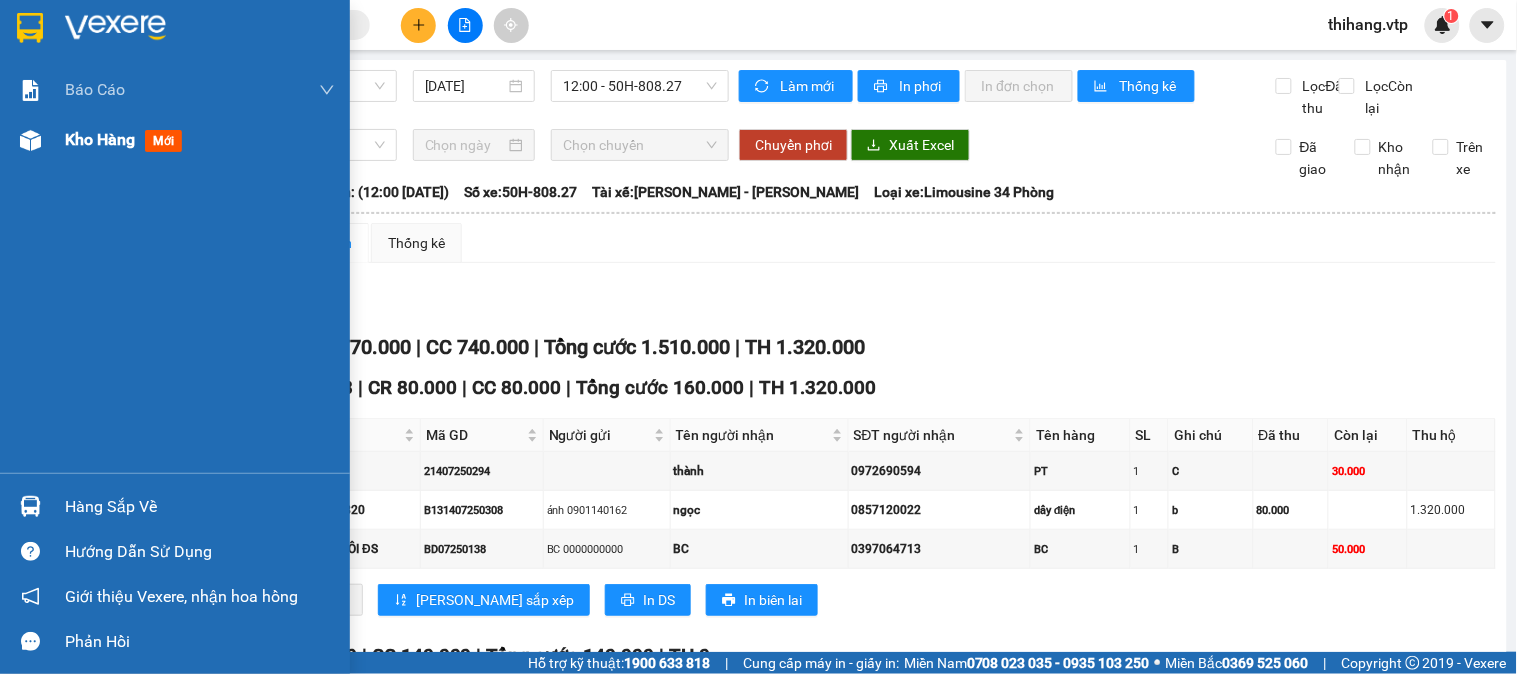 click on "Kho hàng mới" at bounding box center (175, 140) 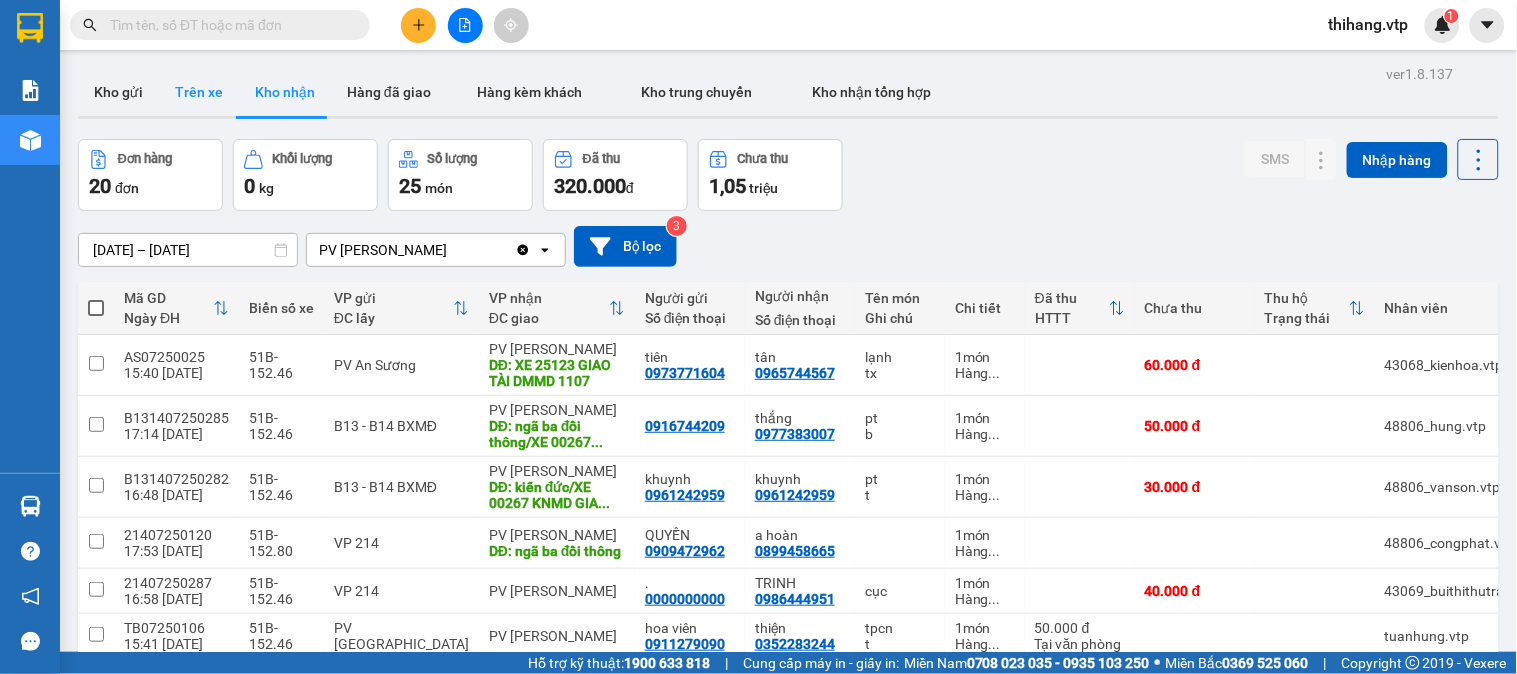 click on "Trên xe" at bounding box center (199, 92) 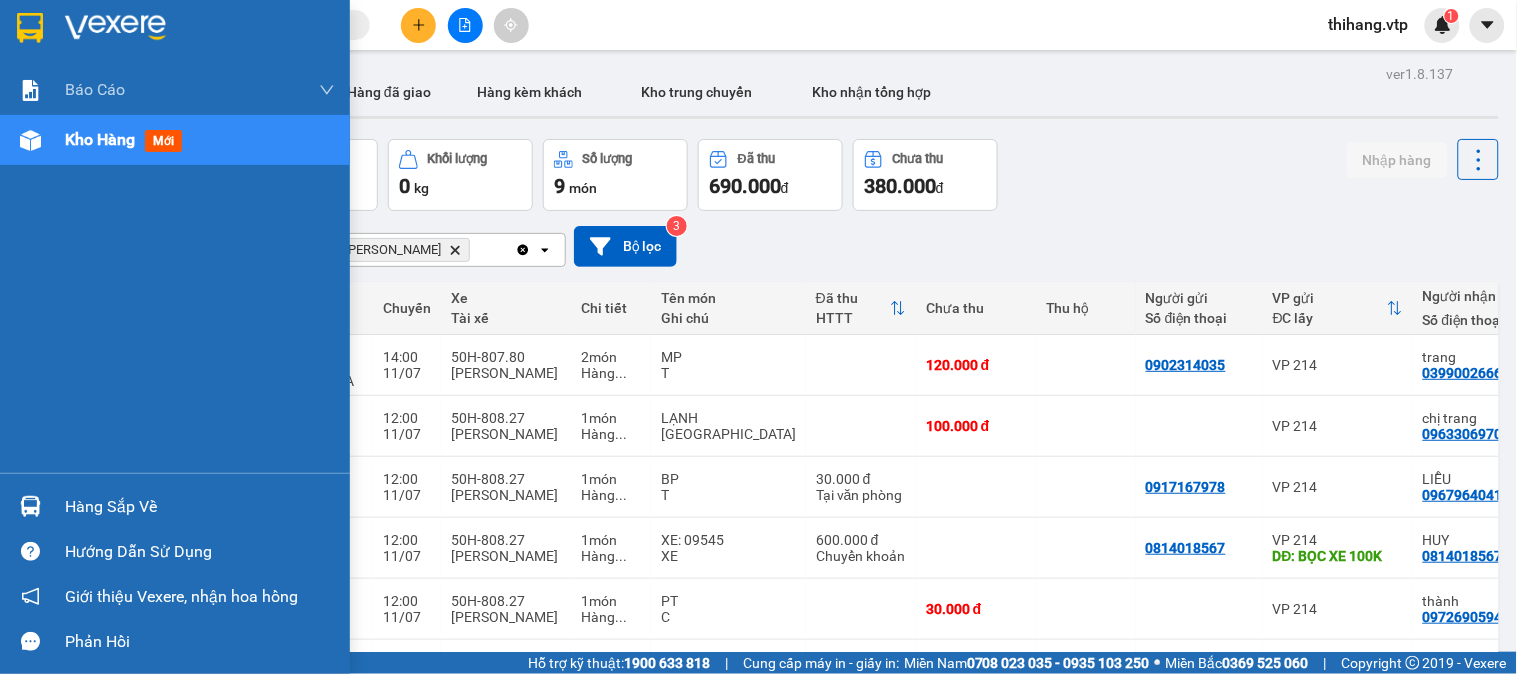 click on "Hàng sắp về" at bounding box center [175, 506] 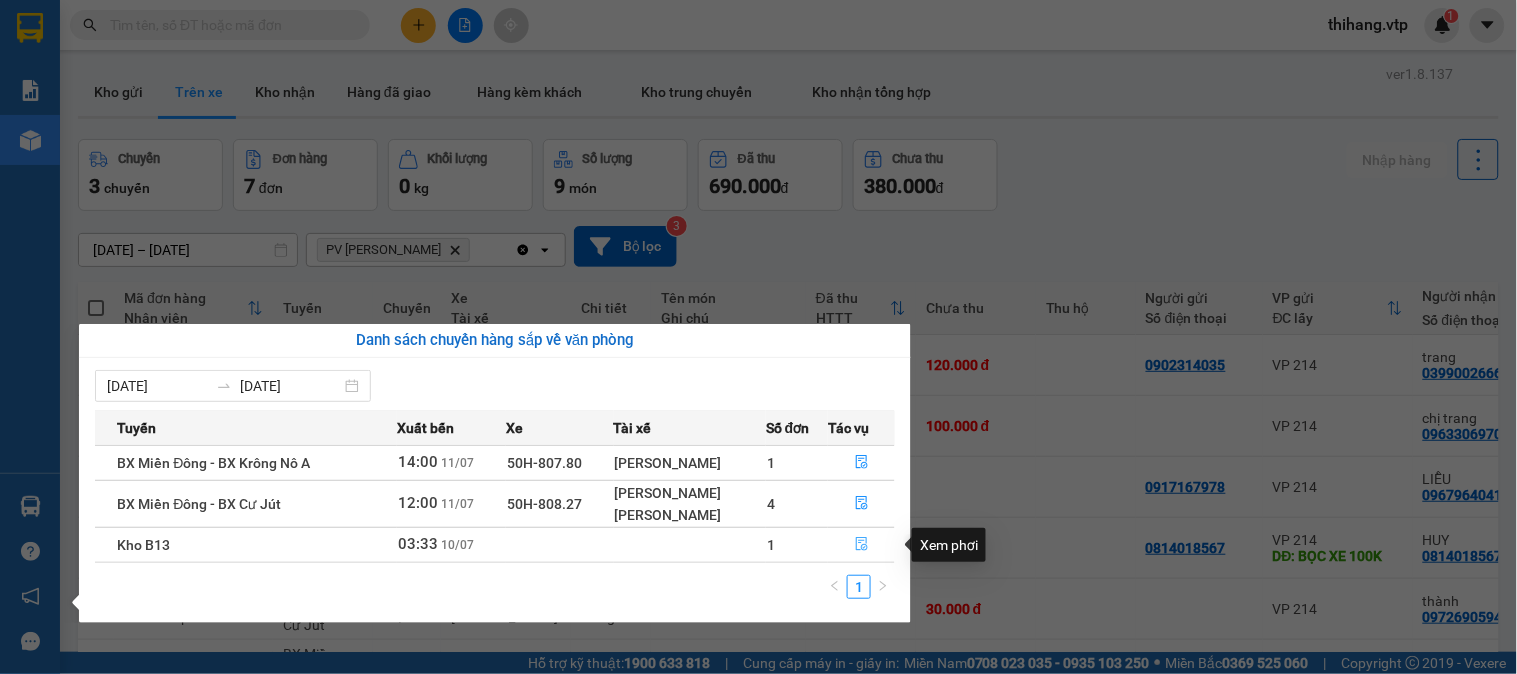 click 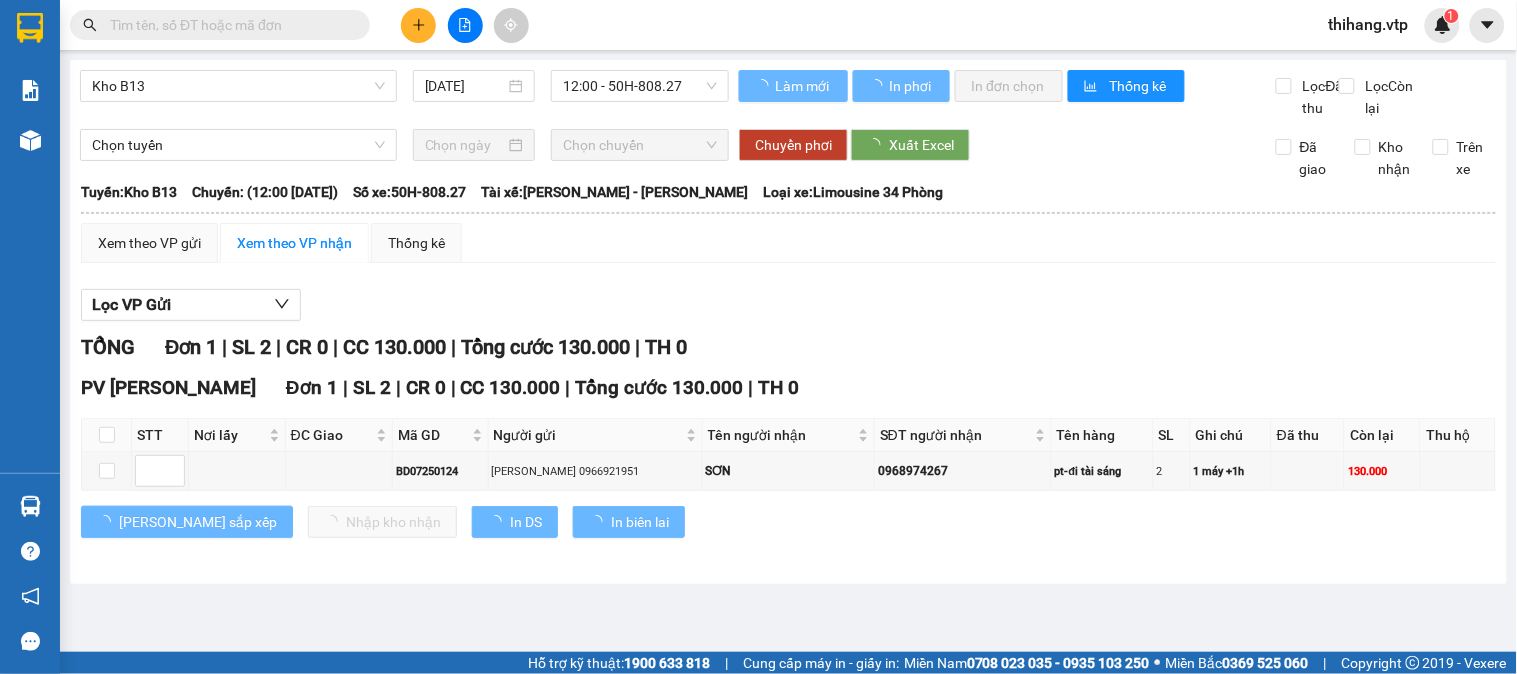 type on "[DATE]" 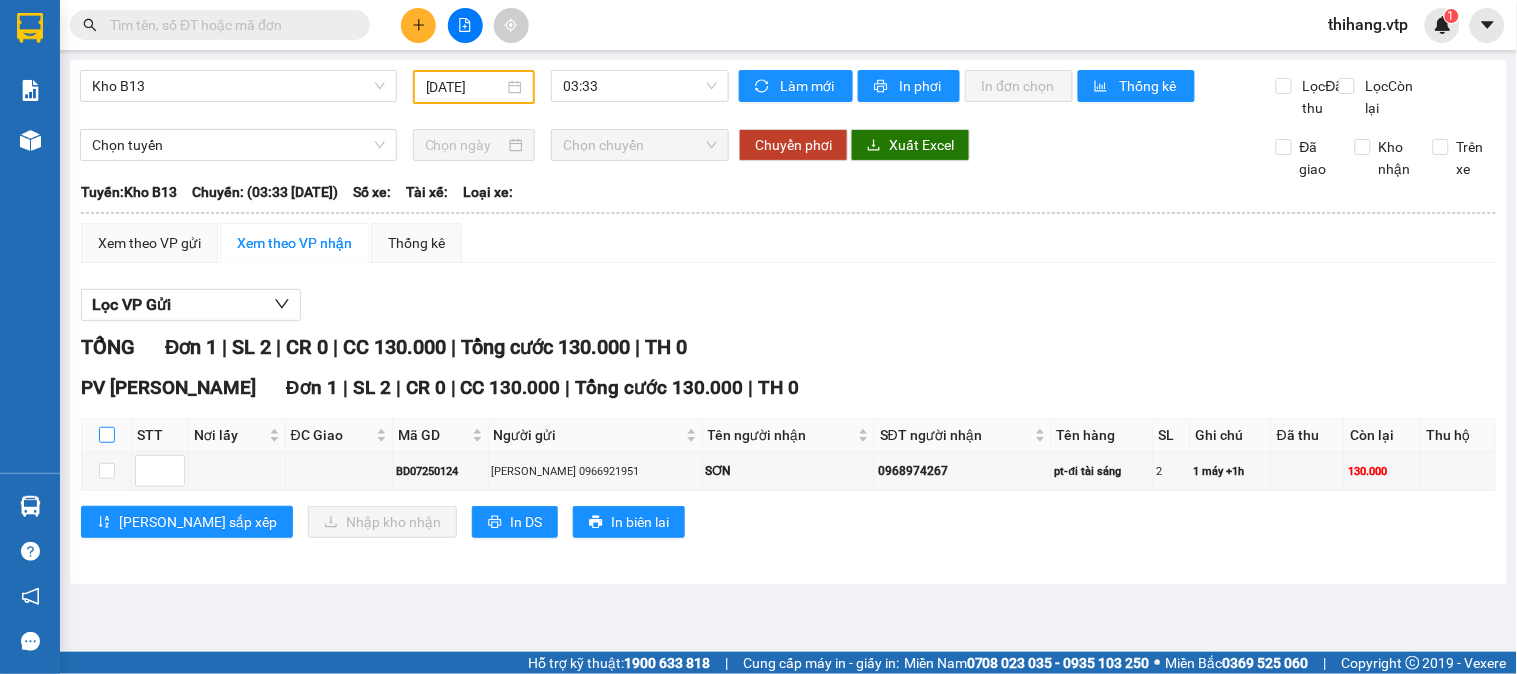 click at bounding box center [107, 435] 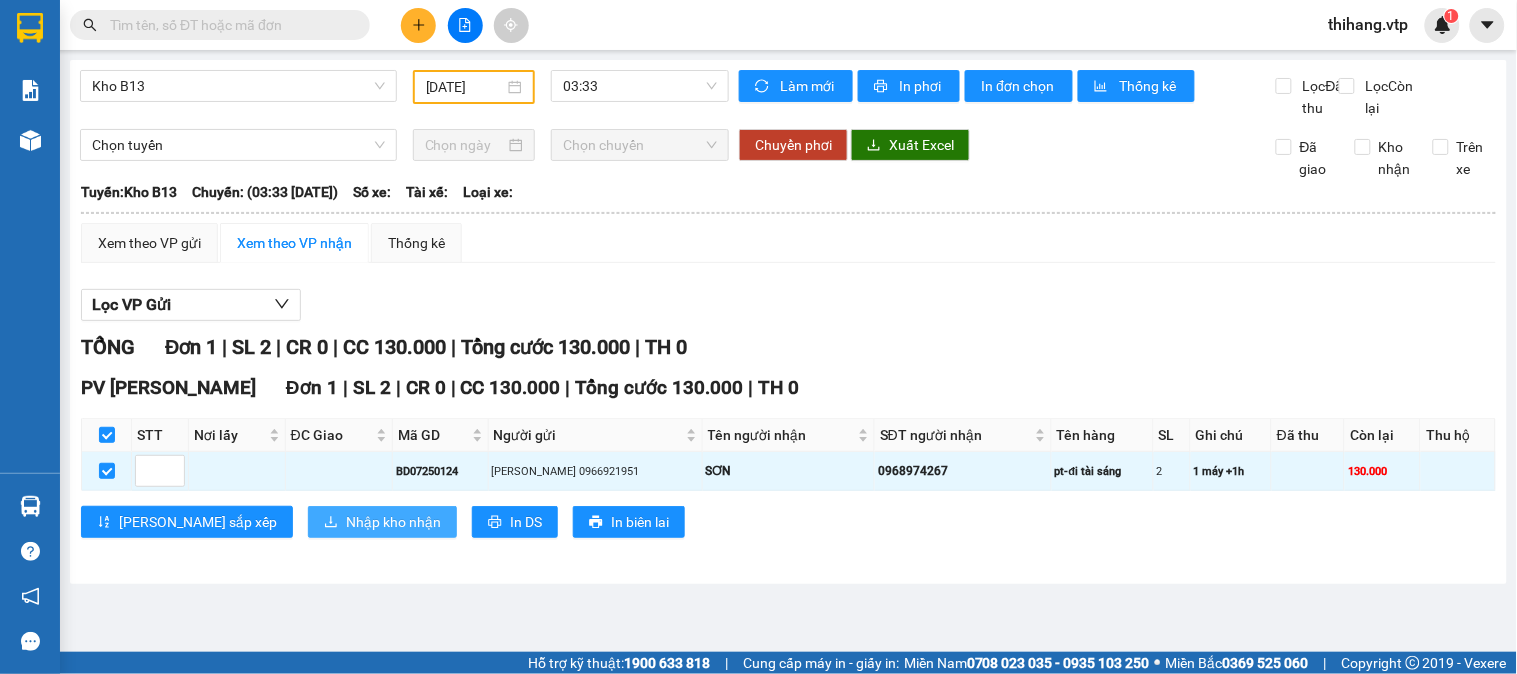 click on "Nhập kho nhận" at bounding box center [393, 522] 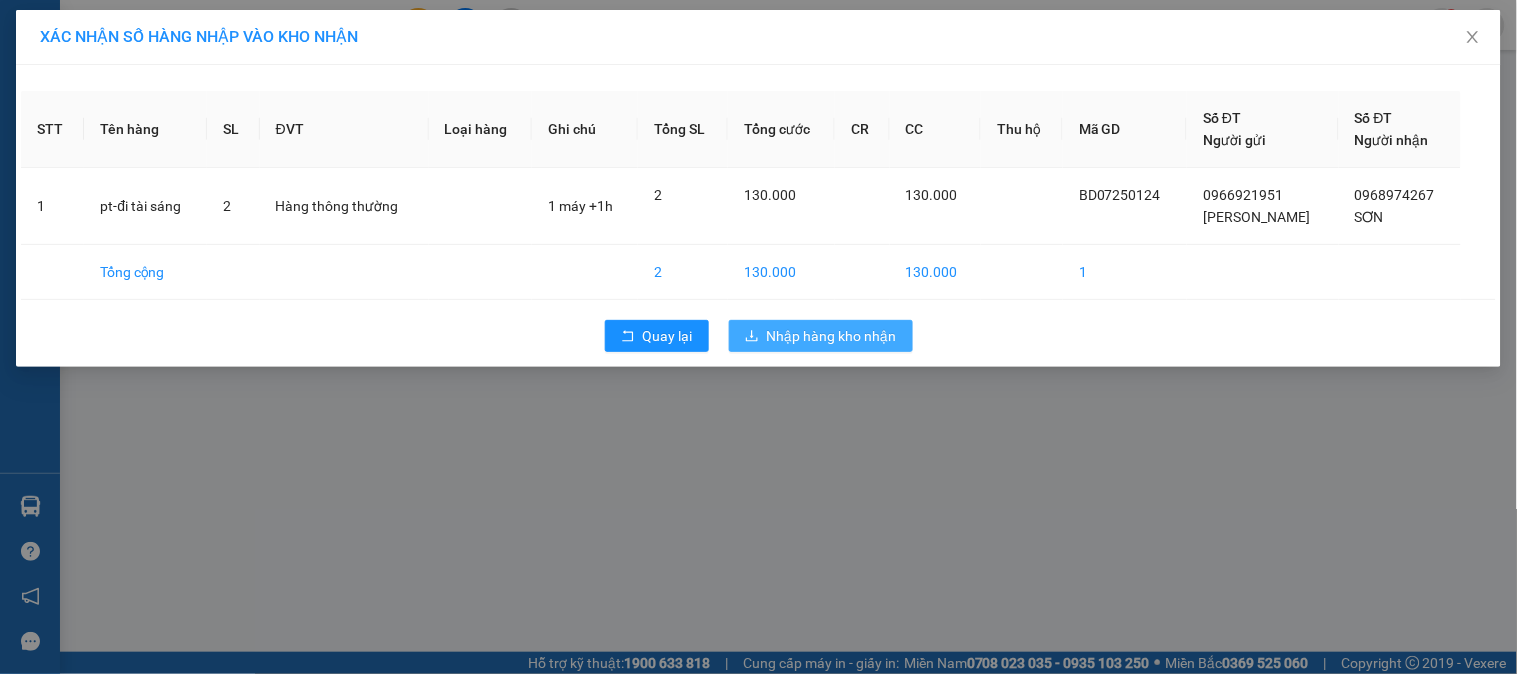 click on "Nhập hàng kho nhận" at bounding box center [832, 336] 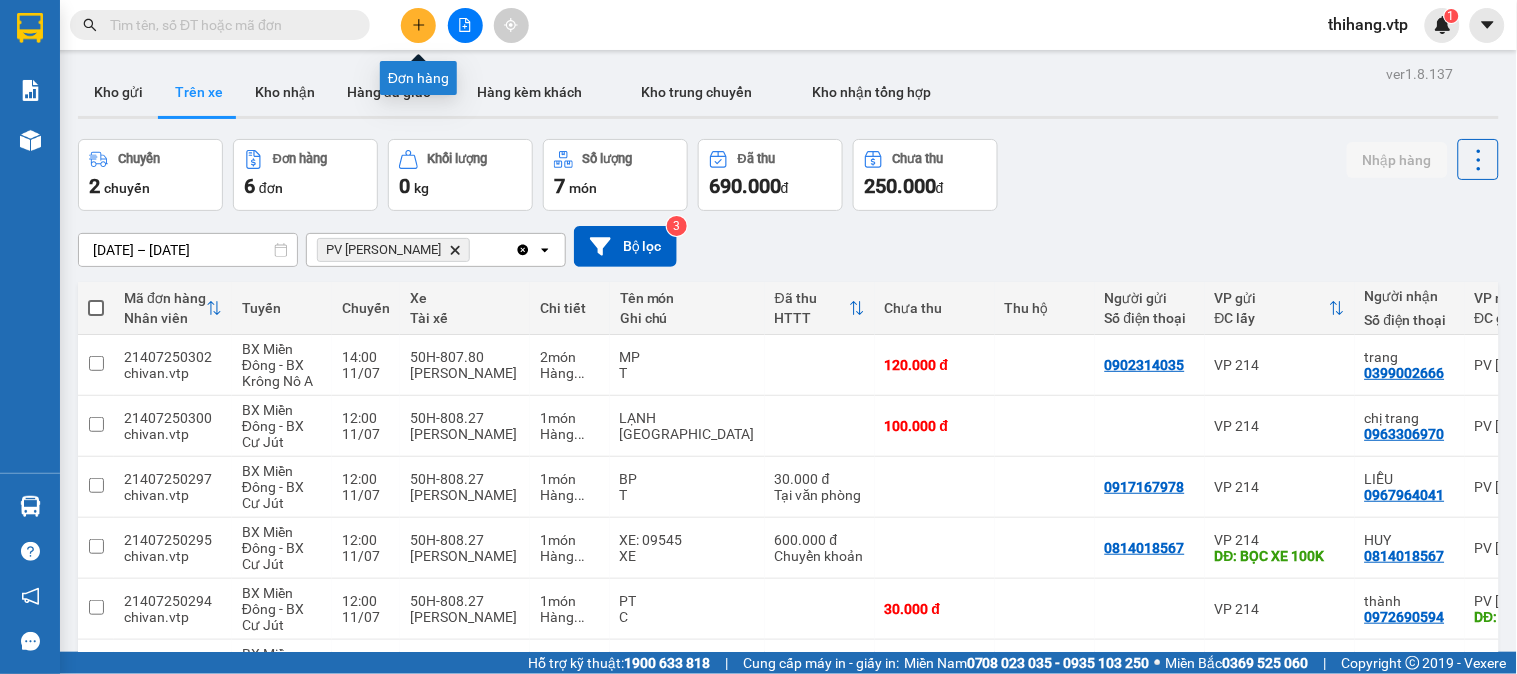 click at bounding box center (418, 25) 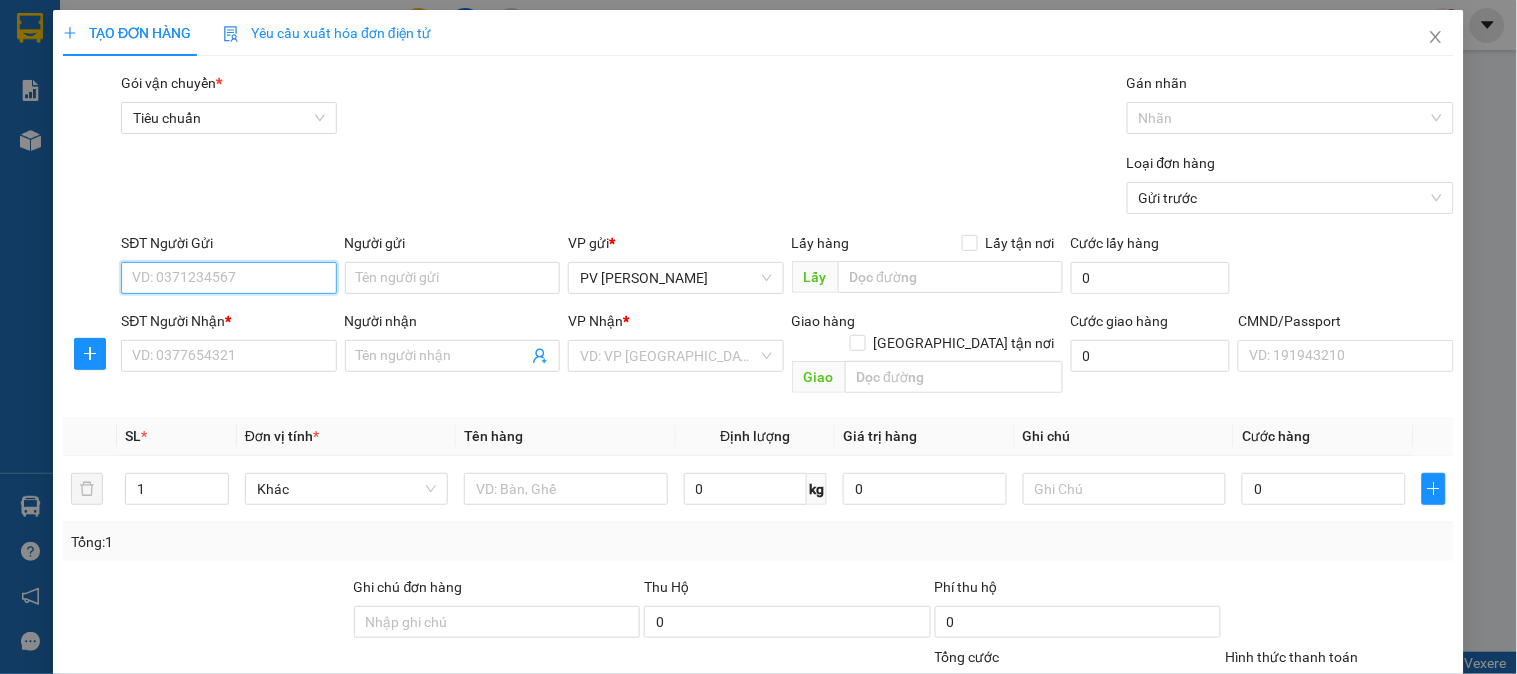 click on "SĐT Người Gửi" at bounding box center [228, 278] 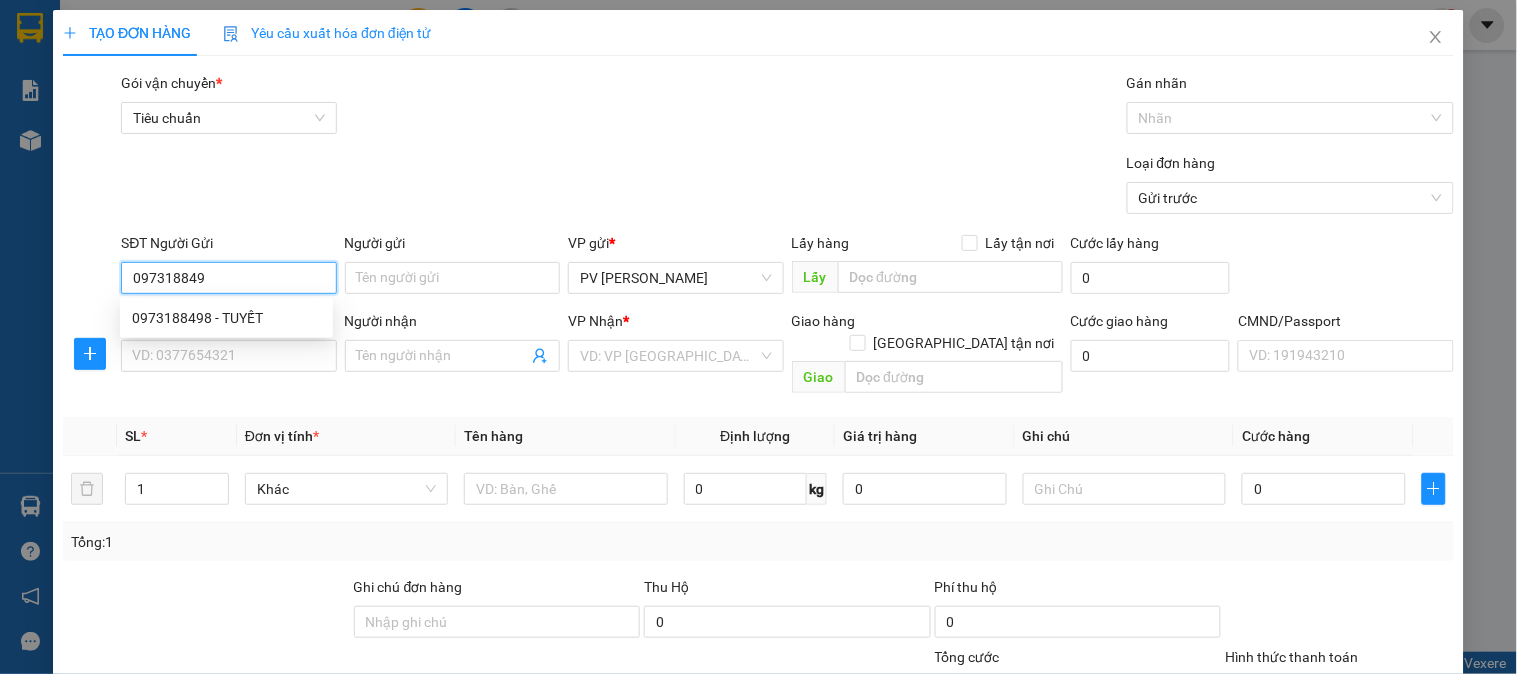 type on "0973188498" 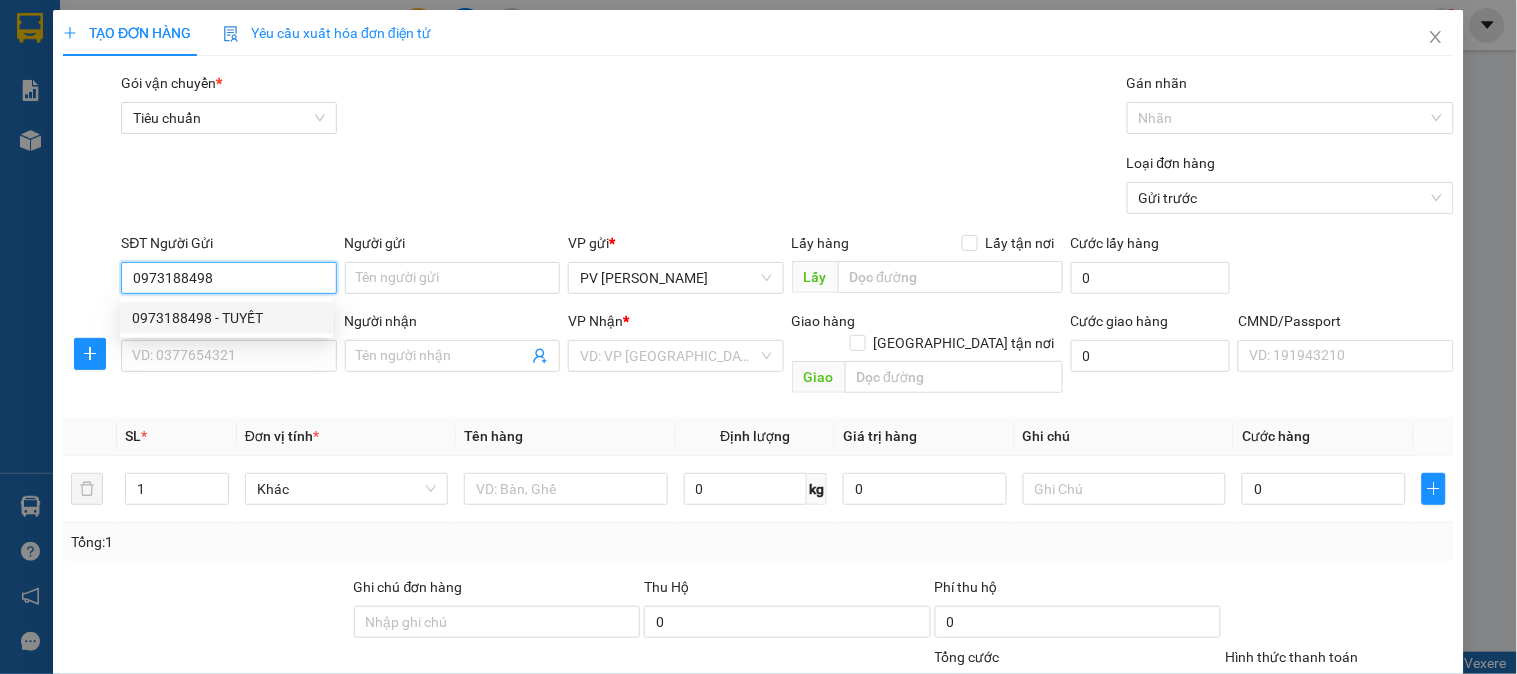 click on "0973188498 - TUYẾT" at bounding box center (226, 318) 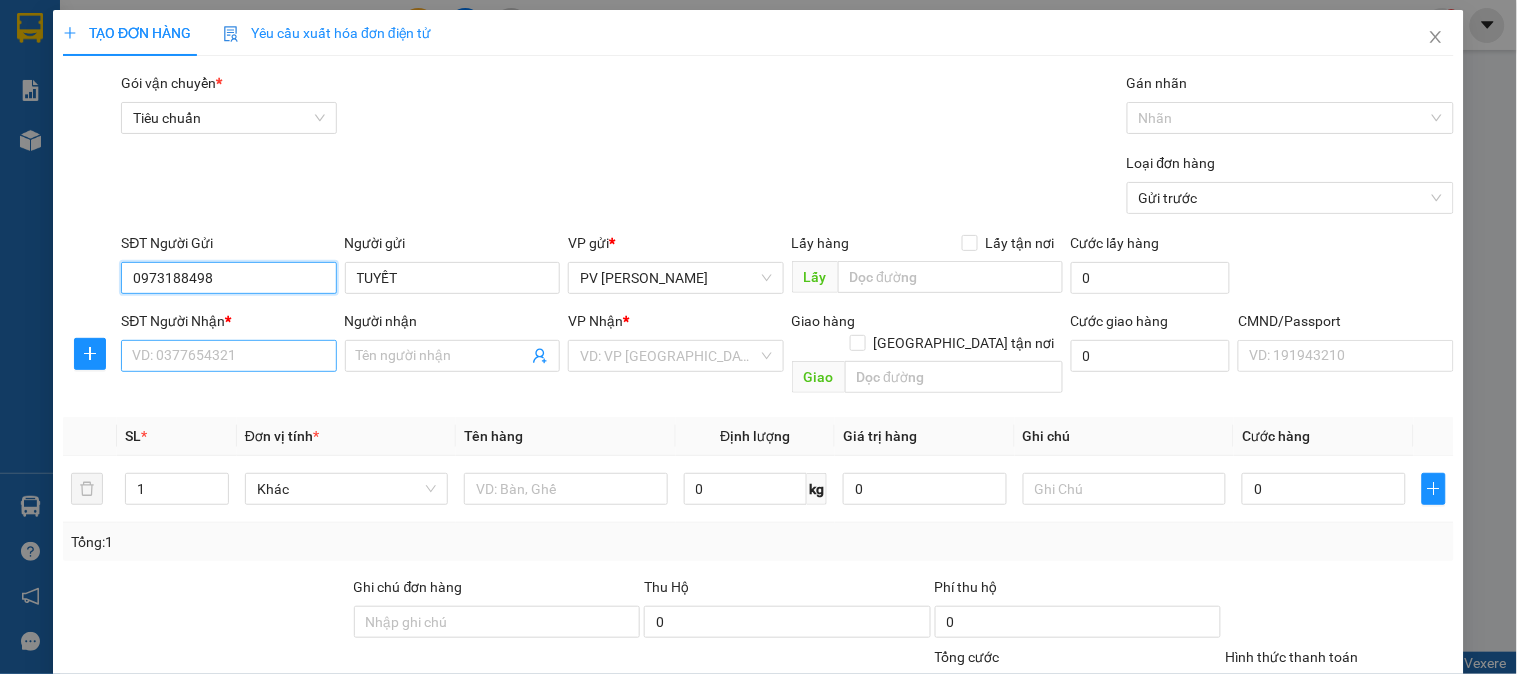 type on "0973188498" 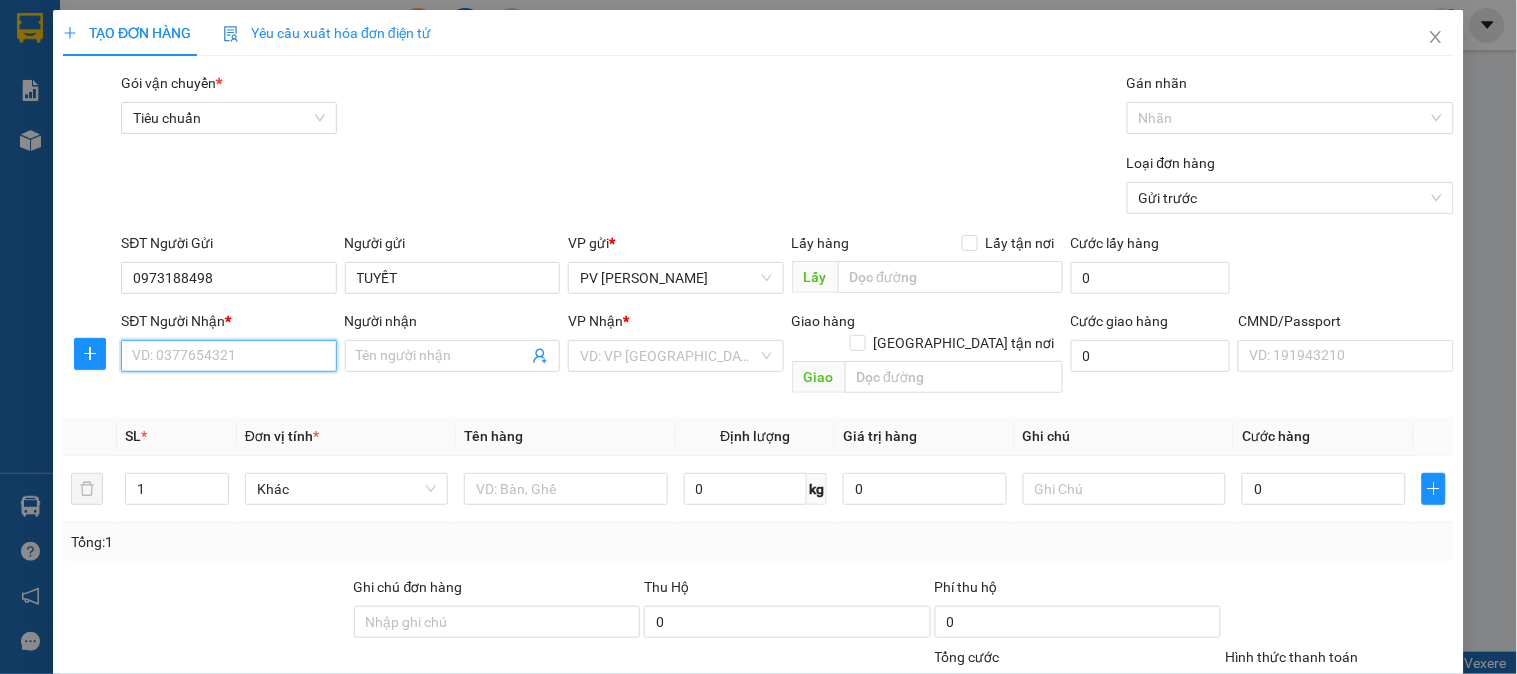 click on "SĐT Người Nhận  *" at bounding box center (228, 356) 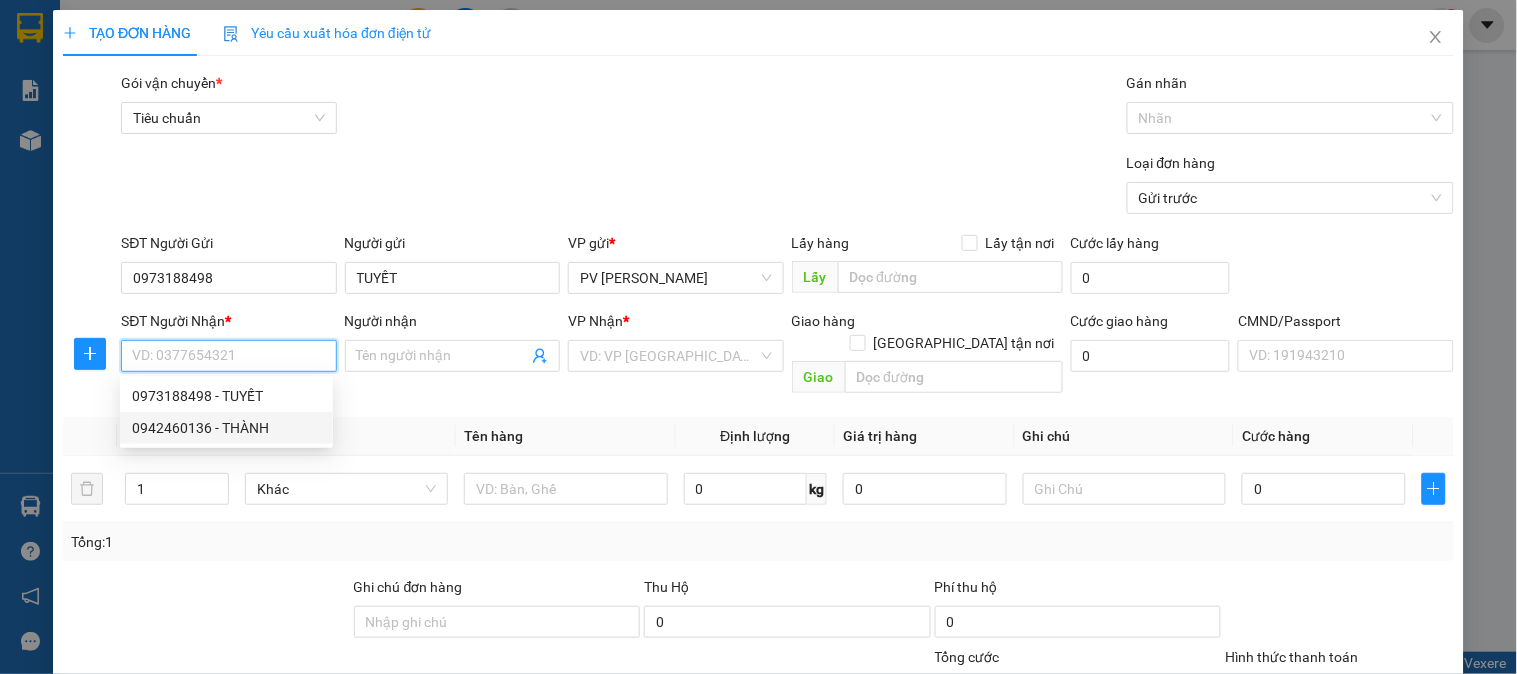 click on "0942460136 - THÀNH" at bounding box center [226, 428] 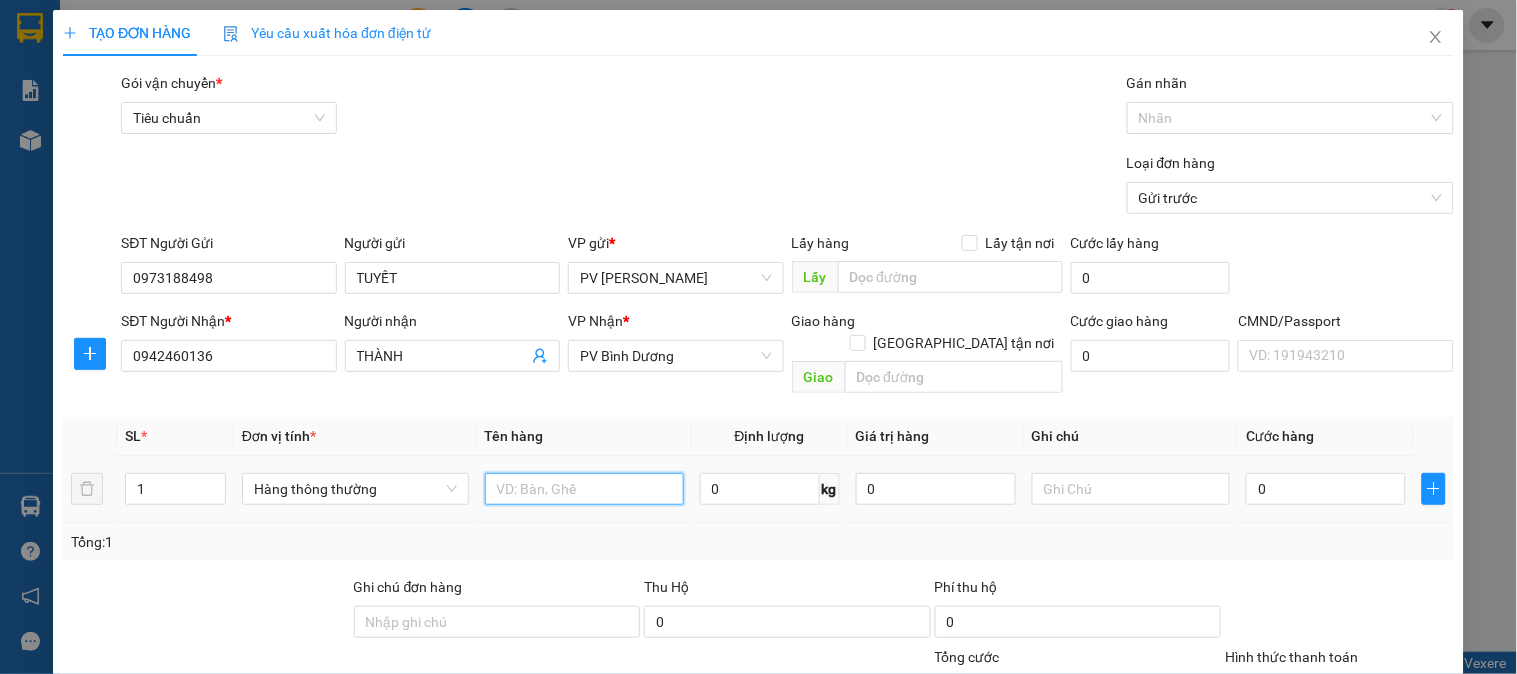 click at bounding box center [584, 489] 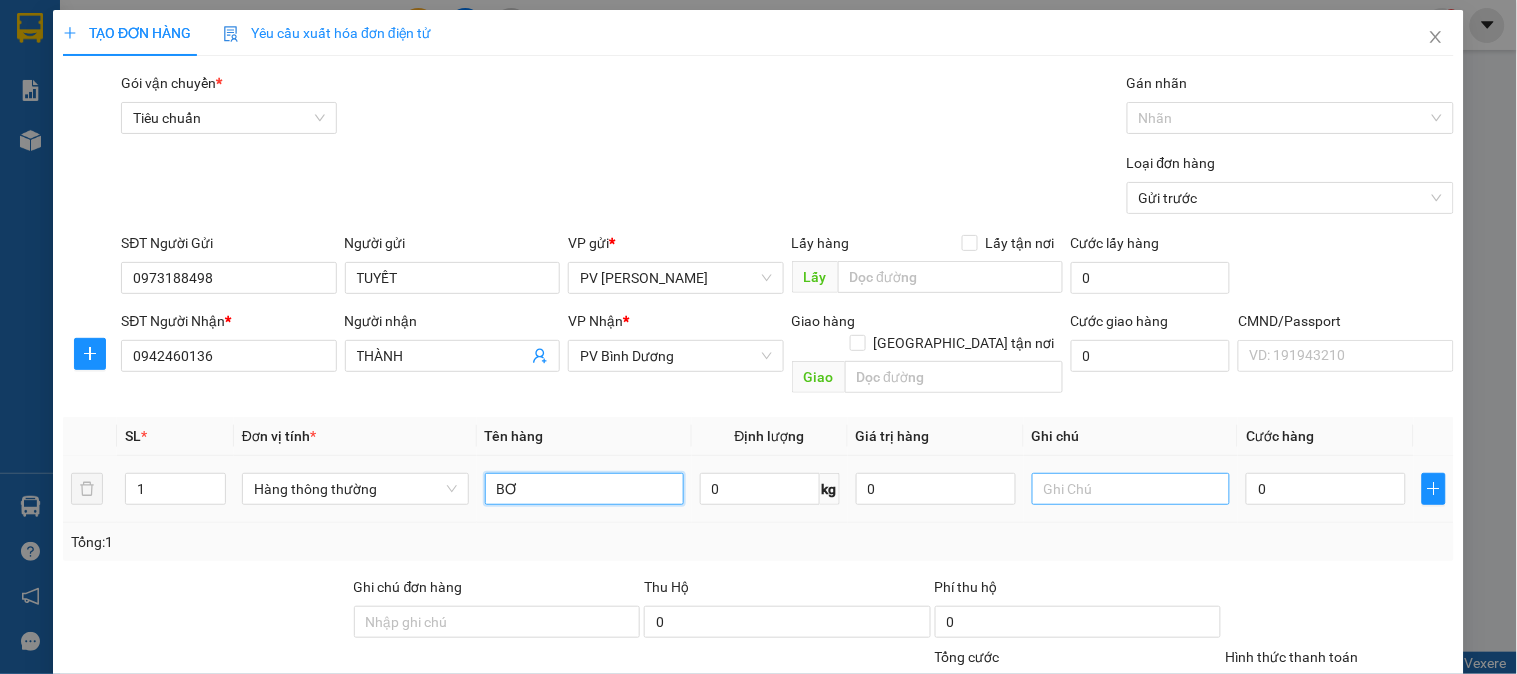 type on "BƠ" 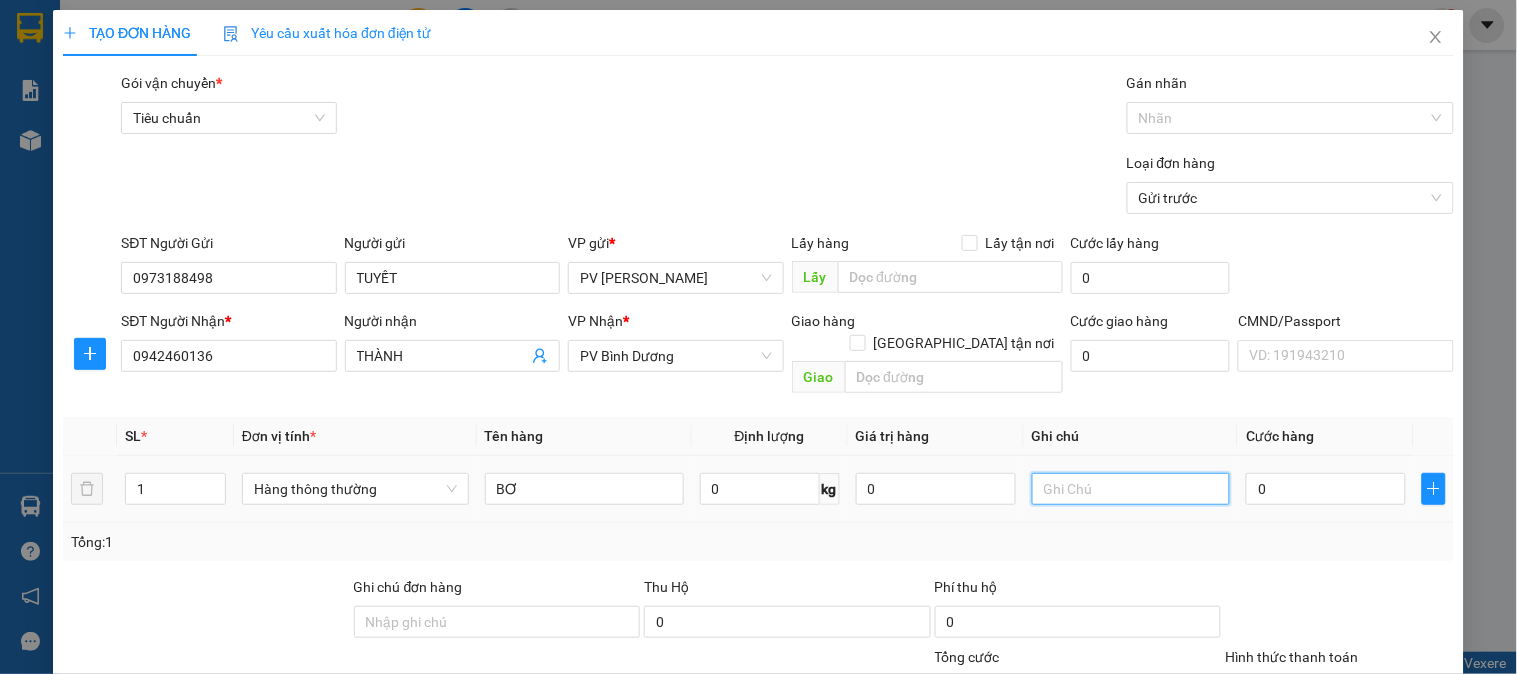 click at bounding box center (1131, 489) 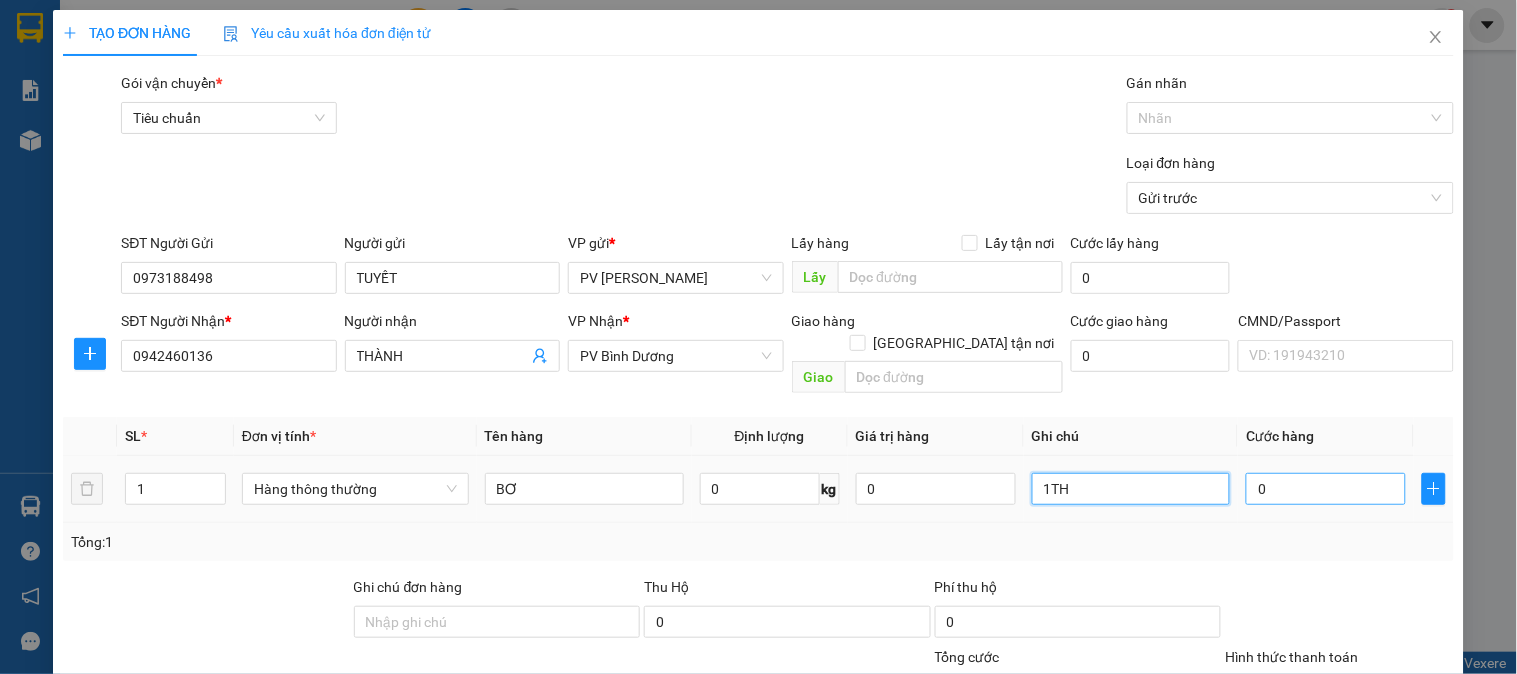 type on "1TH" 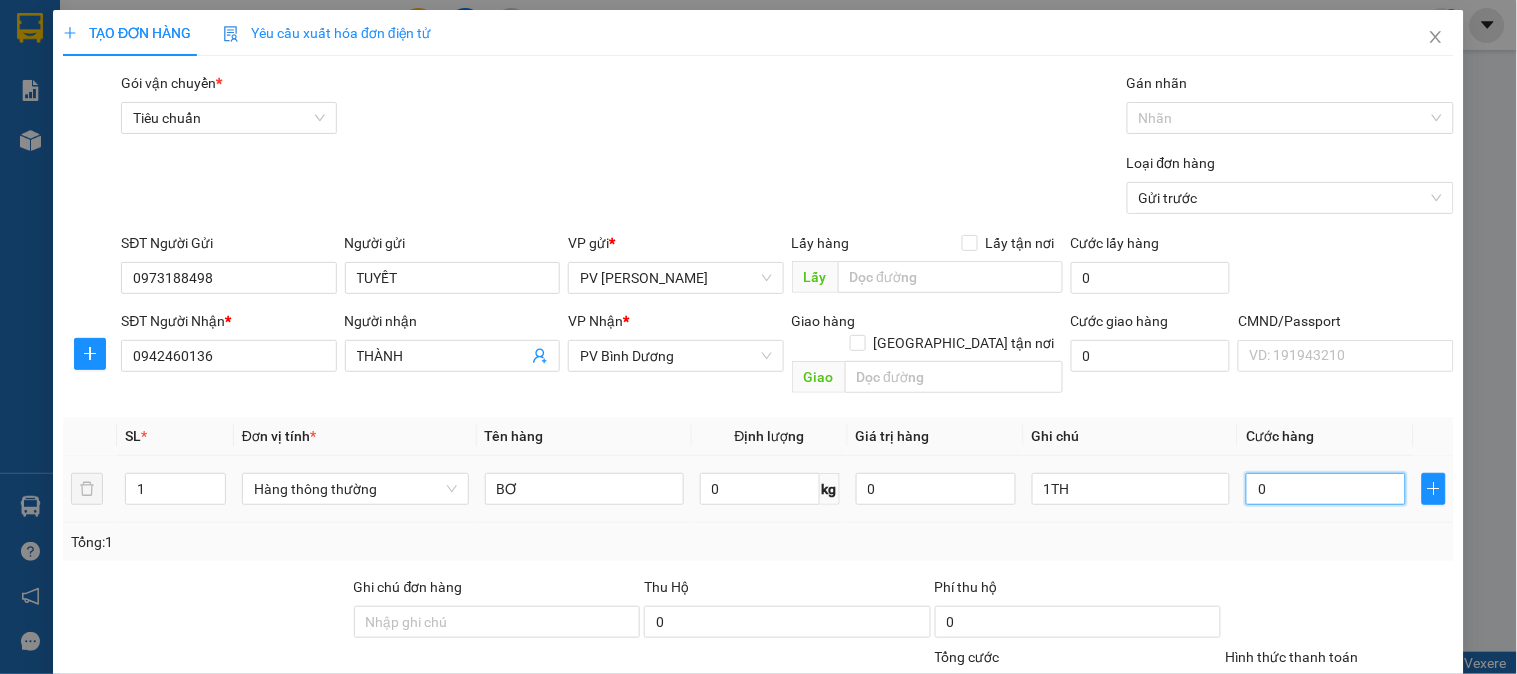 click on "0" at bounding box center (1326, 489) 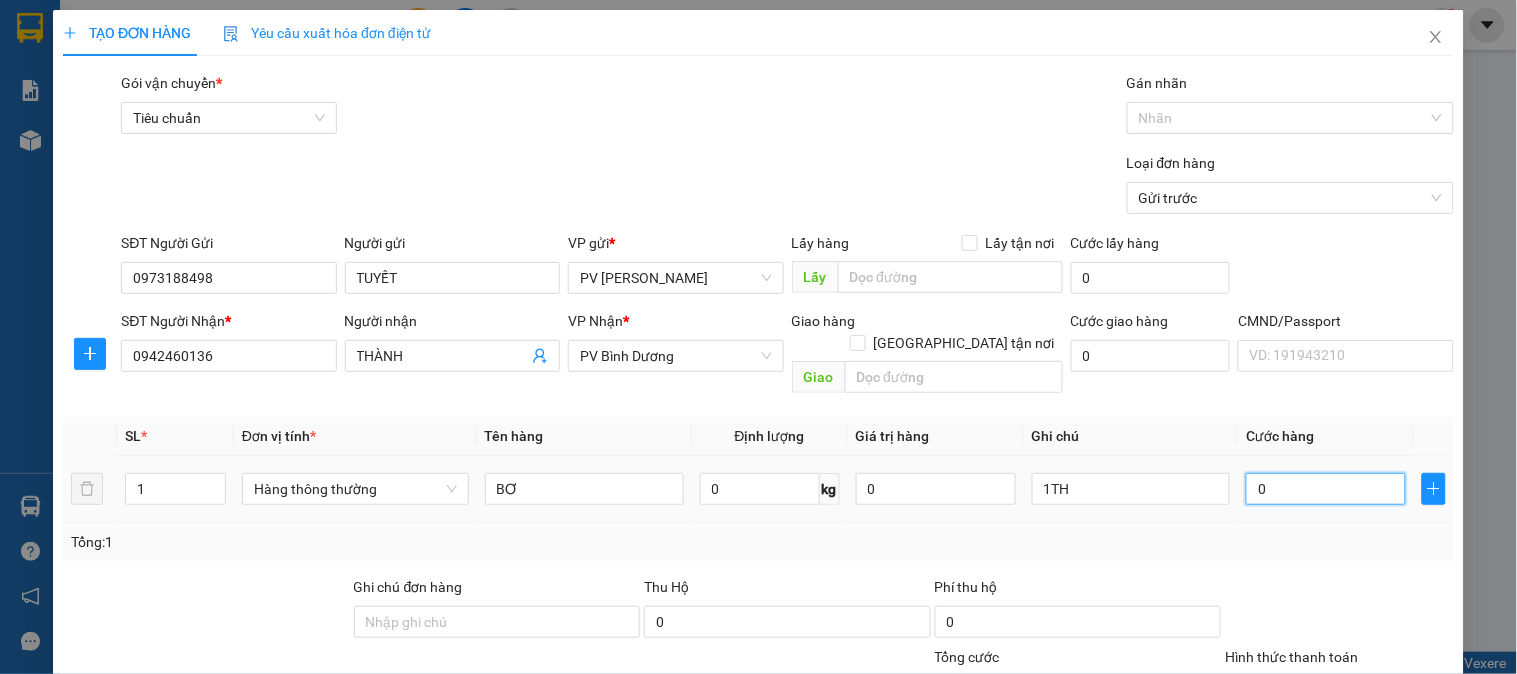 type on "6" 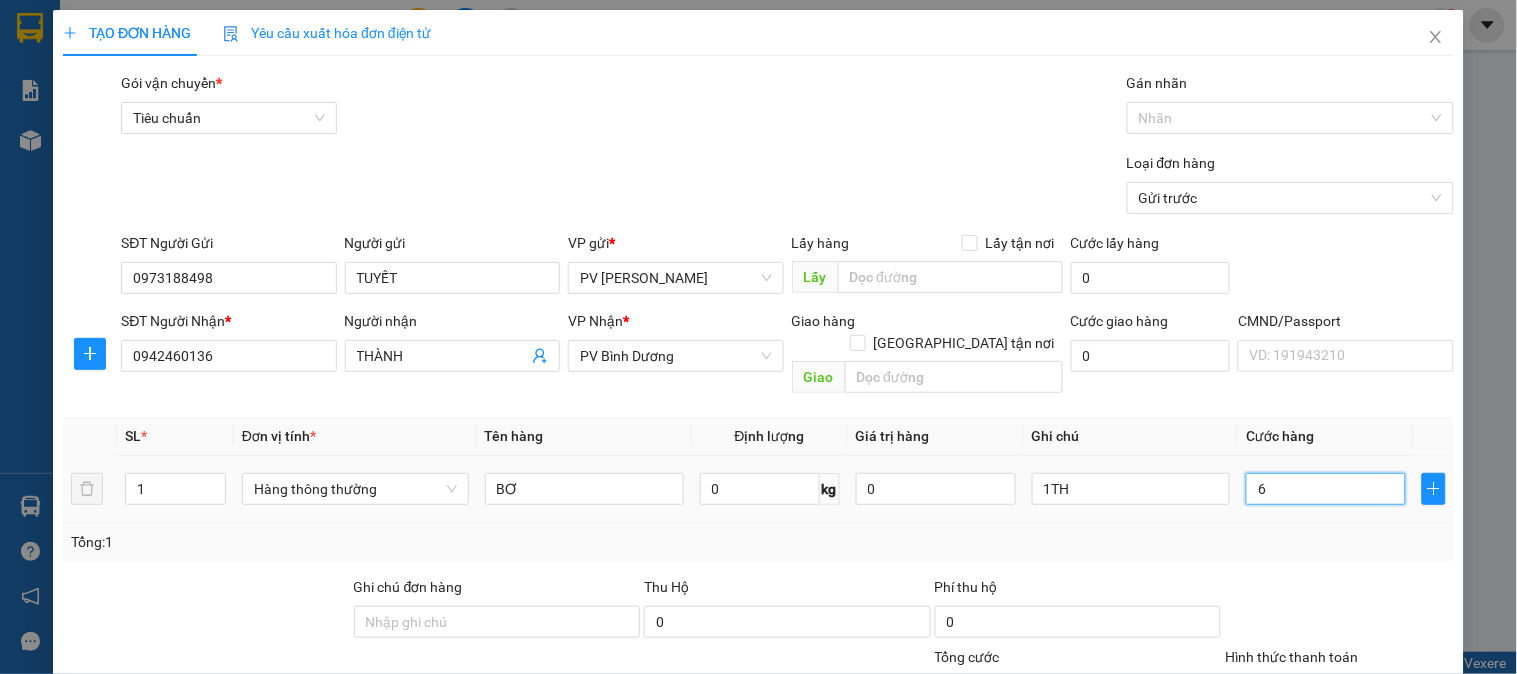 type on "60" 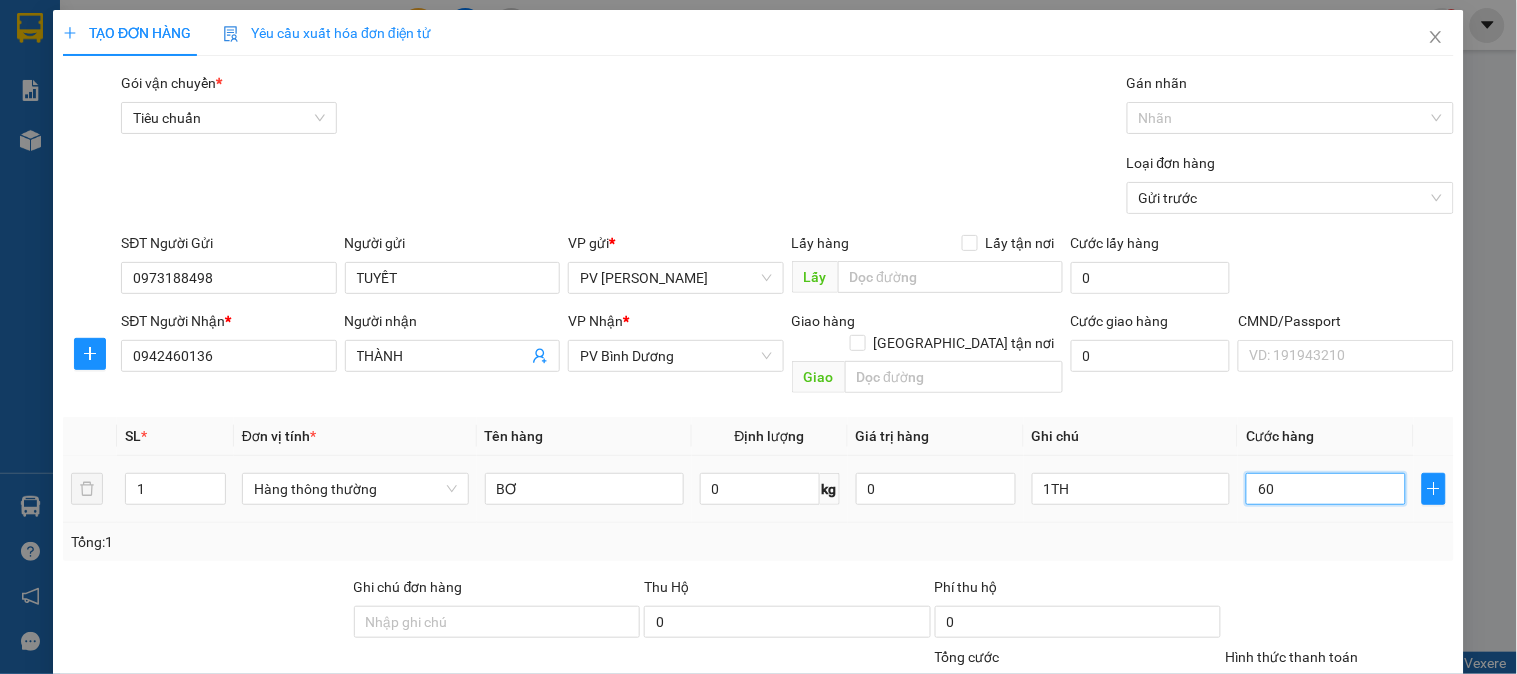 type on "600" 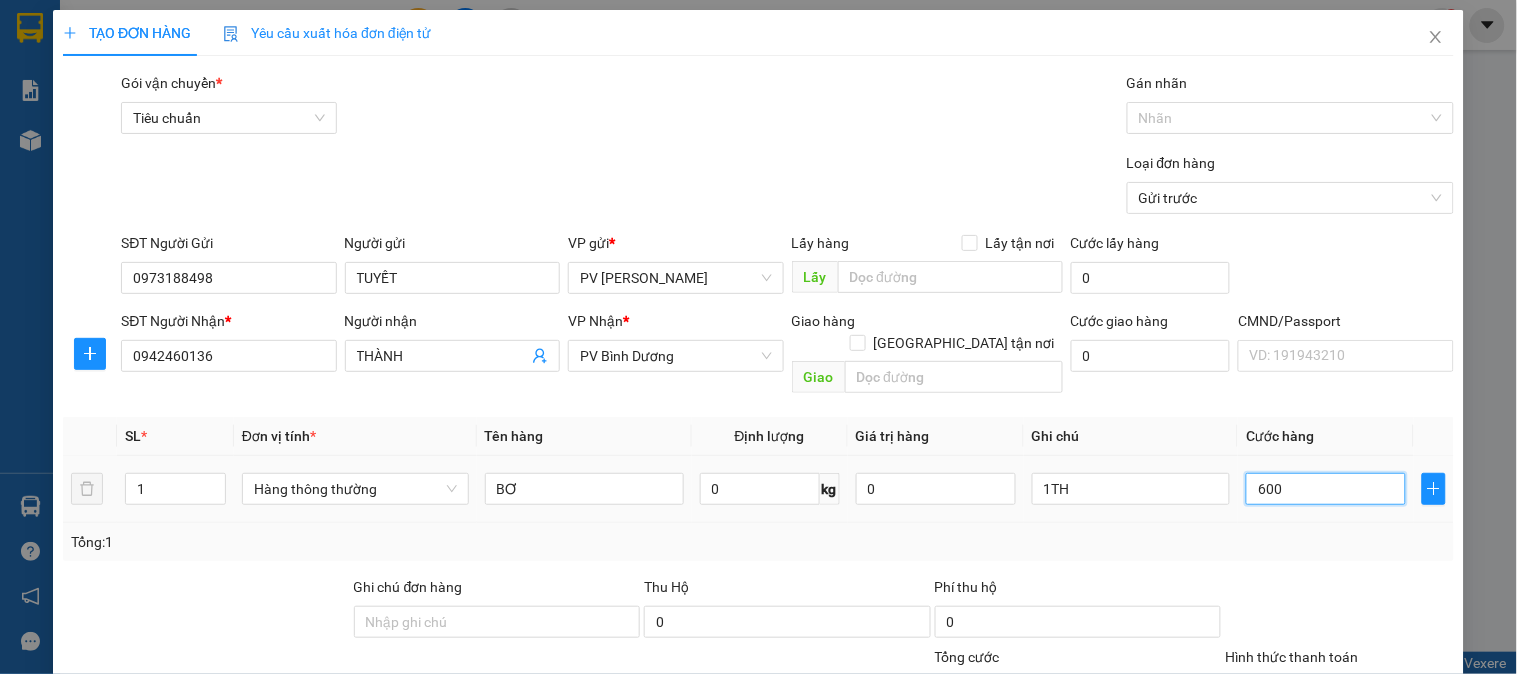 type on "6.000" 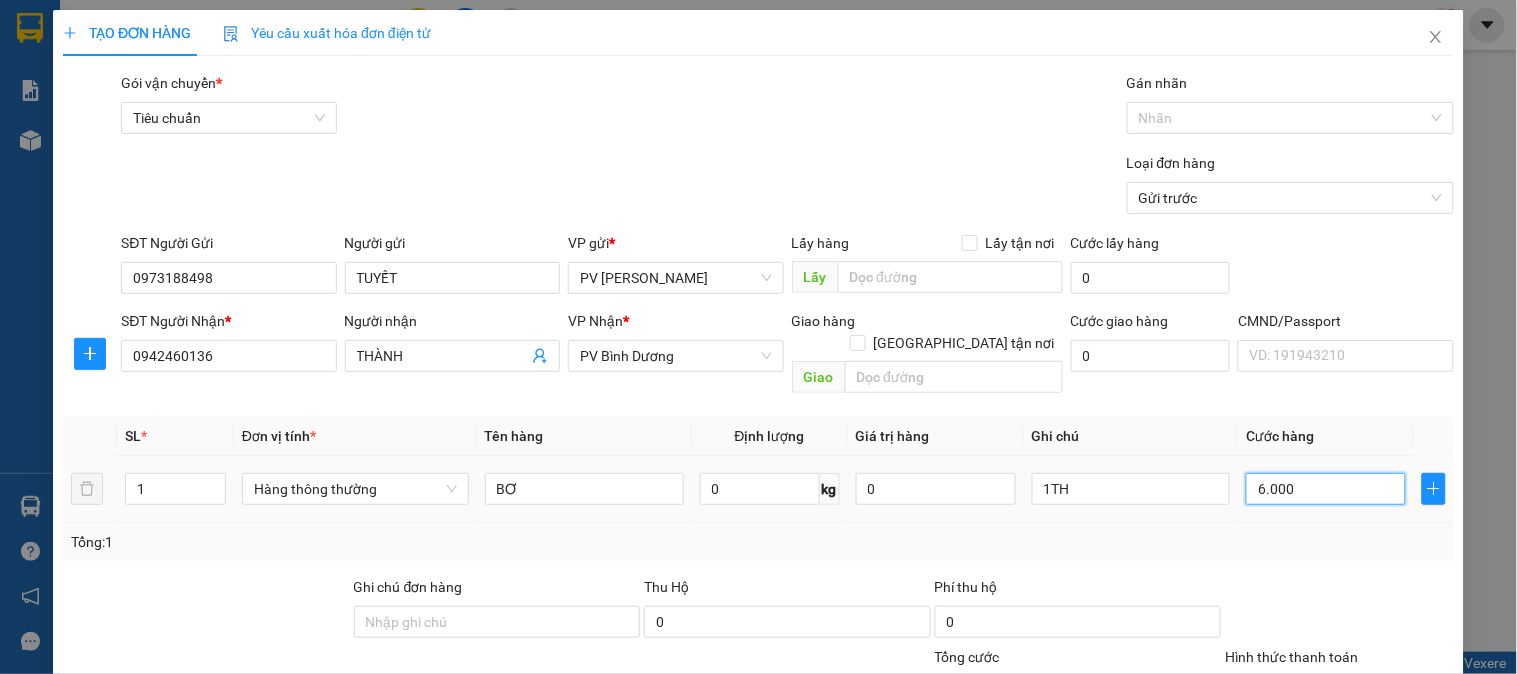 type on "60.000" 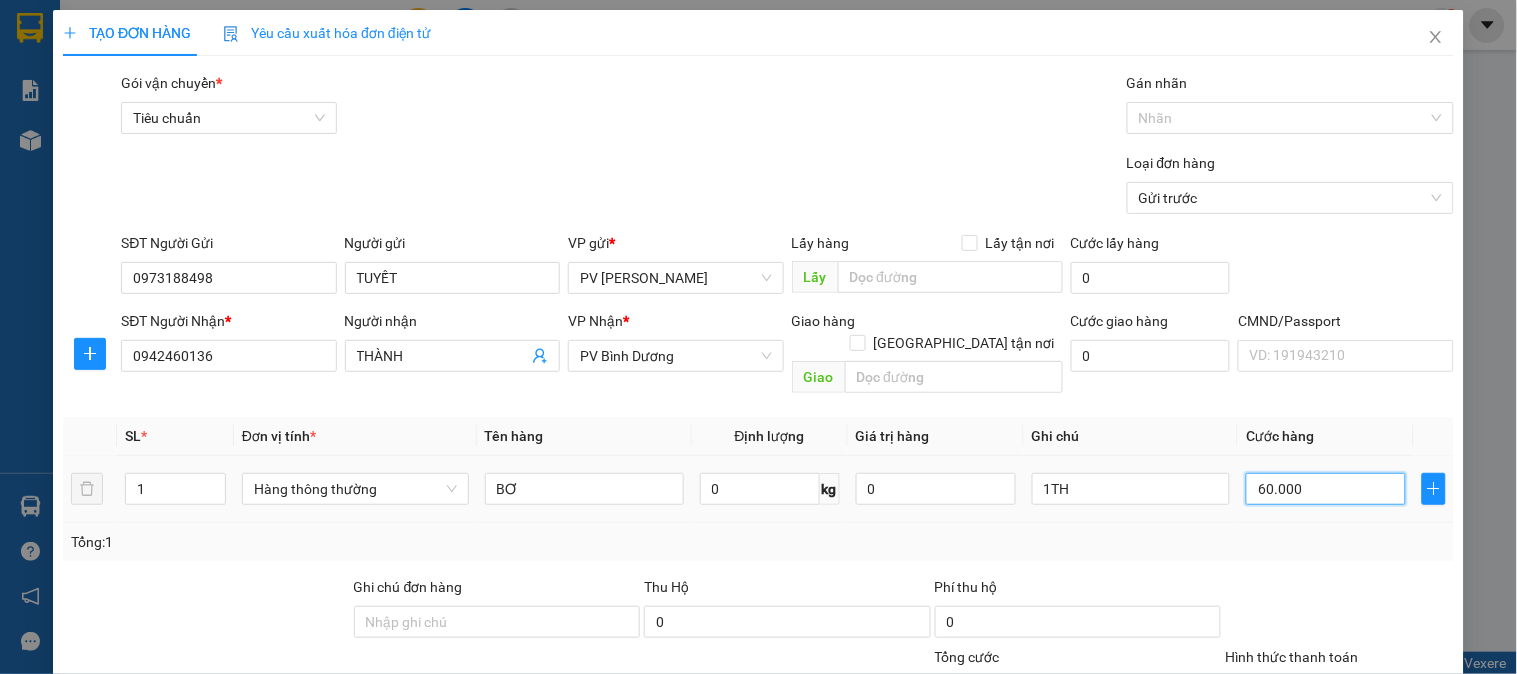 type on "600.000" 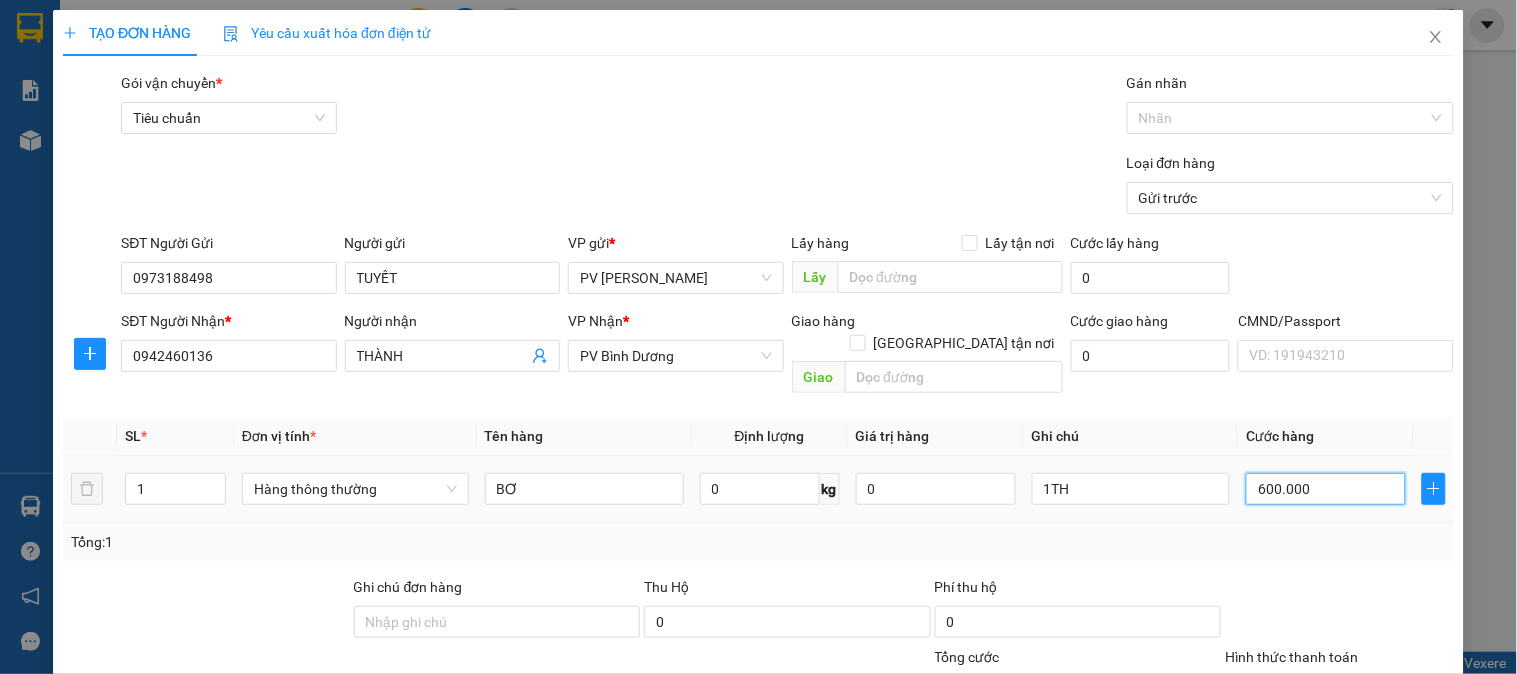 type on "60.000" 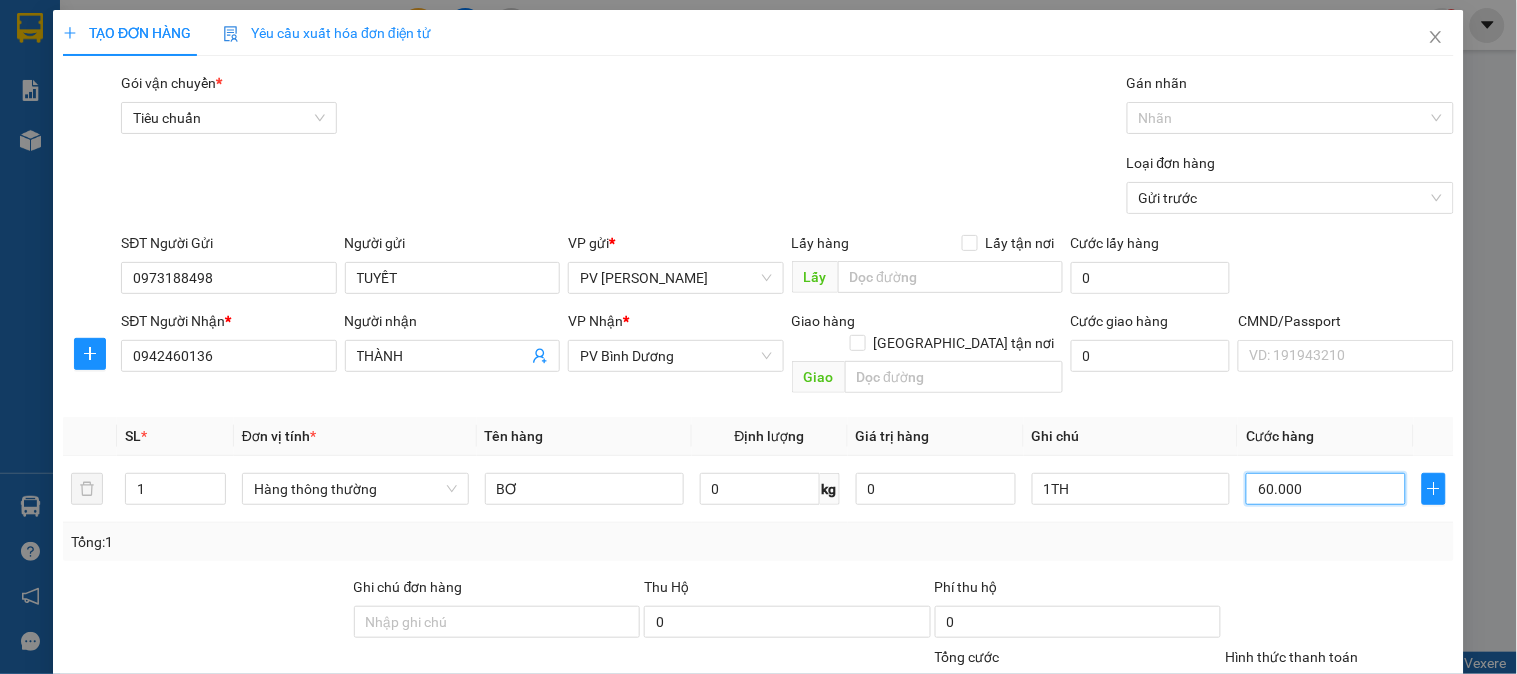 type on "60.000" 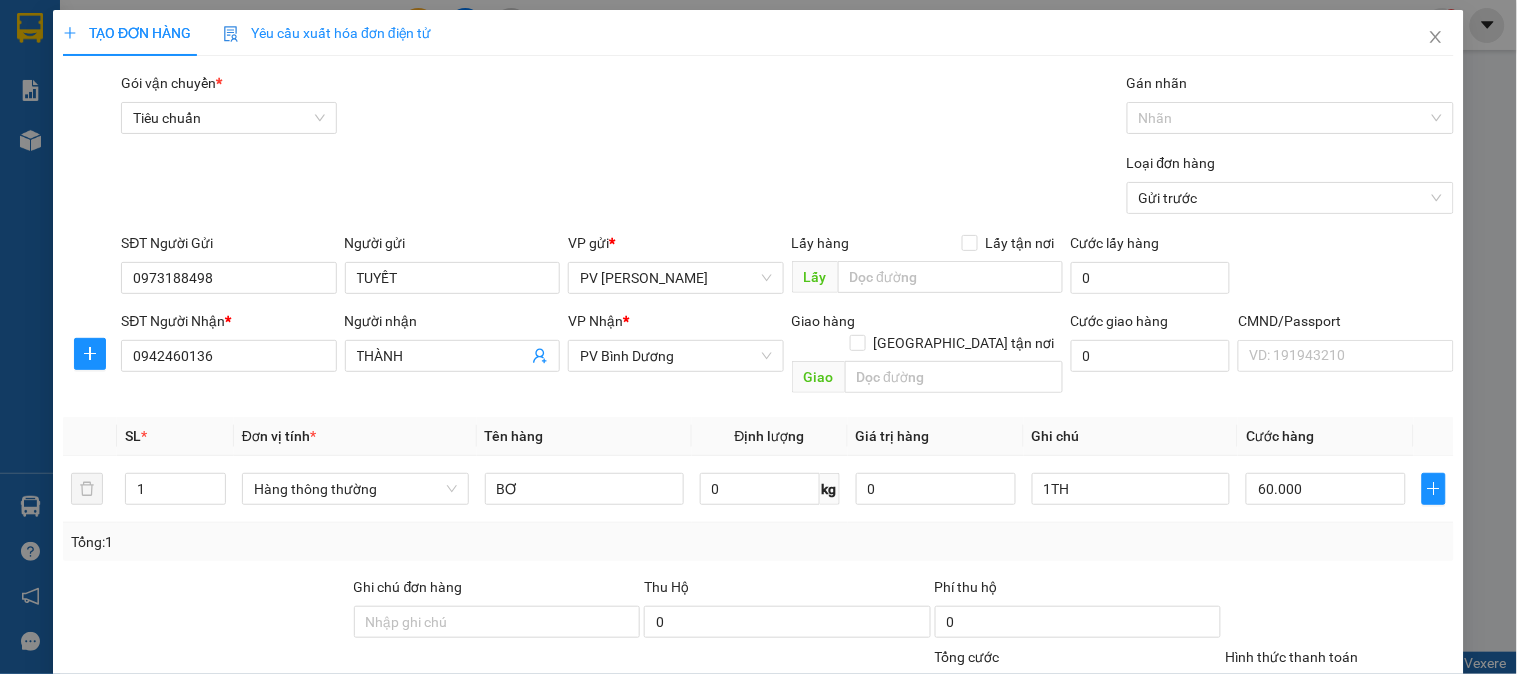 click on "Hình thức thanh toán" at bounding box center (1332, 692) 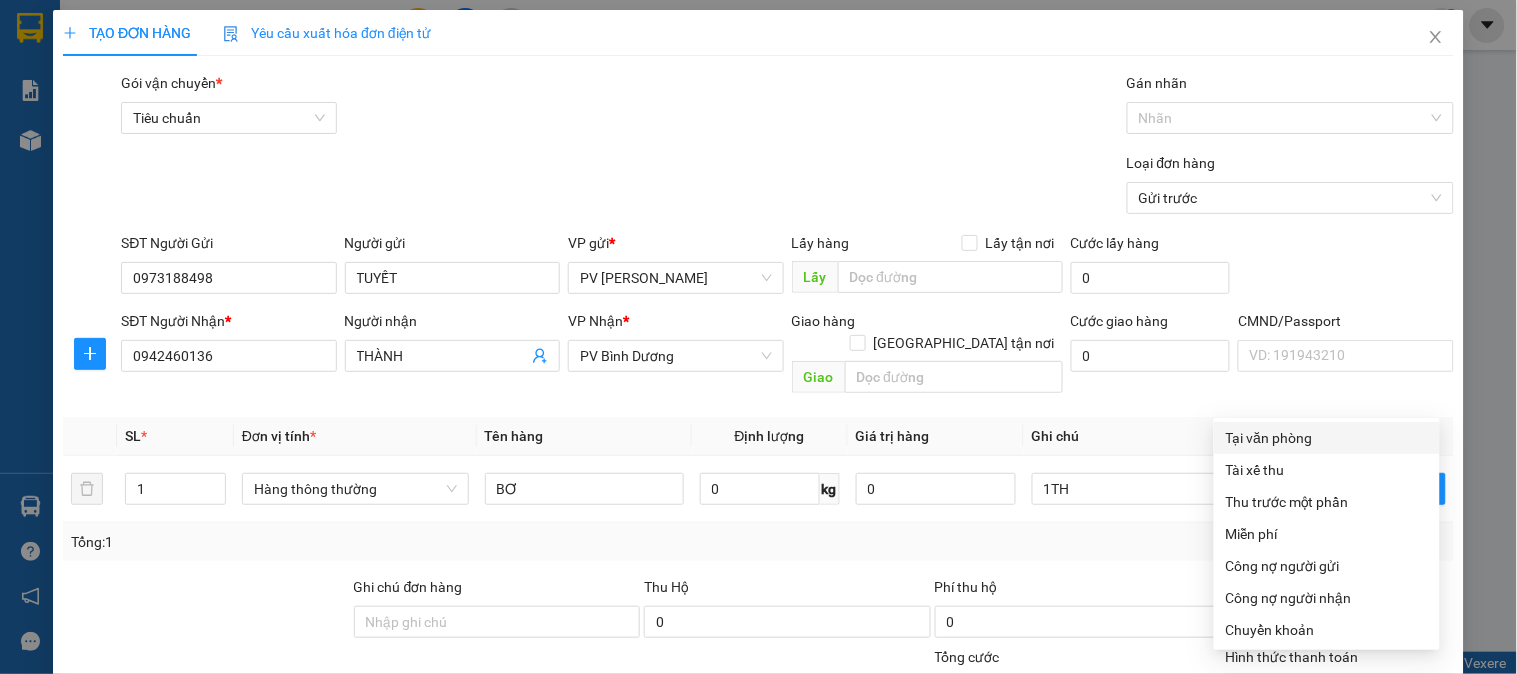 click on "Tại văn phòng" at bounding box center (1327, 438) 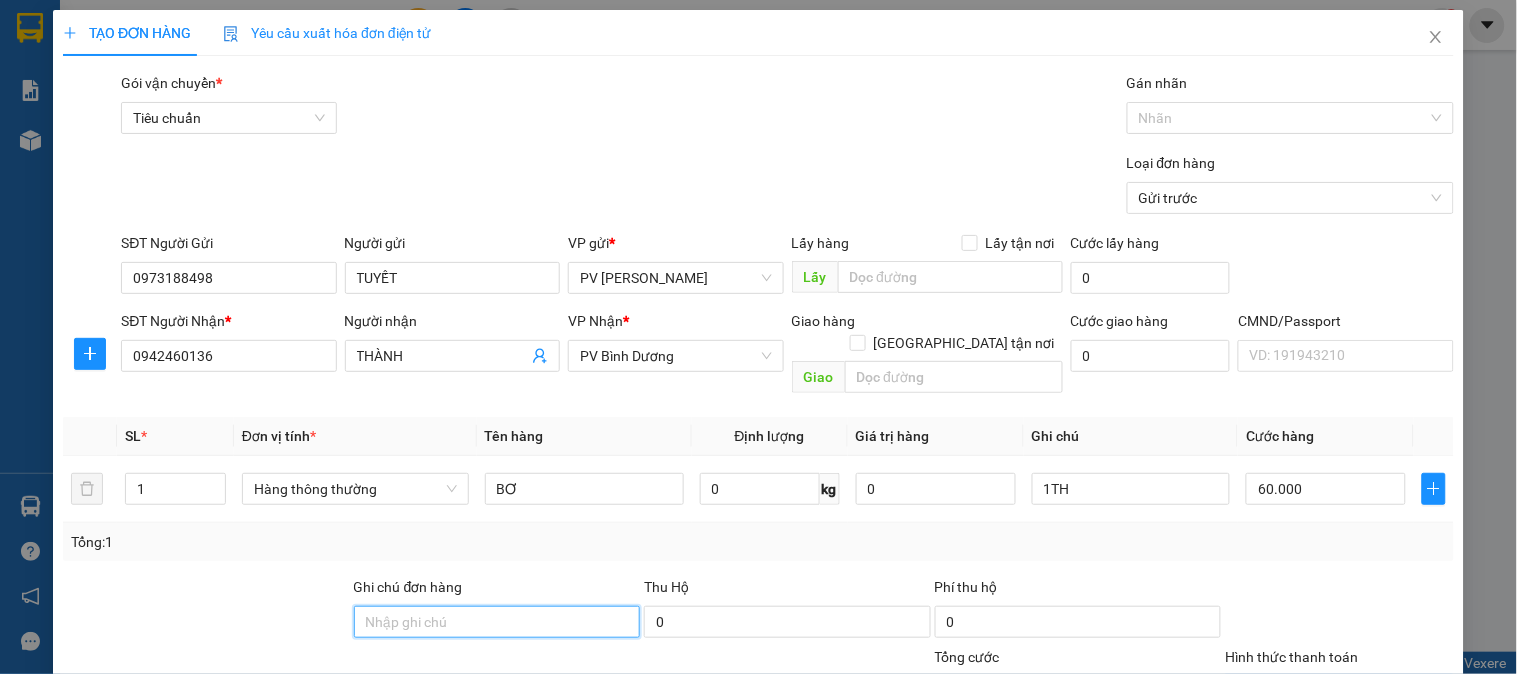 click on "Ghi chú đơn hàng" at bounding box center [497, 622] 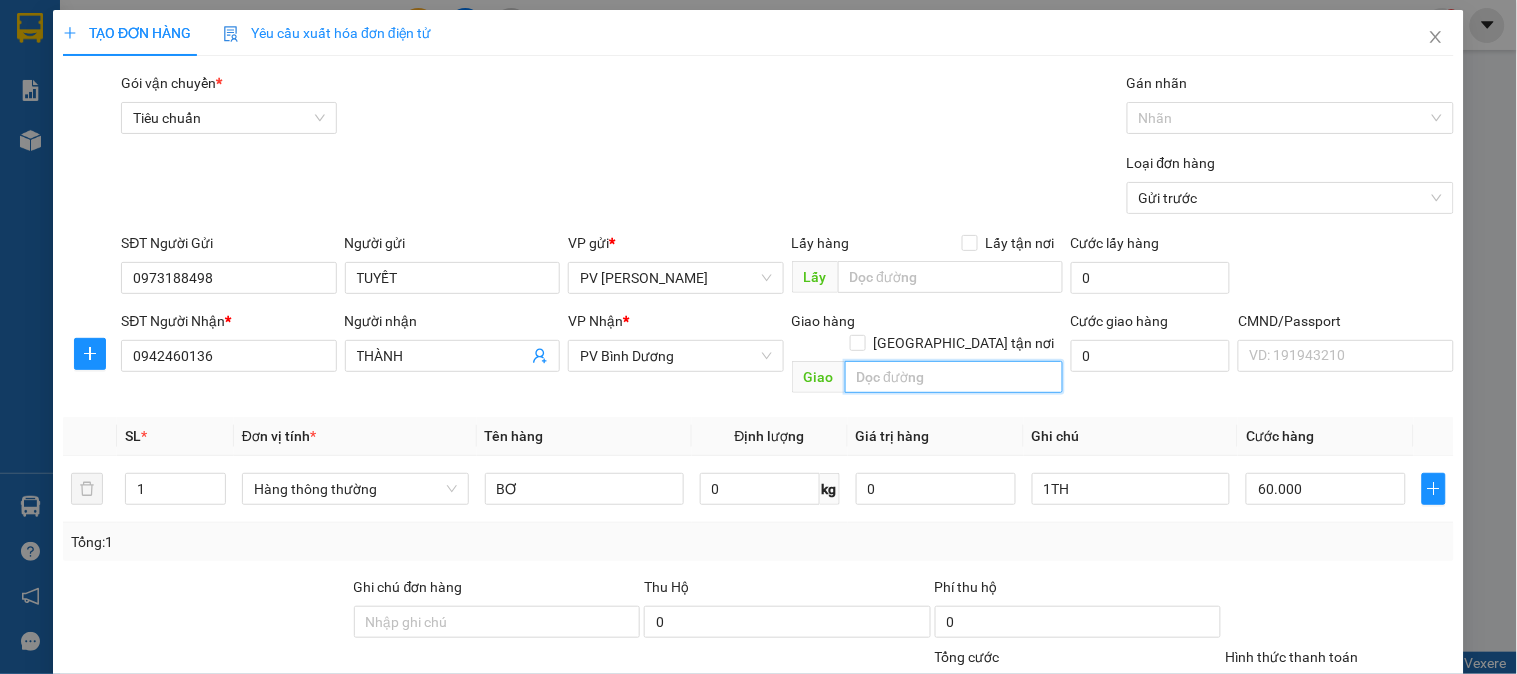 click at bounding box center (954, 377) 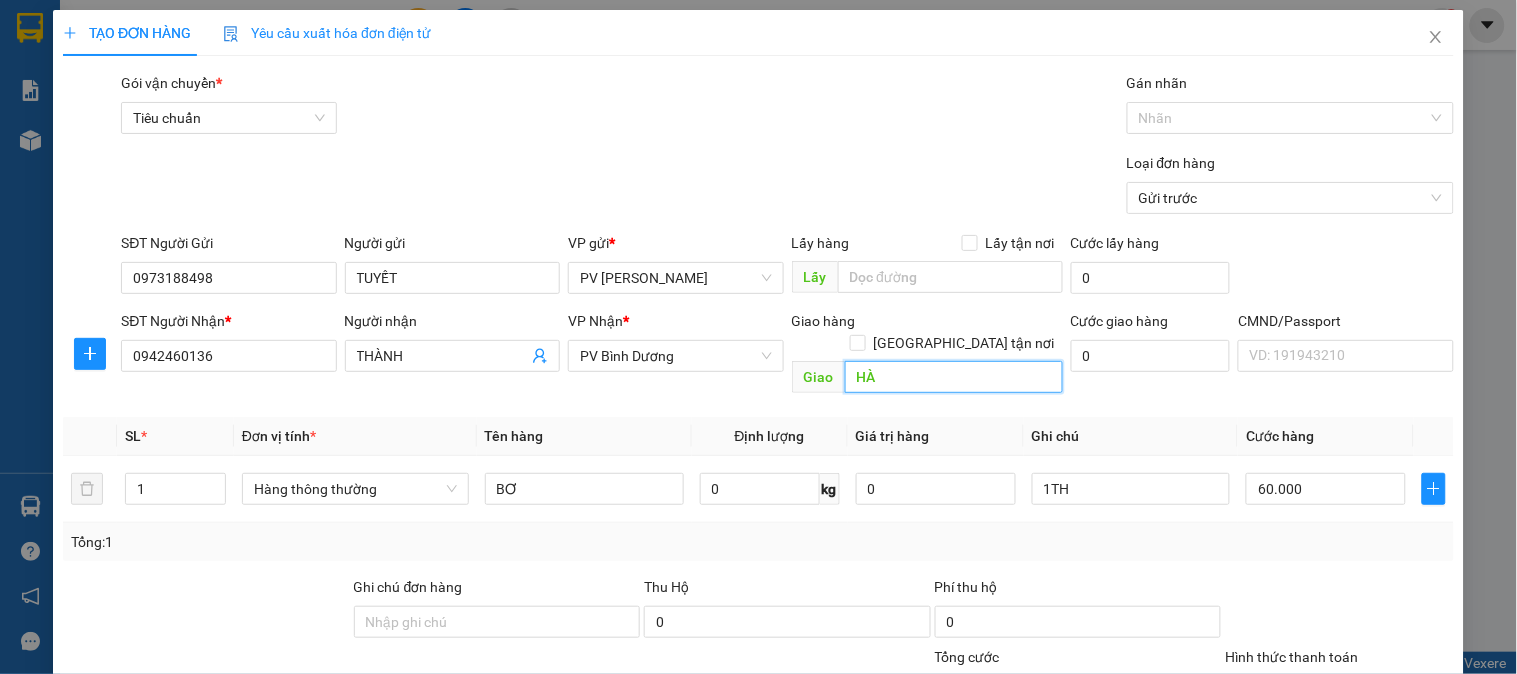 type on "H" 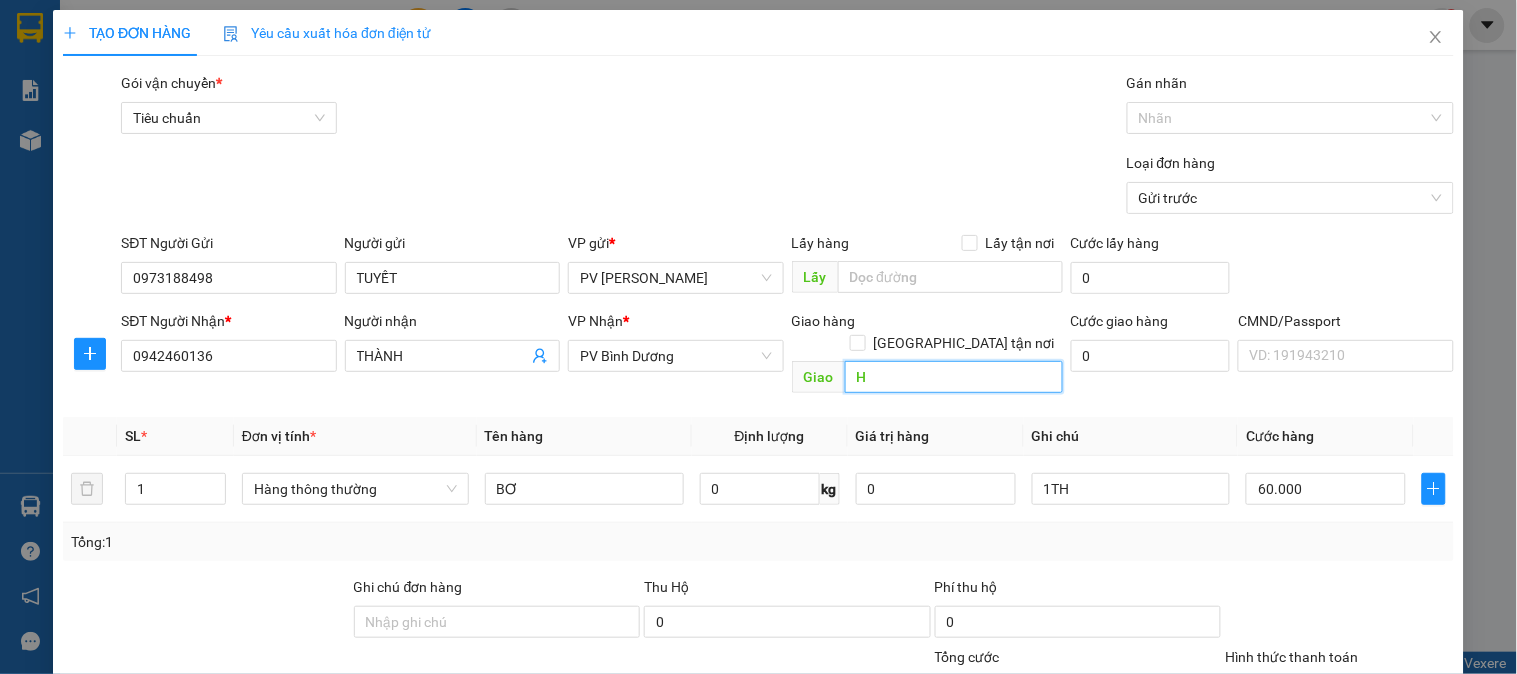 type 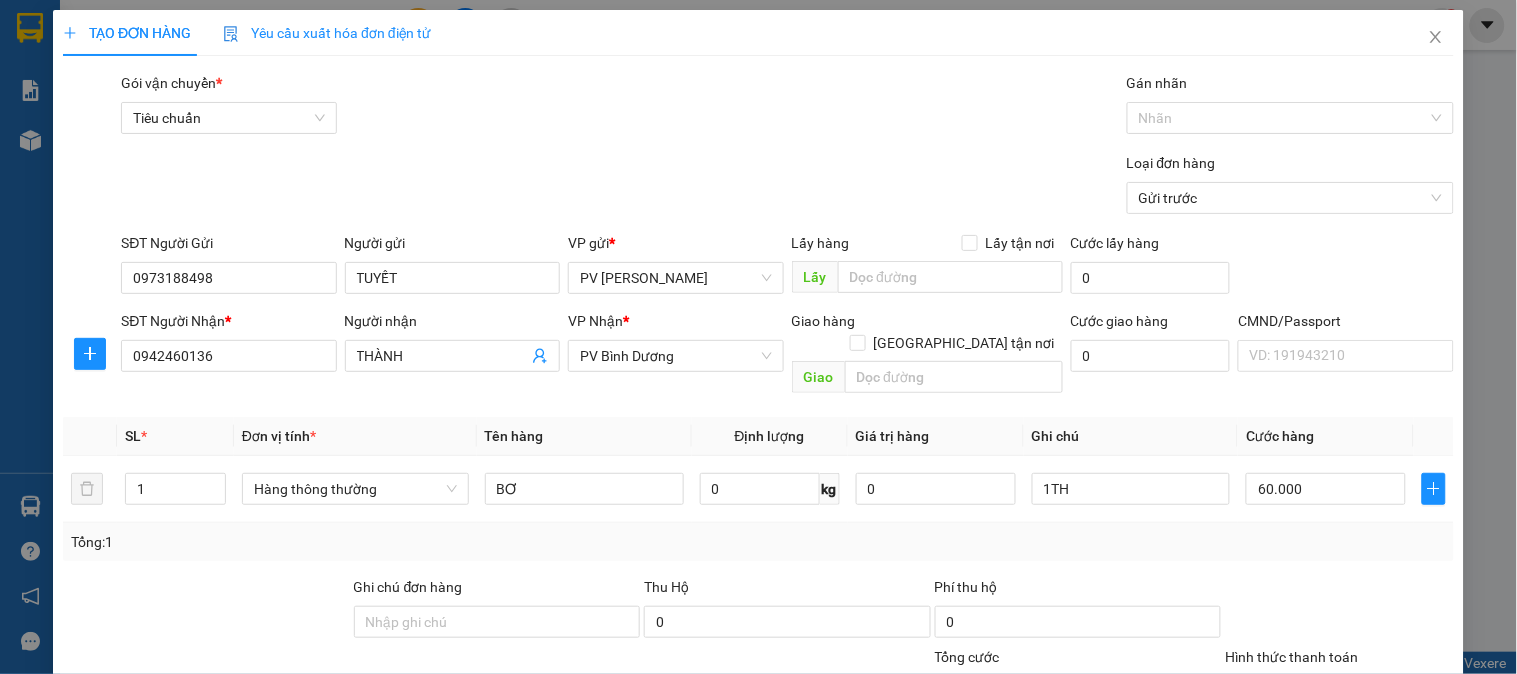 click on "[PERSON_NAME] và In" at bounding box center [1392, 929] 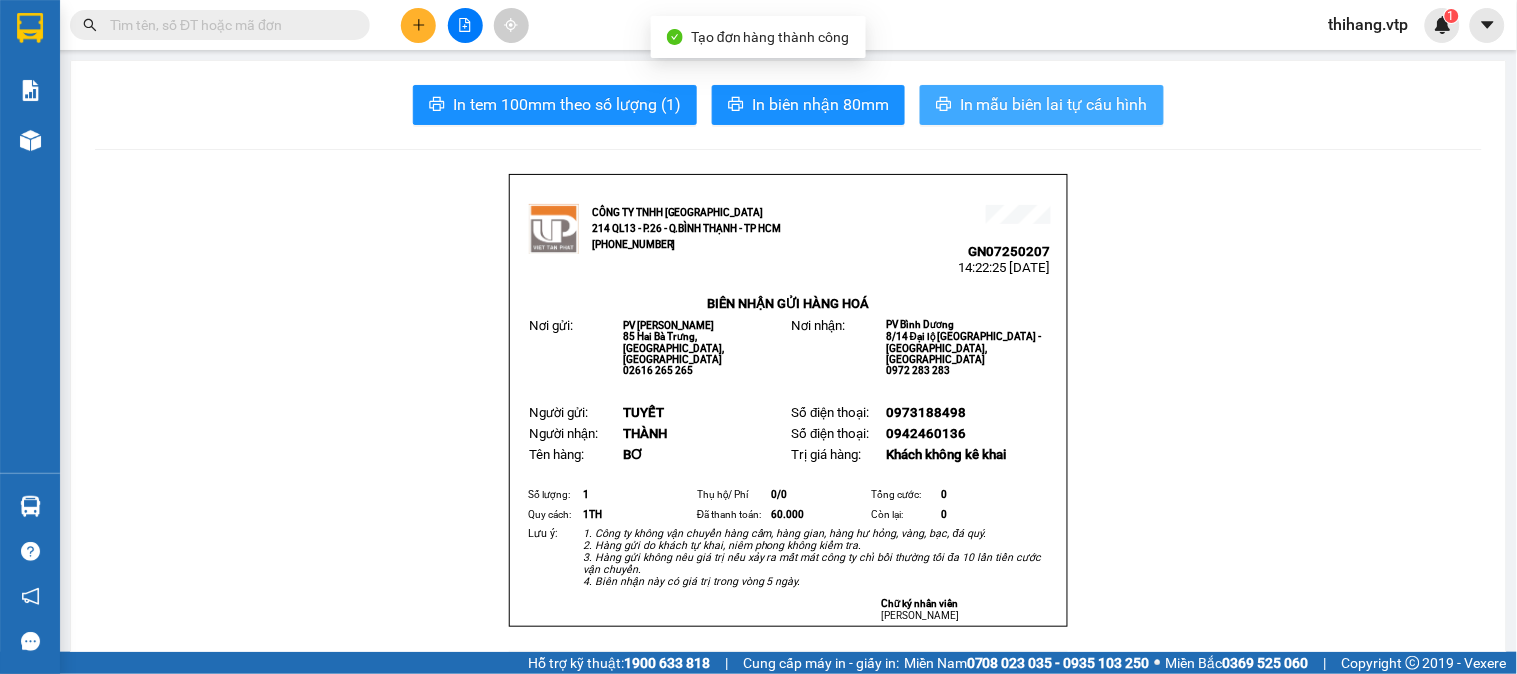 click on "In mẫu biên lai tự cấu hình" at bounding box center [1042, 105] 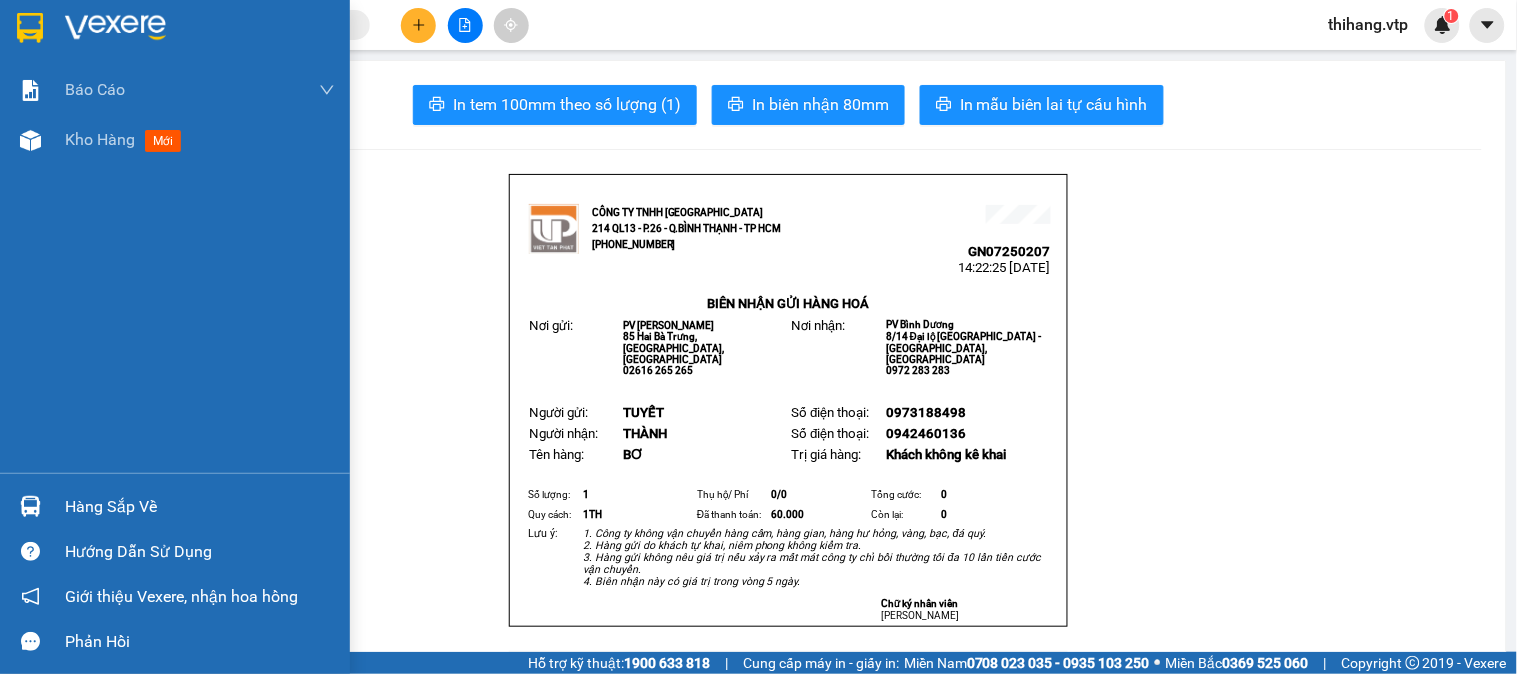 click at bounding box center [115, 28] 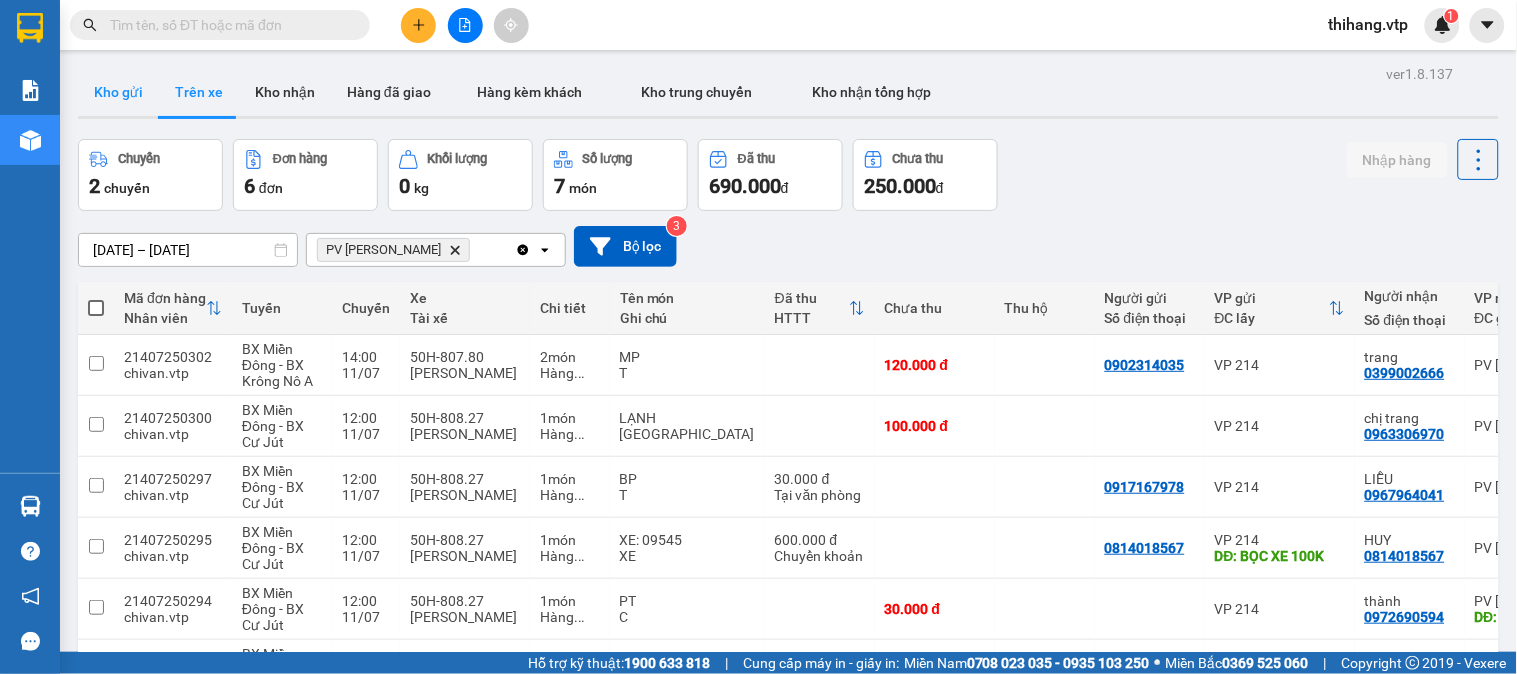 click on "Kho gửi" at bounding box center (118, 92) 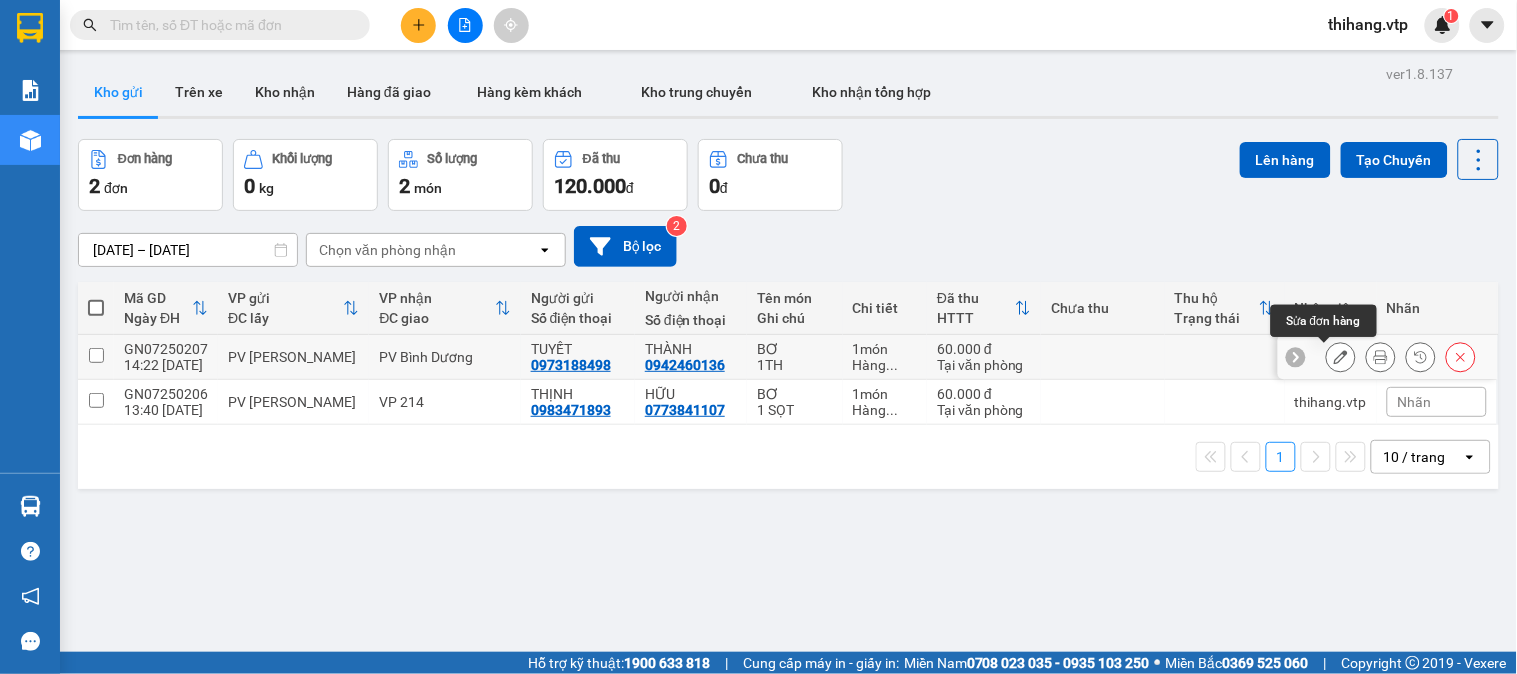 click 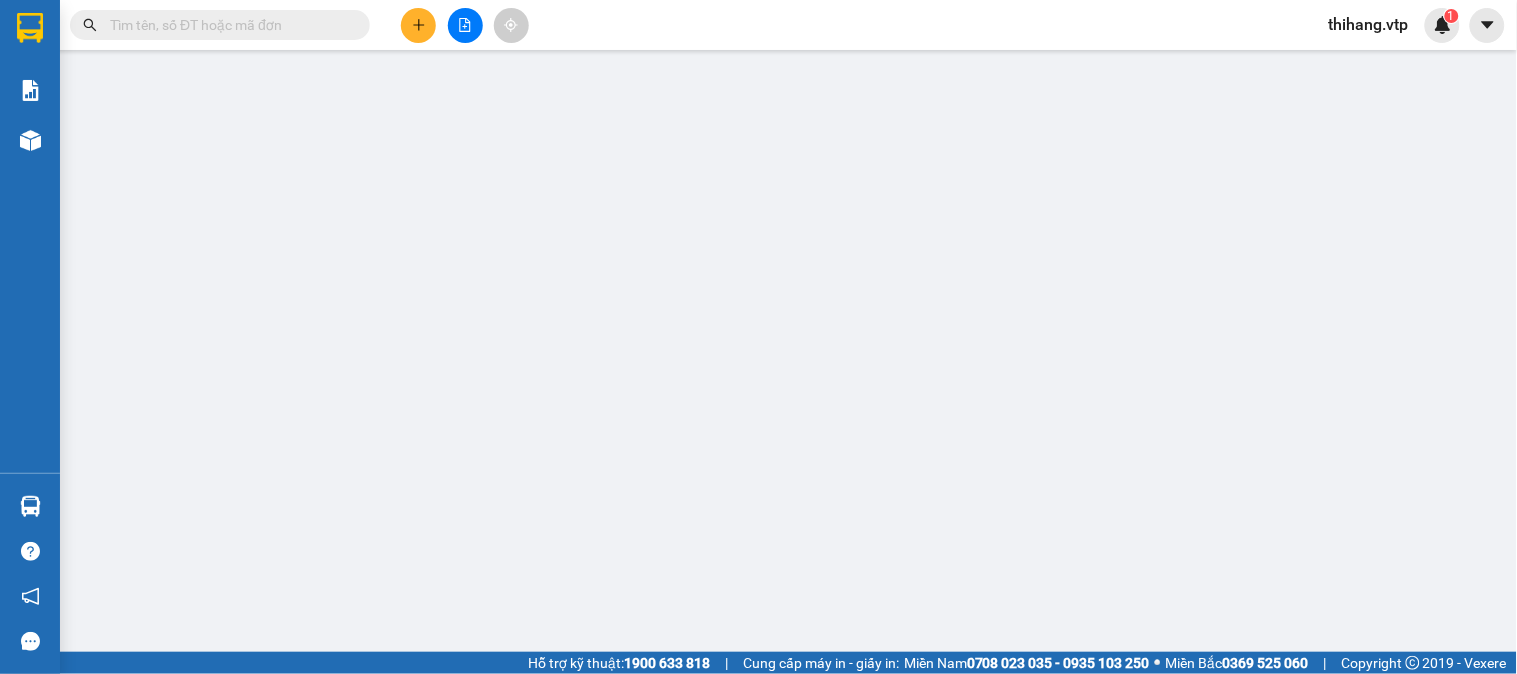 type on "0973188498" 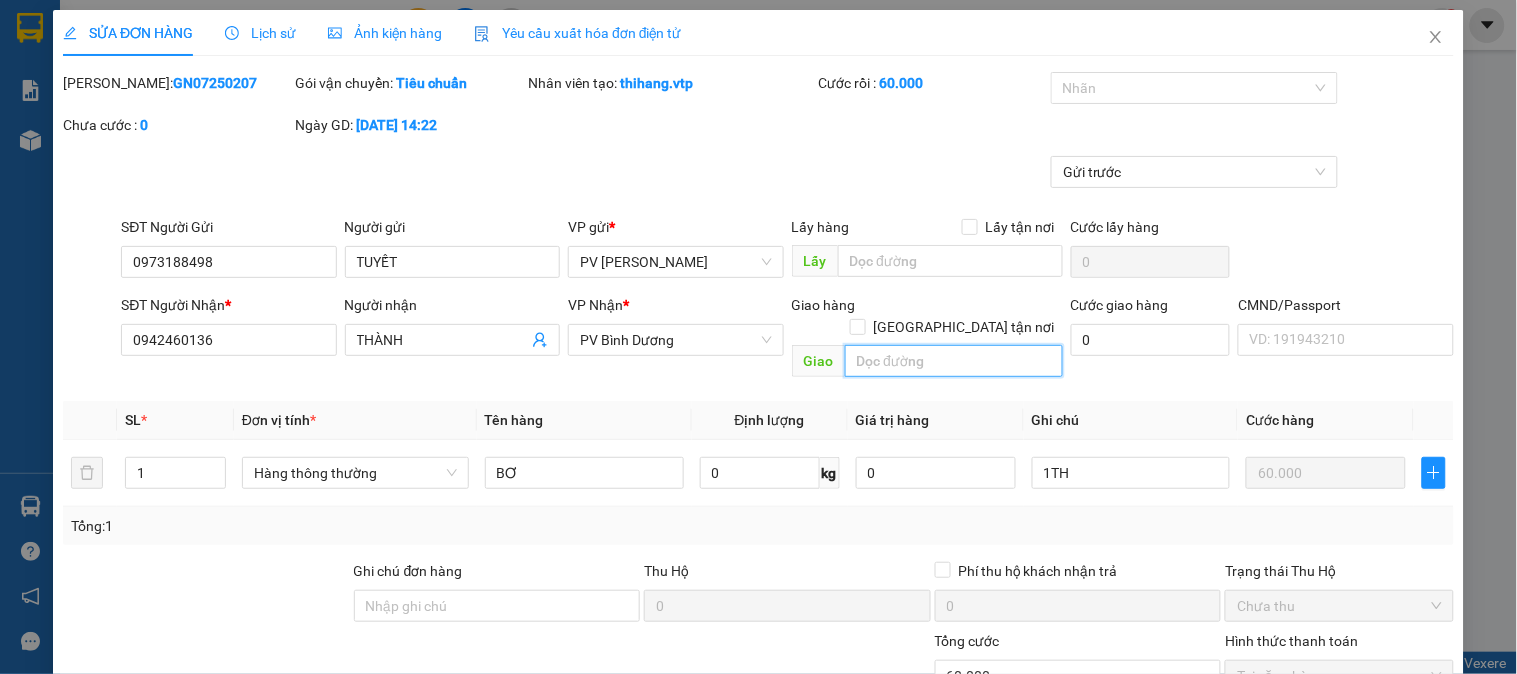 click at bounding box center (954, 361) 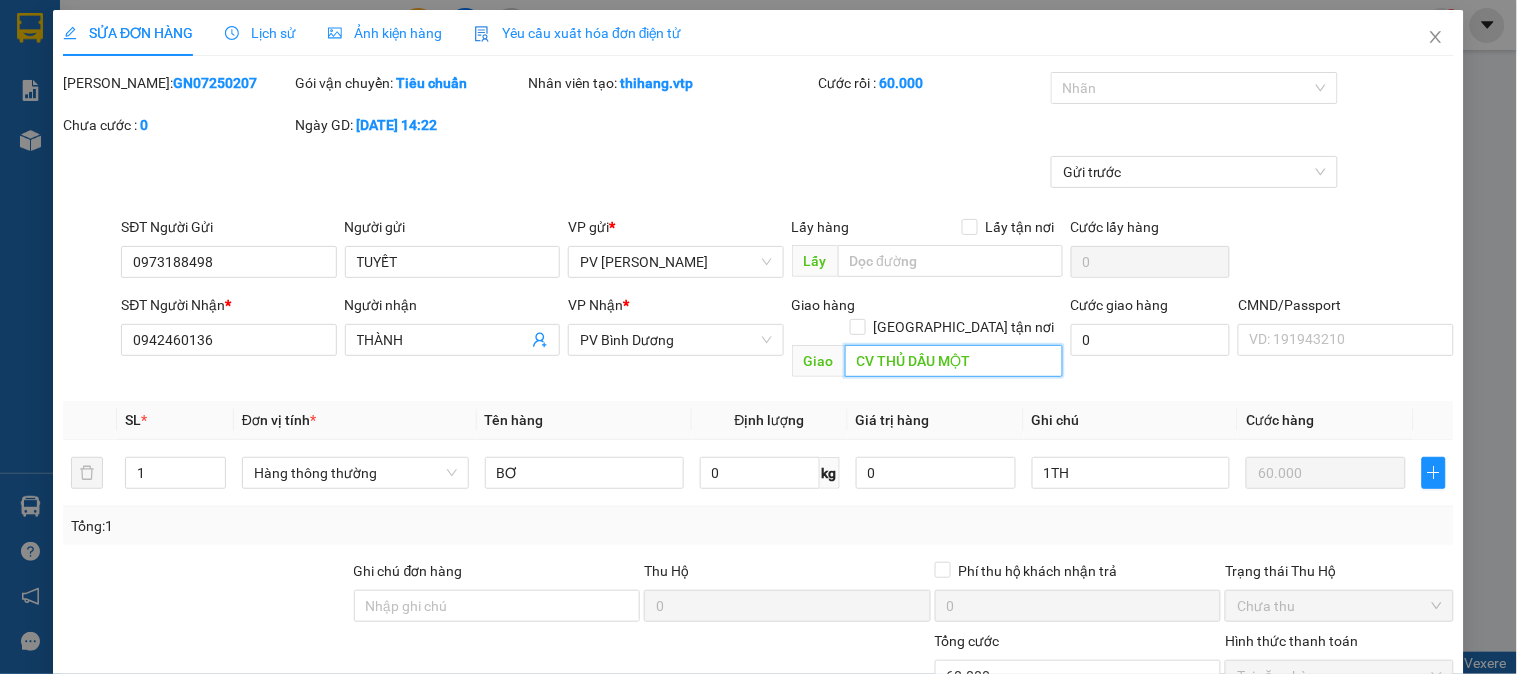 type on "CV THỦ DẦU MỘT" 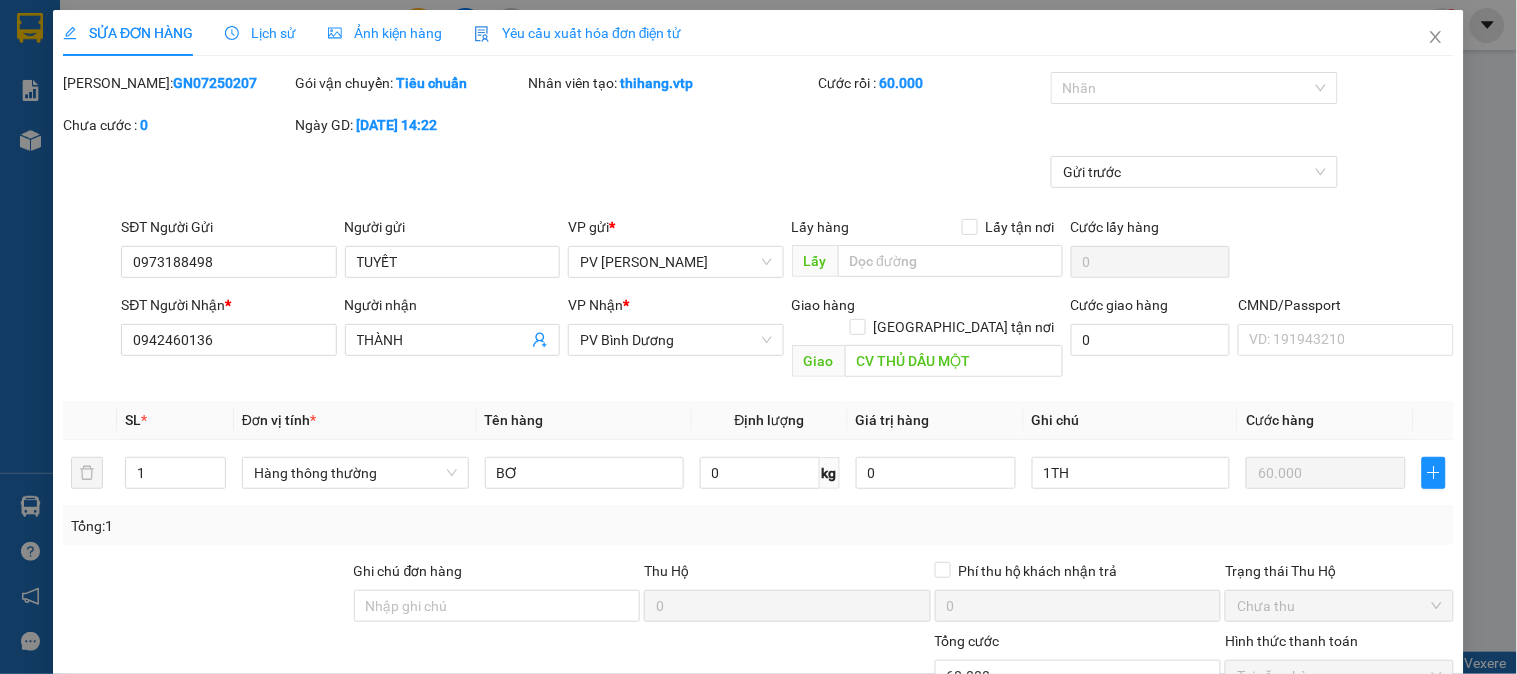 click on "[PERSON_NAME] thay đổi" at bounding box center [1227, 914] 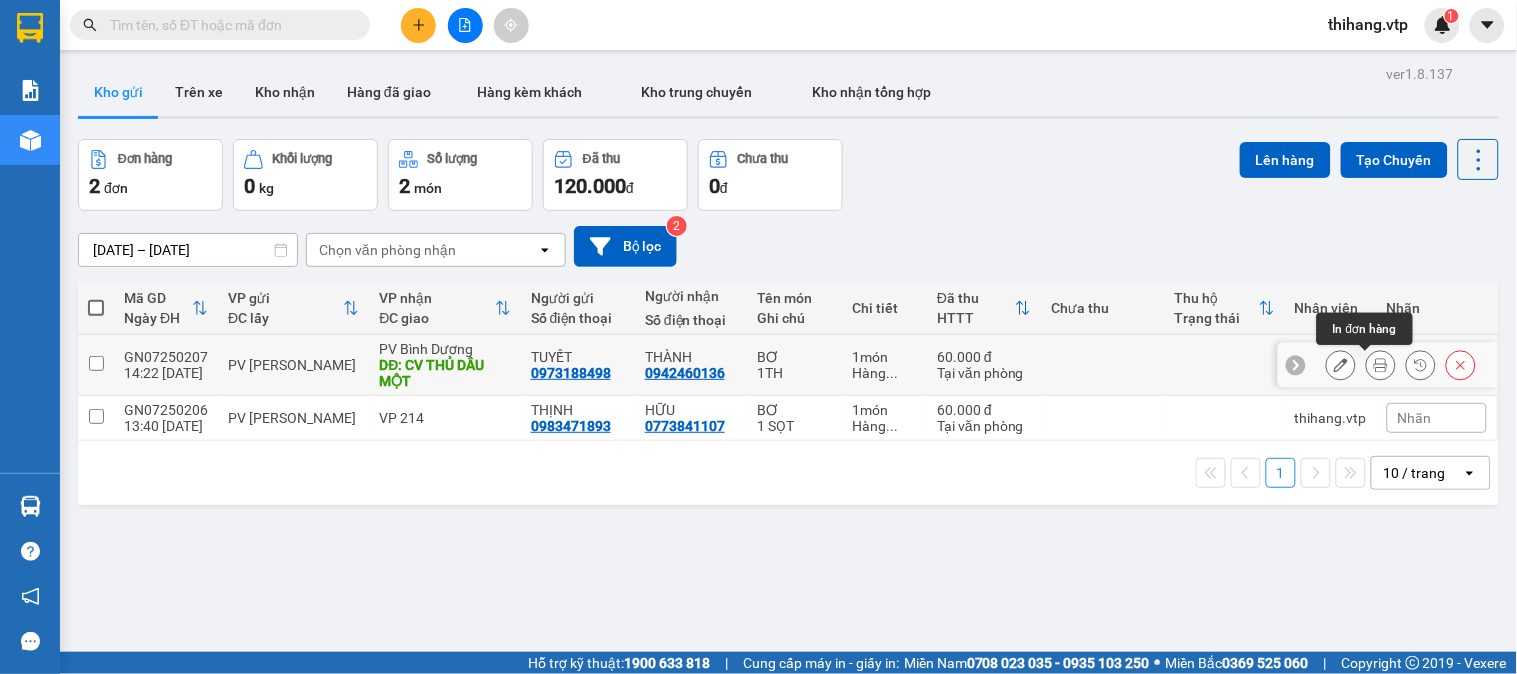 click 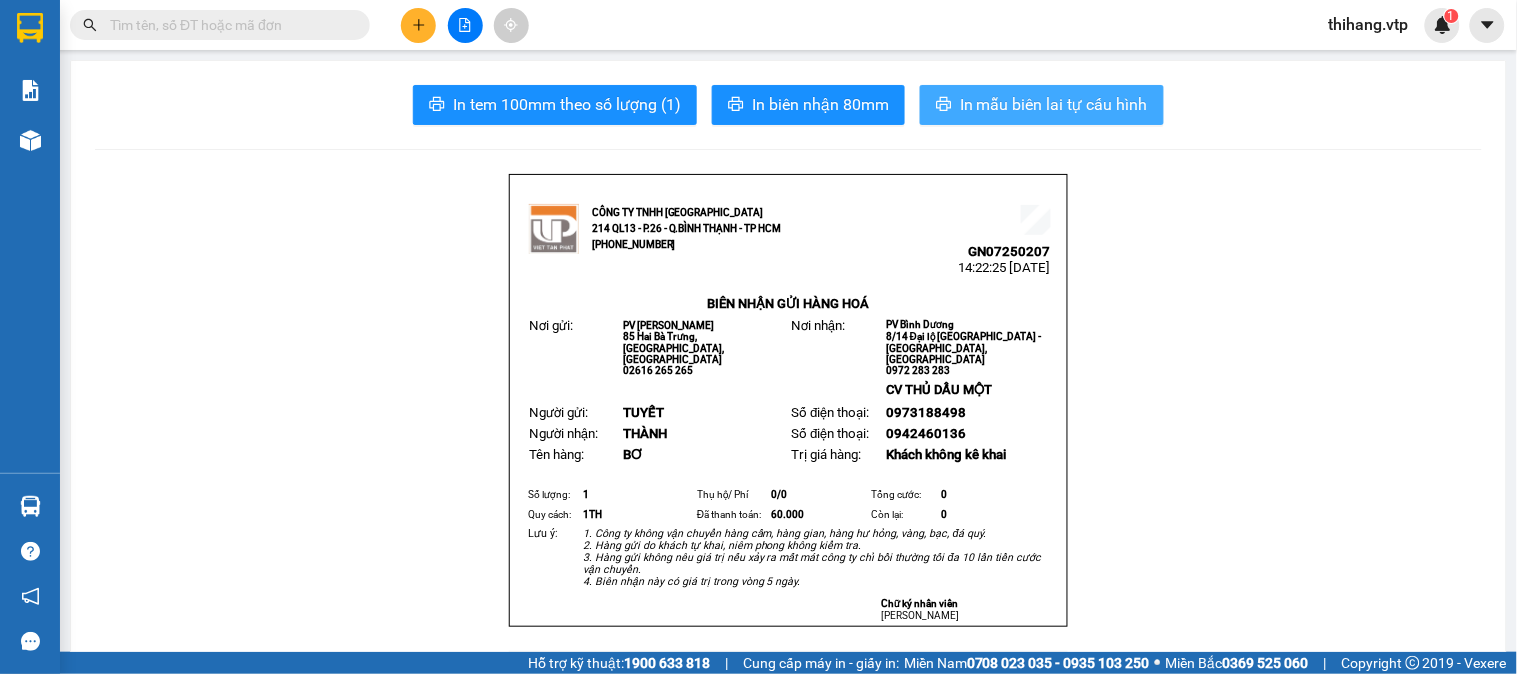 click on "In mẫu biên lai tự cấu hình" at bounding box center (1042, 105) 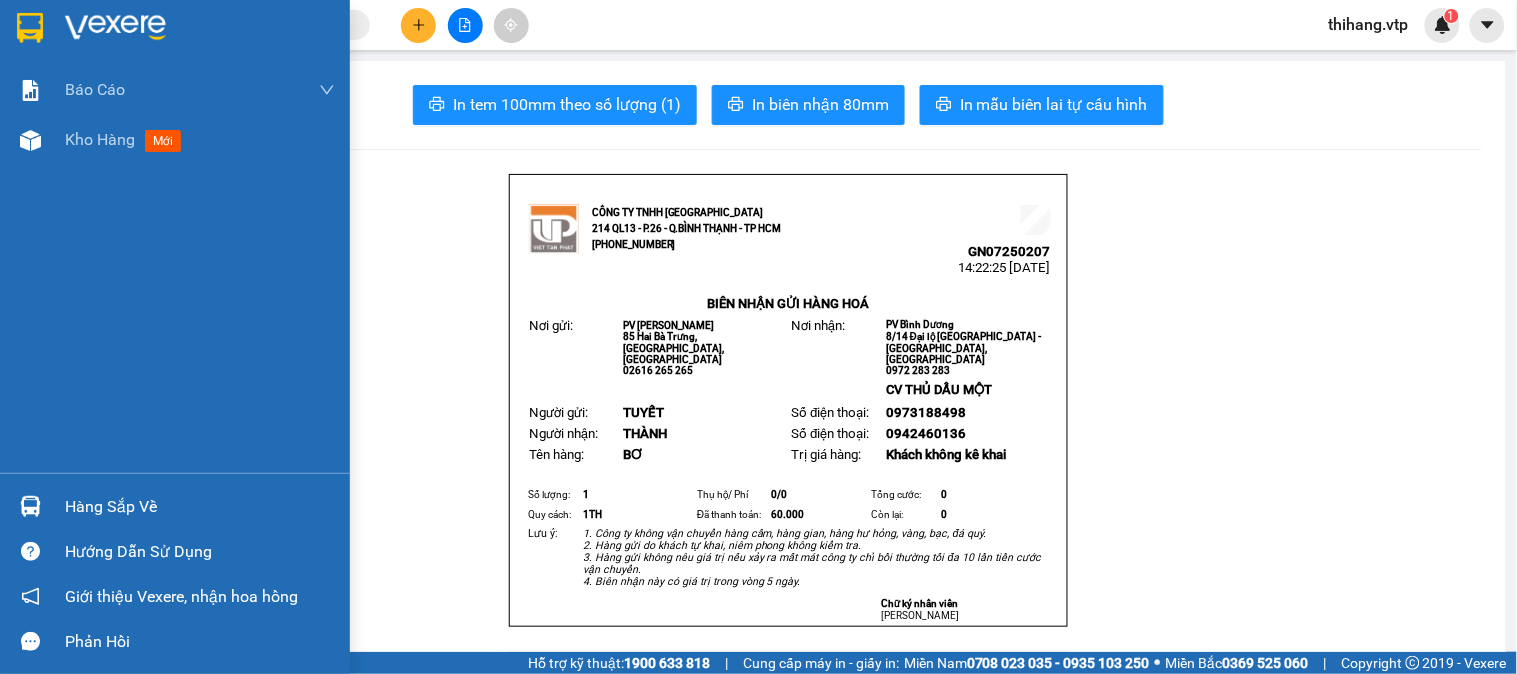 click at bounding box center [115, 28] 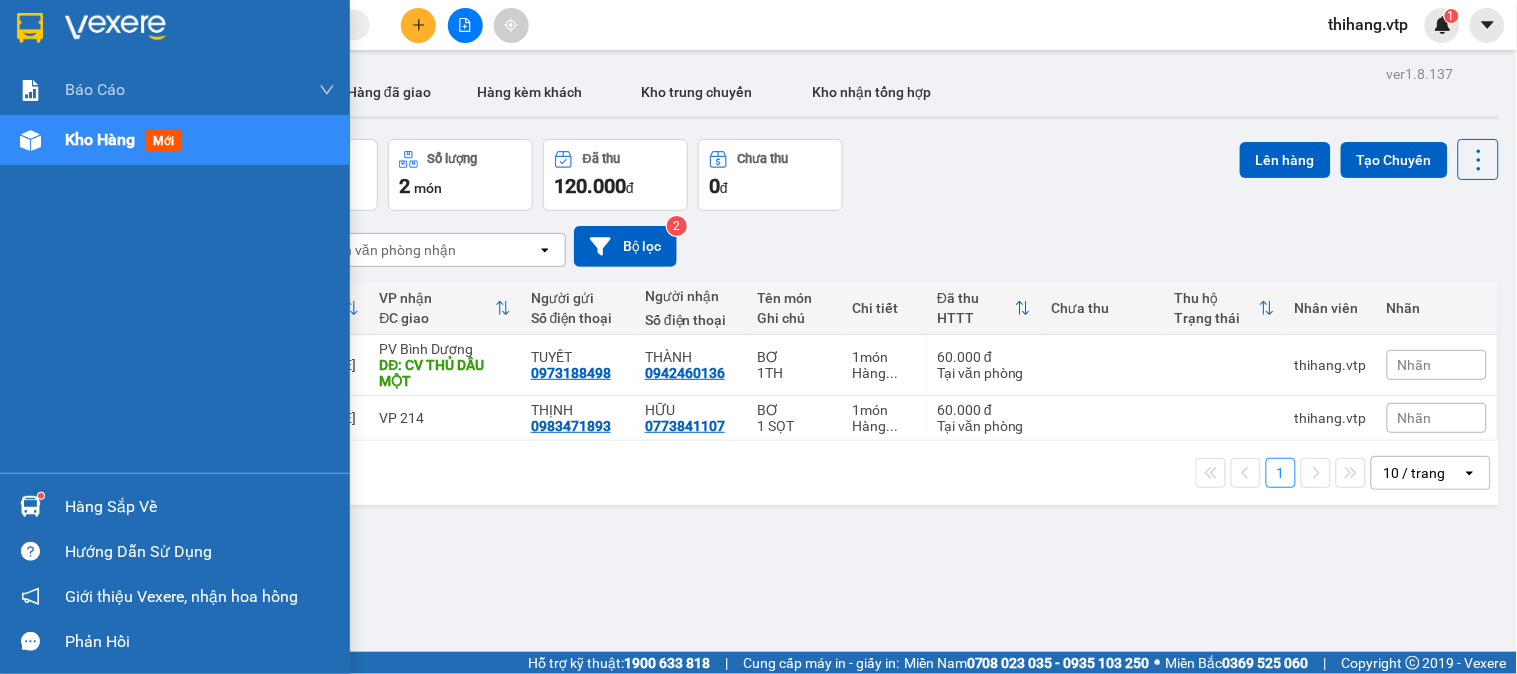 click on "Hàng sắp về" at bounding box center (200, 507) 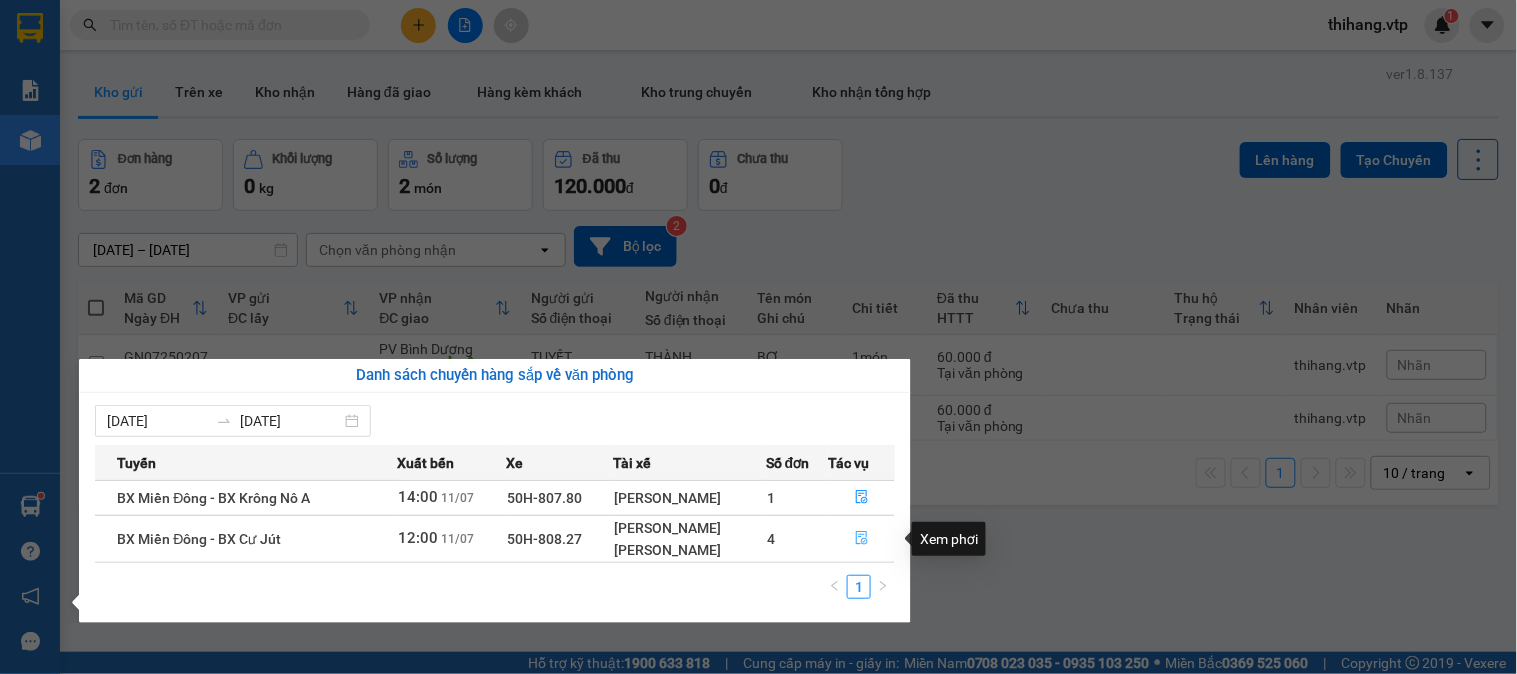 click at bounding box center [861, 539] 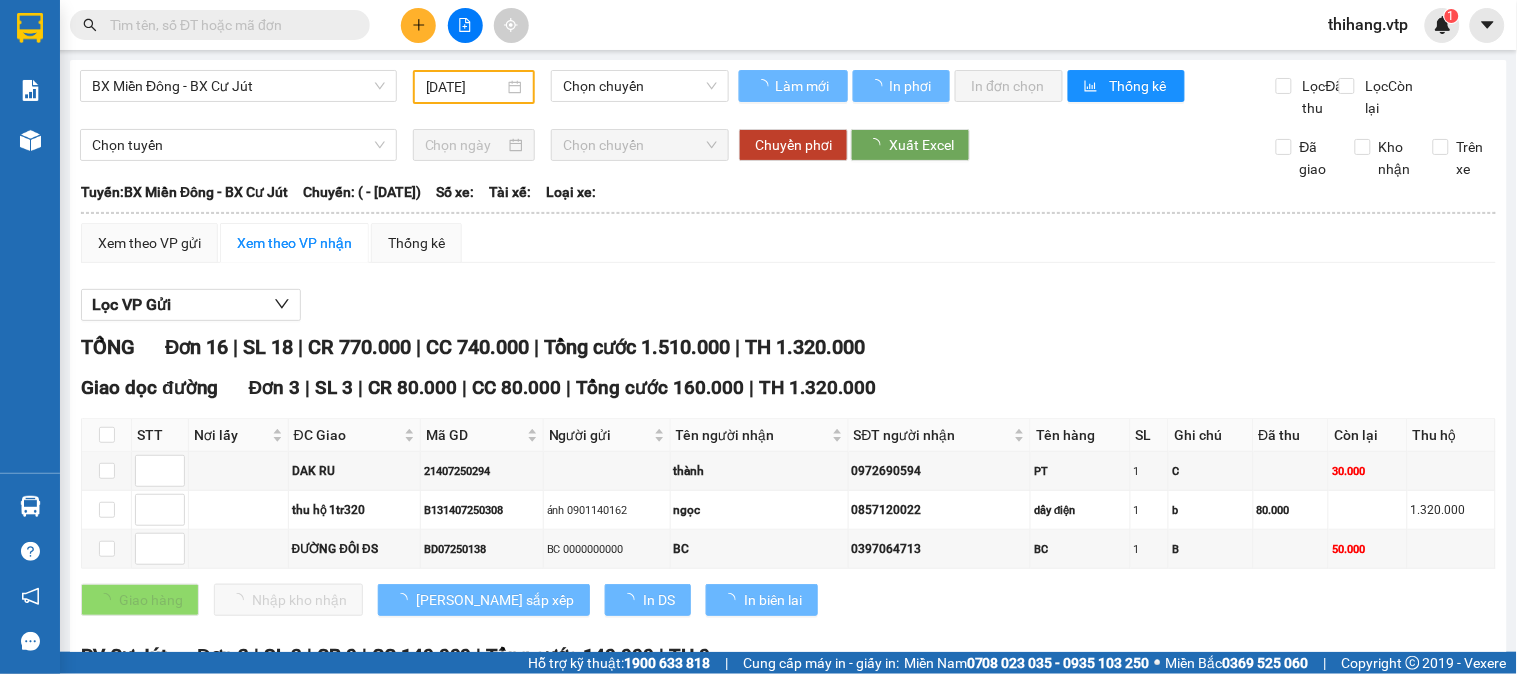 type on "[DATE]" 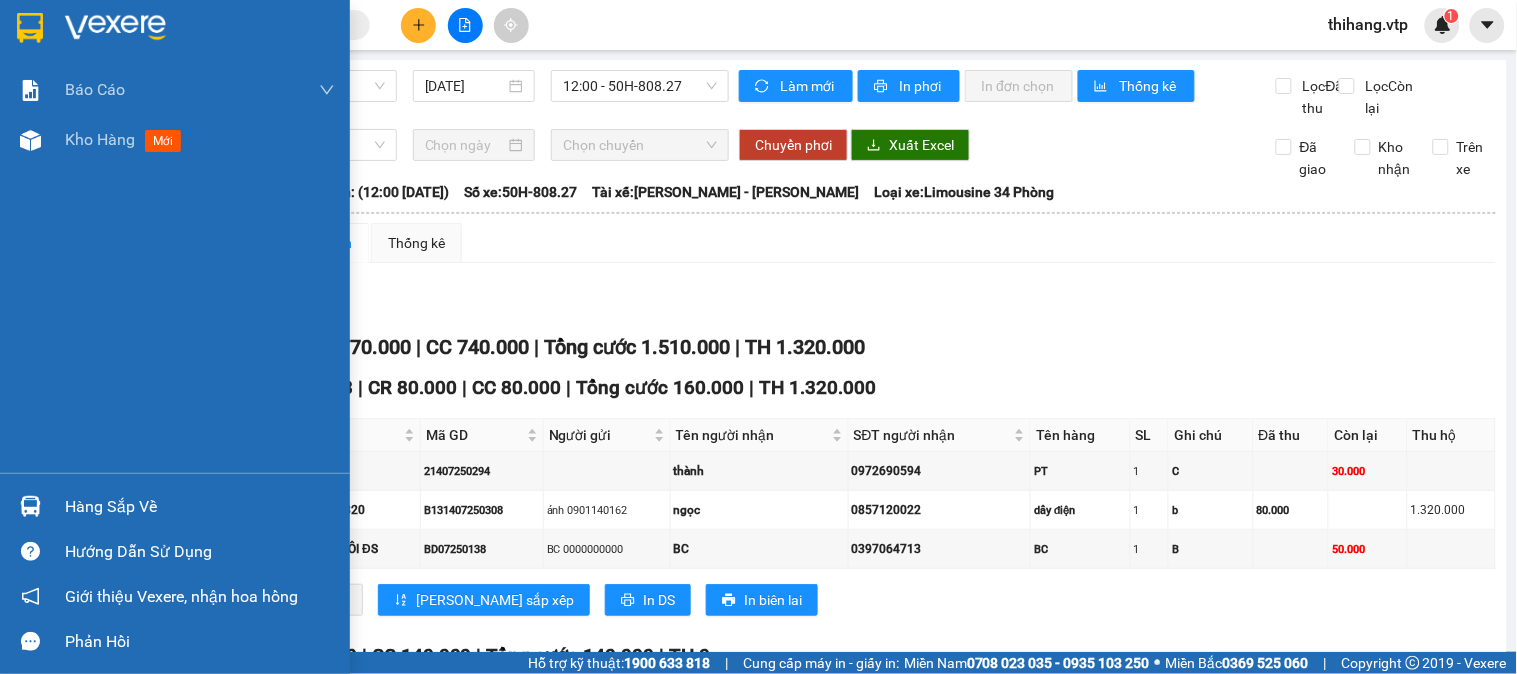 click on "Hàng sắp về" at bounding box center (200, 507) 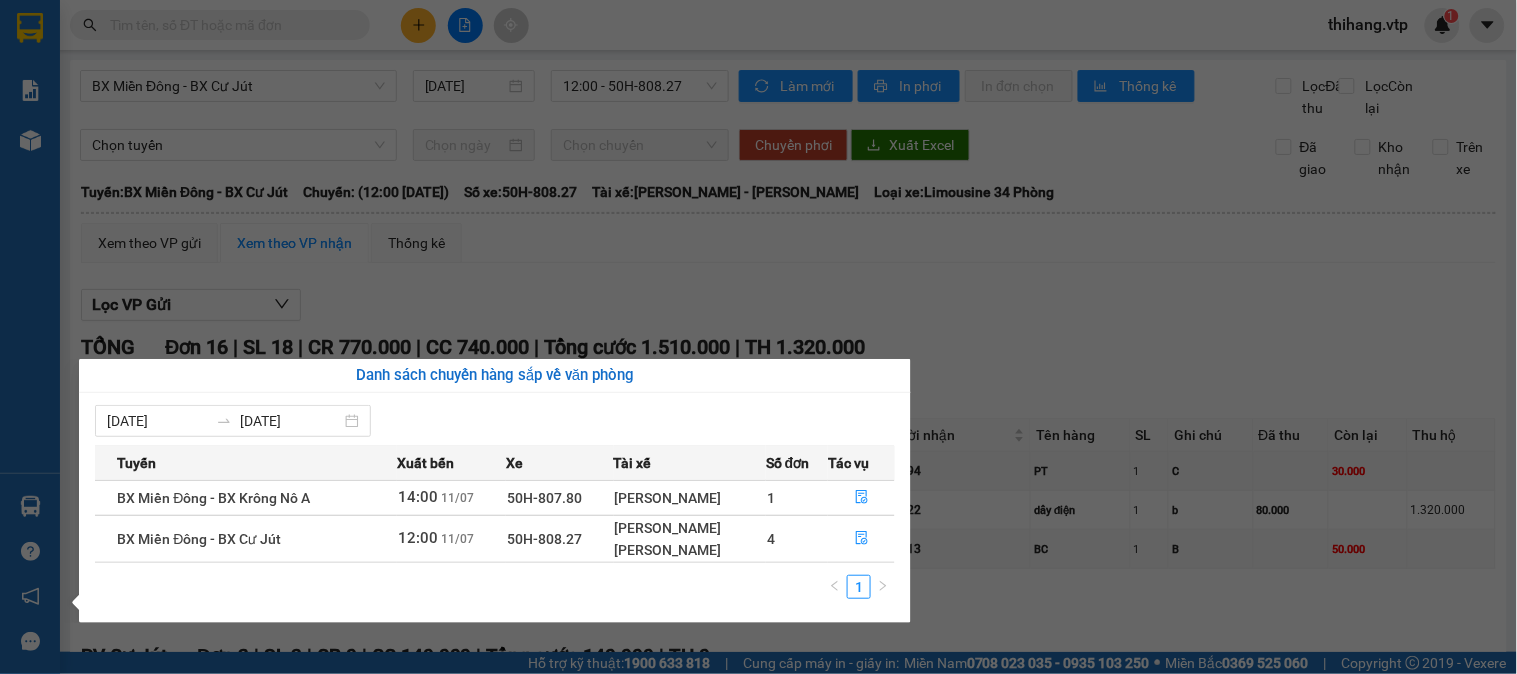 click on "Kết quả tìm kiếm ( 1 )  Bộ lọc  Mã ĐH Trạng thái Món hàng Thu hộ Tổng cước Chưa cước Nhãn Người gửi VP Gửi Người nhận VP Nhận GN07250200 07:04 [DATE] Trên xe   50H-251.23 07:00  [DATE] K BIẾT SL:  1 70.000 70.000 0399366167 hảo PV Gia Nghĩa 0976737056 lành  PV Bình Dương Giao DĐ: CẦU ÔNG BỐ 1 thihang.vtp 1     Báo cáo BC giao hàng (nhà xe) BC hàng tồn (all) Báo cáo dòng tiền (nhân viên) - mới Doanh số tạo đơn theo VP gửi (văn phòng) DỌC ĐƯỜNG - BC hàng giao dọc đường HÀNG KÈM KHÁCH - Báo cáo hàng kèm khách     Kho hàng mới Hàng sắp về Hướng dẫn sử dụng Giới thiệu Vexere, nhận hoa hồng Phản hồi Phần mềm hỗ trợ bạn tốt chứ? BX Miền Đông - BX Cư Jút [DATE] 12:00     - 50H-808.27  Làm mới In phơi In đơn chọn Thống kê Lọc  Đã thu Lọc  Còn lại Chọn tuyến Chọn chuyến Chuyển phơi Xuất Excel Đã giao Kho nhận Trên xe" at bounding box center (758, 337) 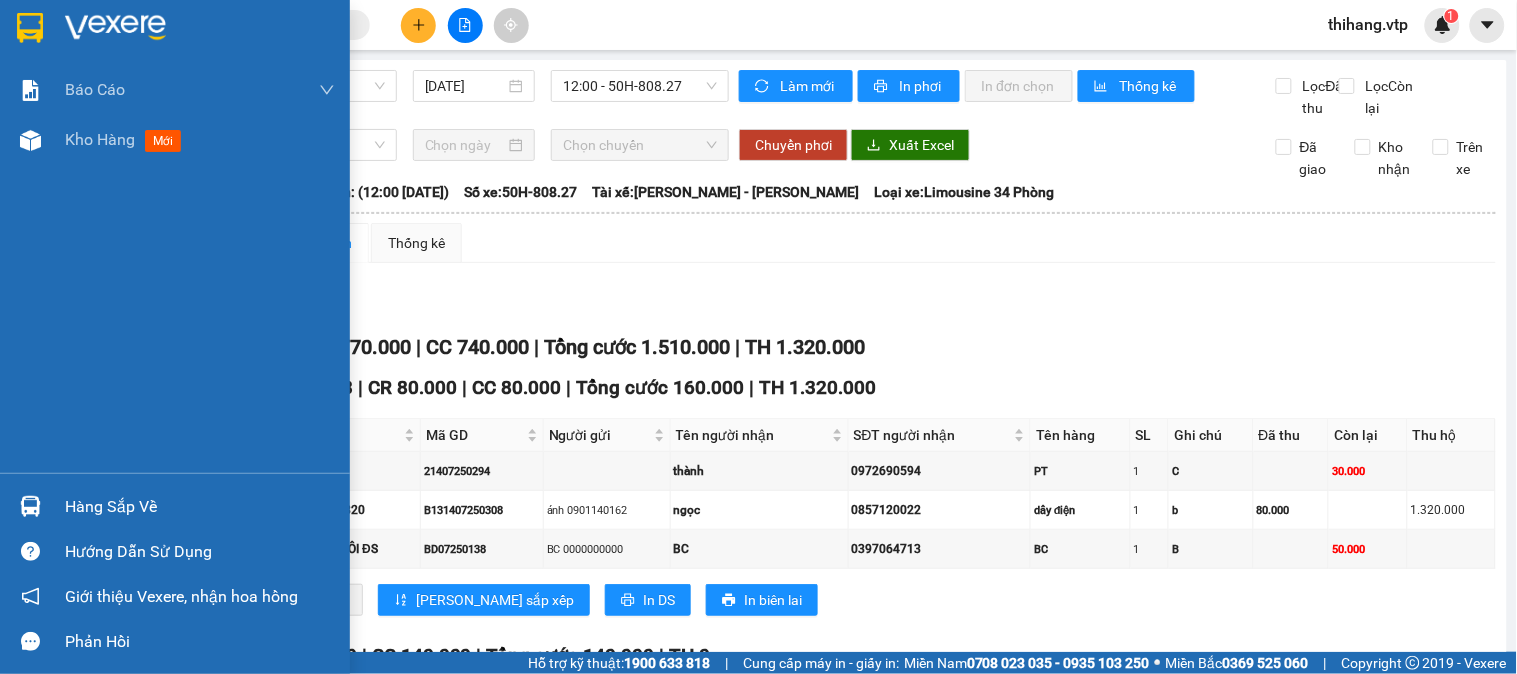 click at bounding box center [115, 28] 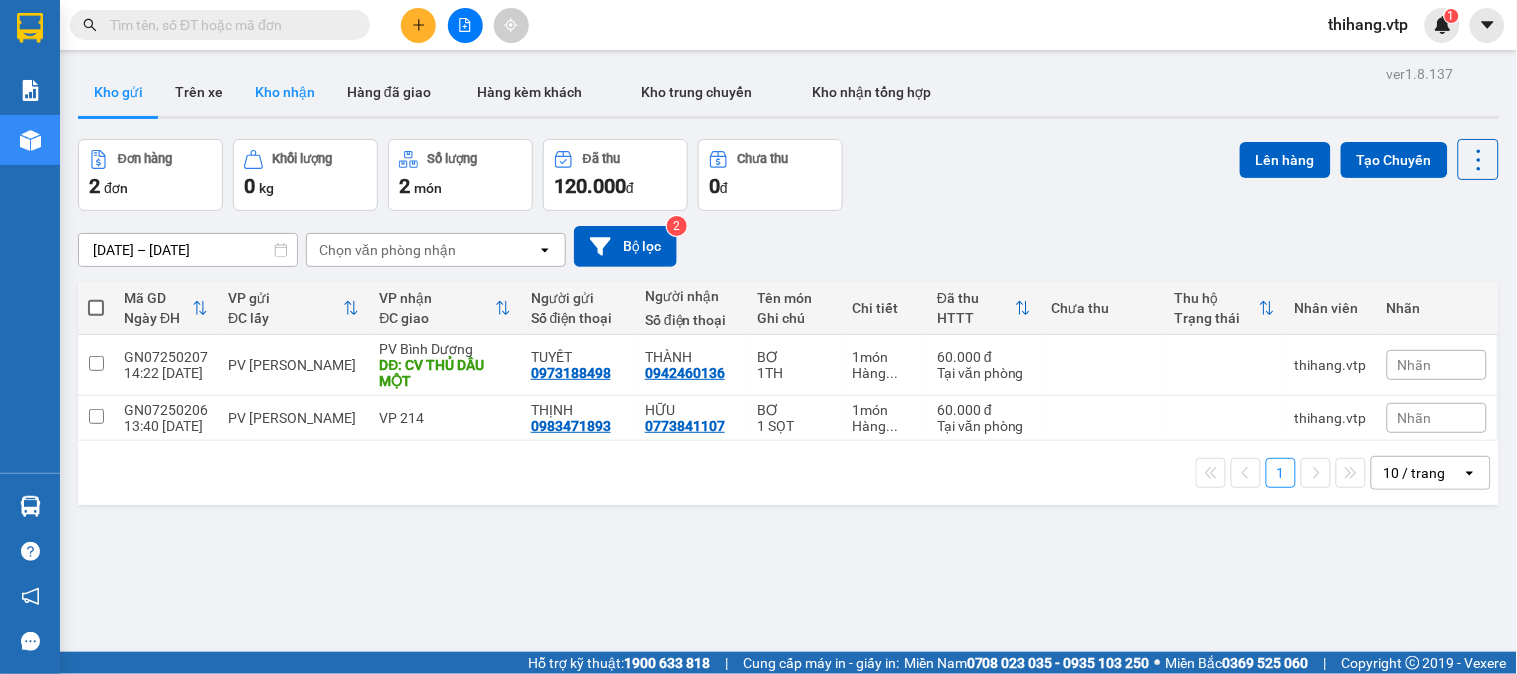 click on "Kho nhận" at bounding box center (285, 92) 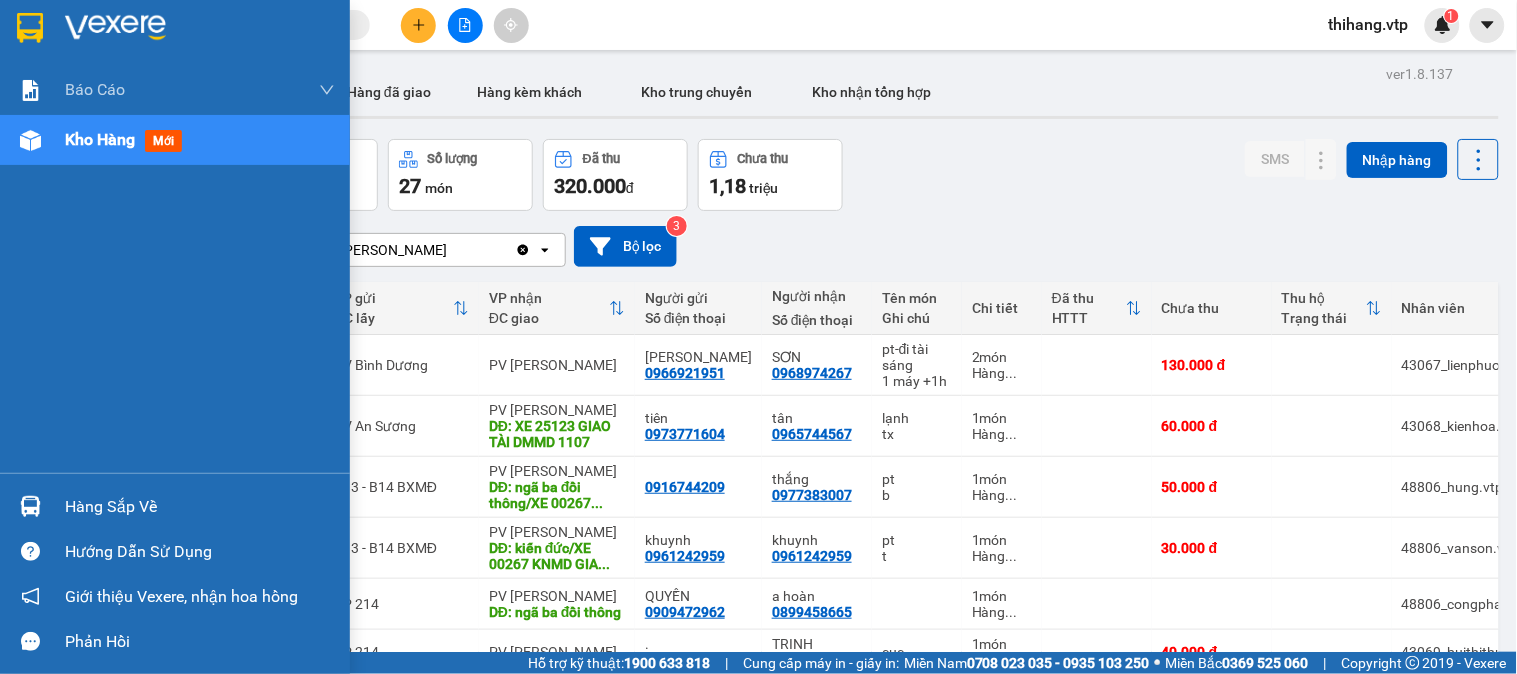 click on "Hàng sắp về" at bounding box center (200, 507) 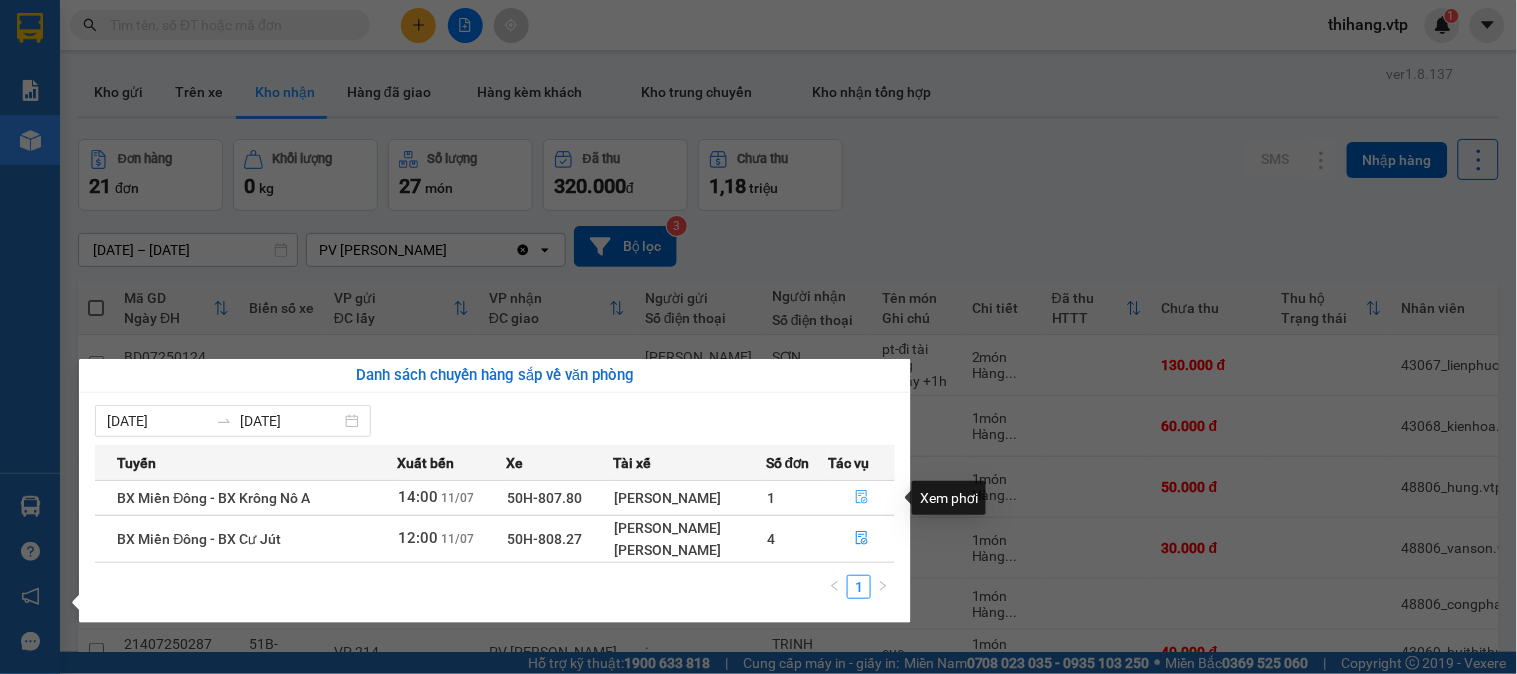 click 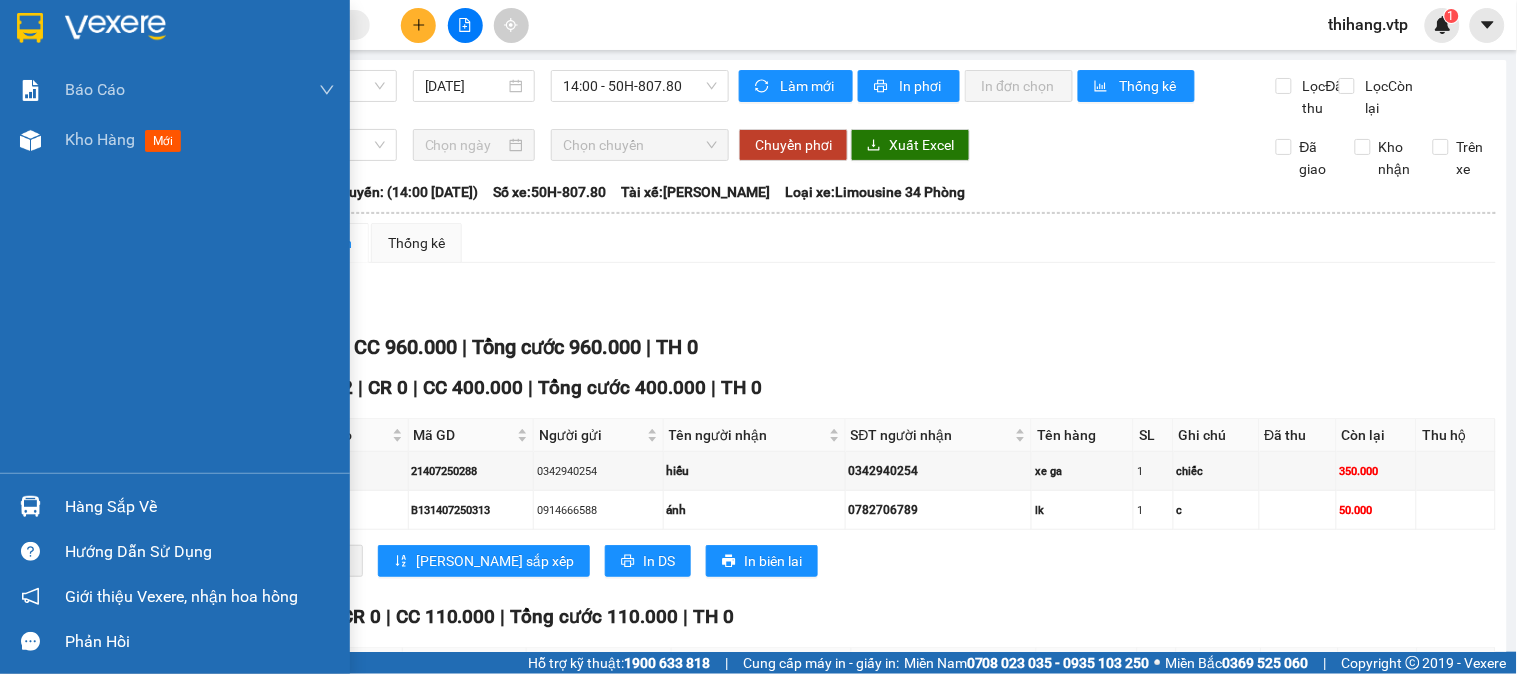 click at bounding box center [175, 32] 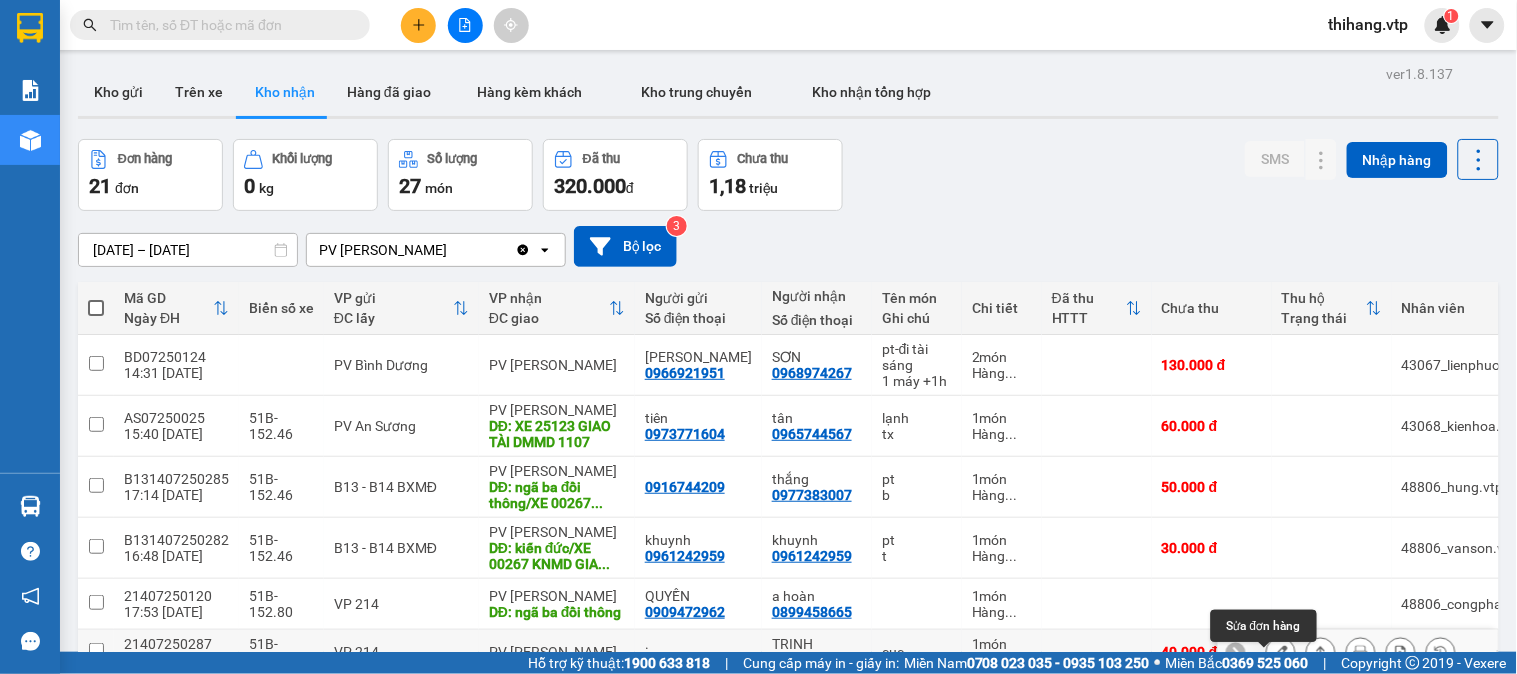 click 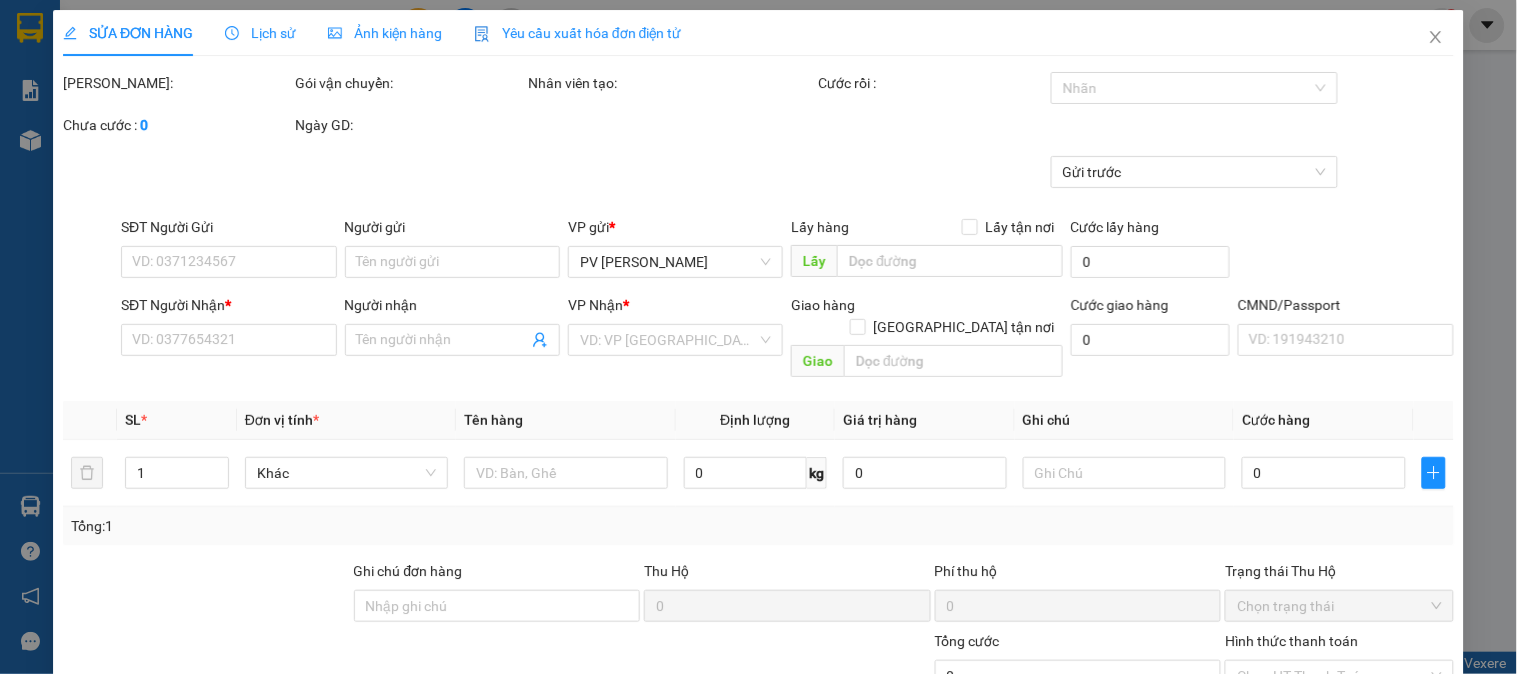 type on "2.000" 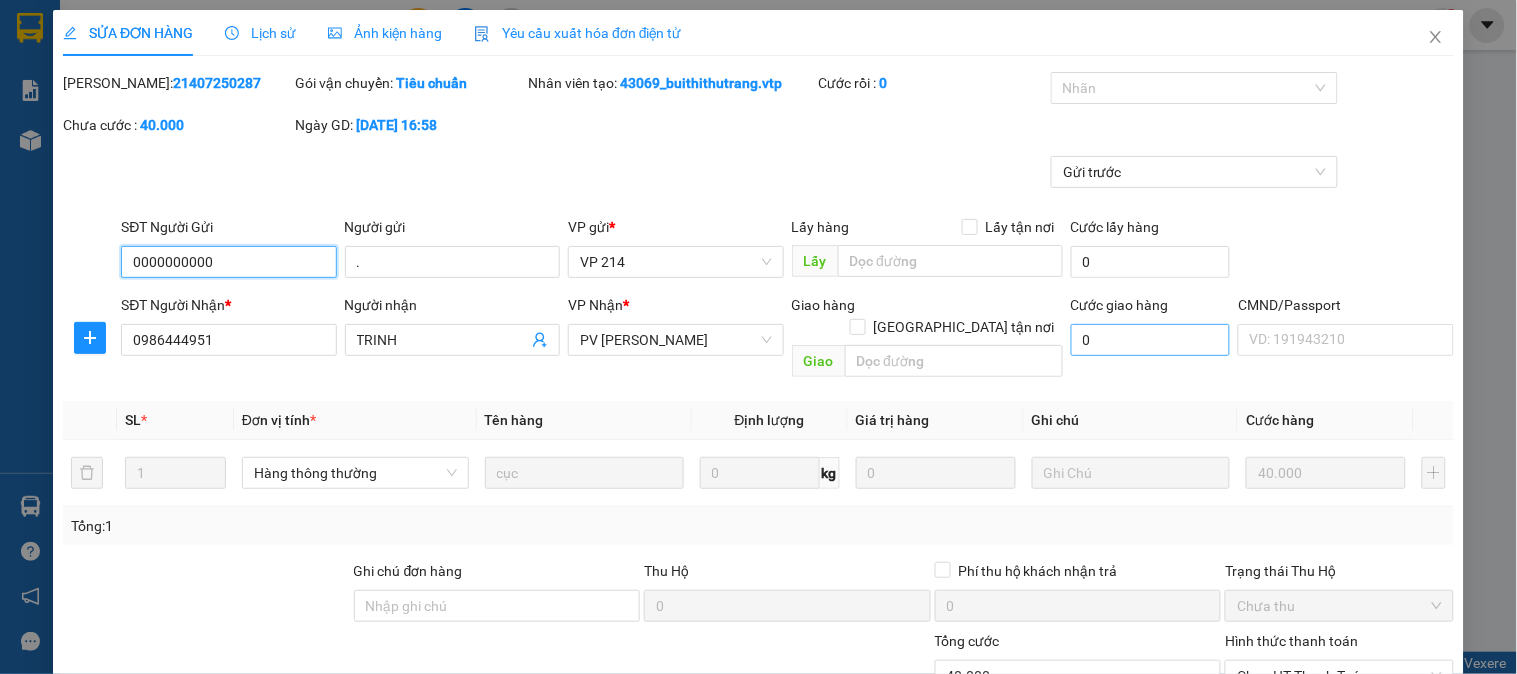 type on "0000000000" 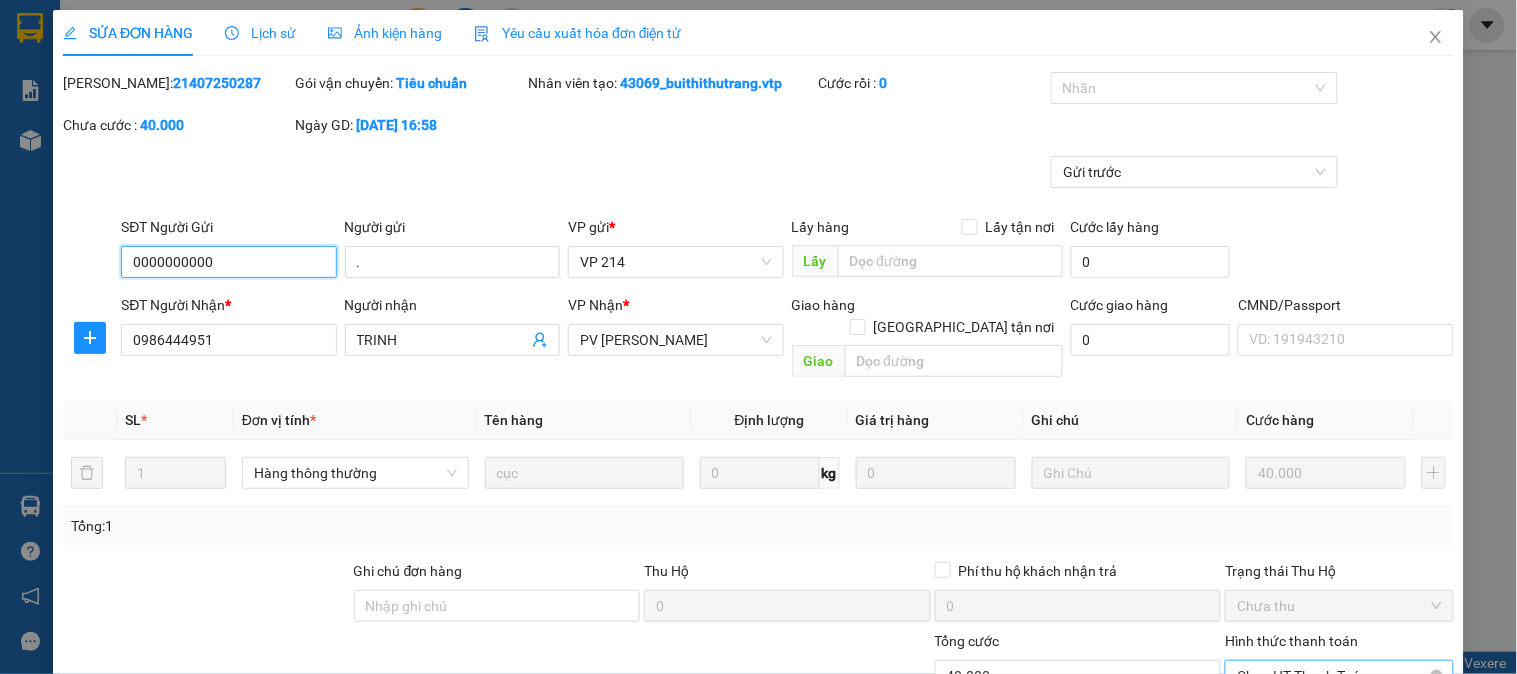click on "Chọn HT Thanh Toán" at bounding box center (1339, 676) 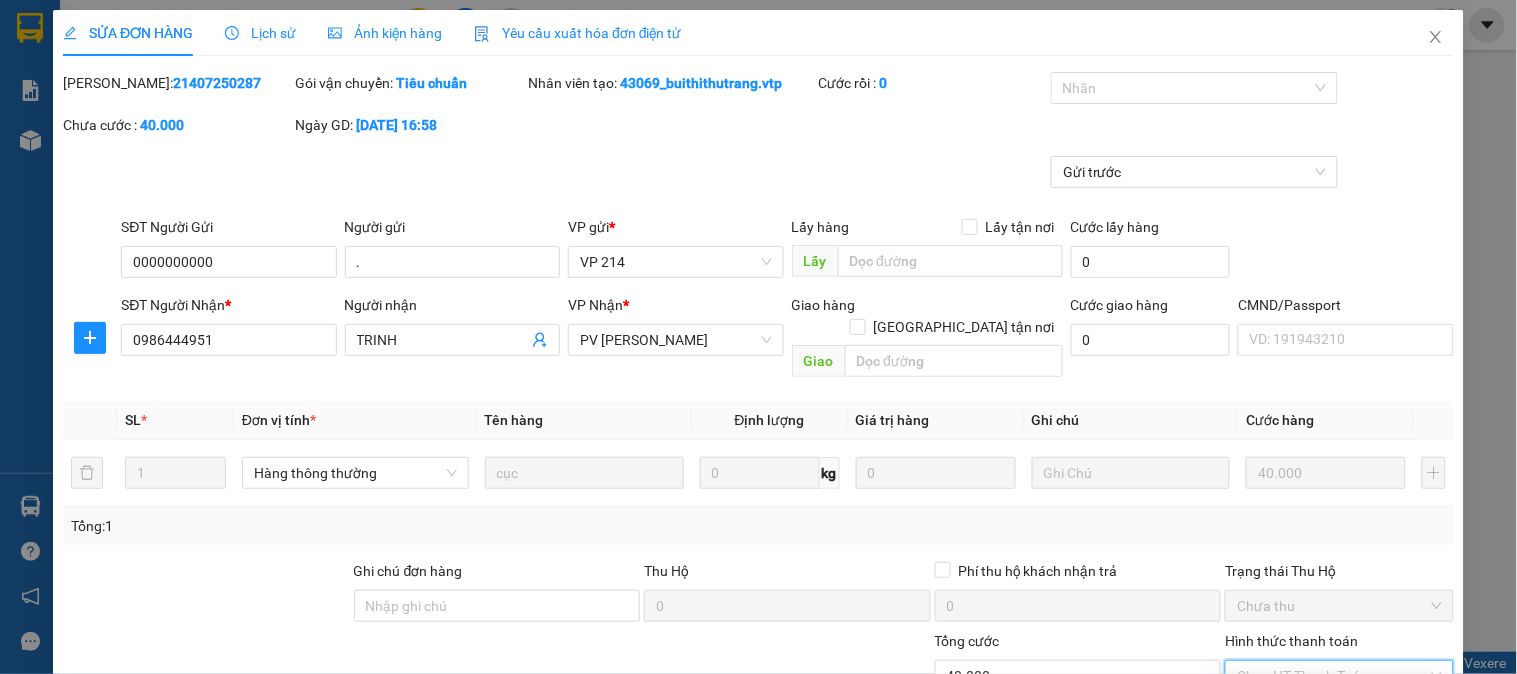 click on "Tại văn phòng" at bounding box center [1327, 694] 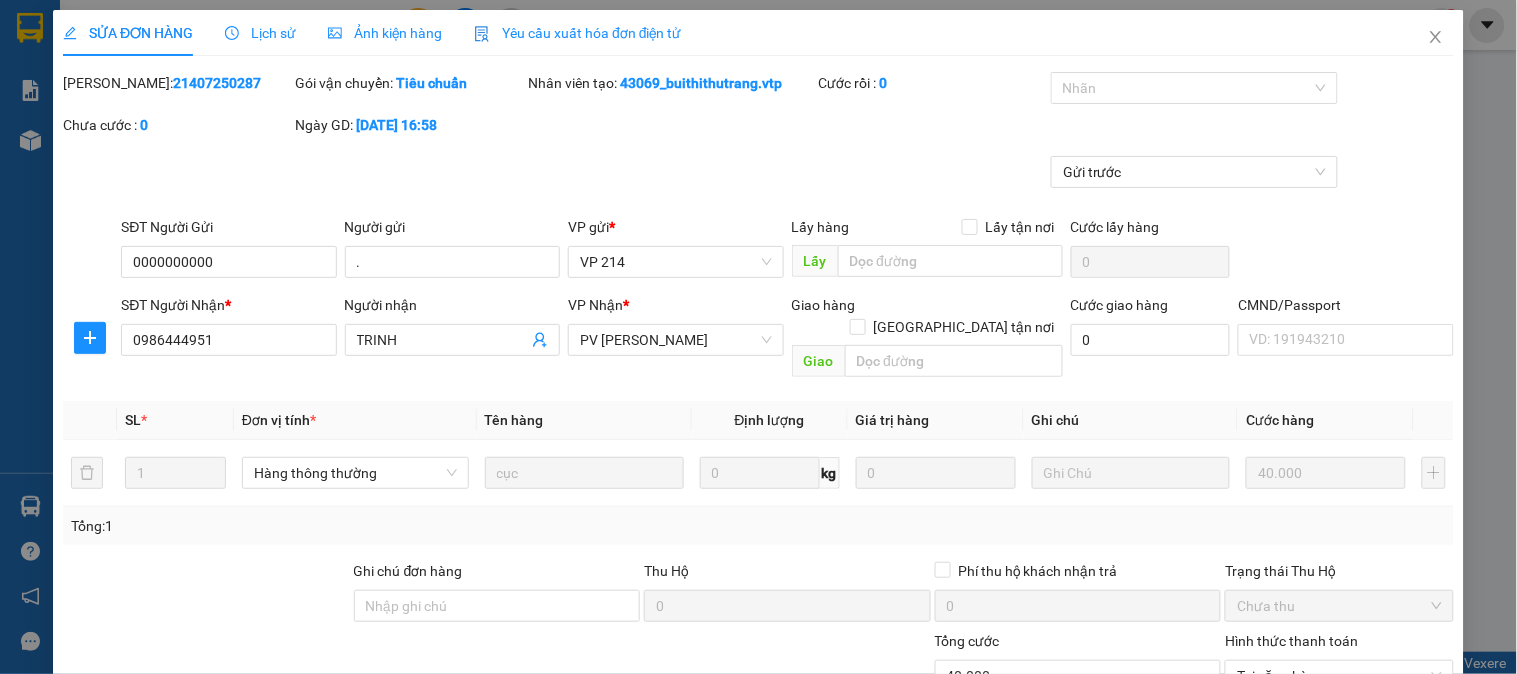 click on "[PERSON_NAME] và Giao hàng" at bounding box center (895, 914) 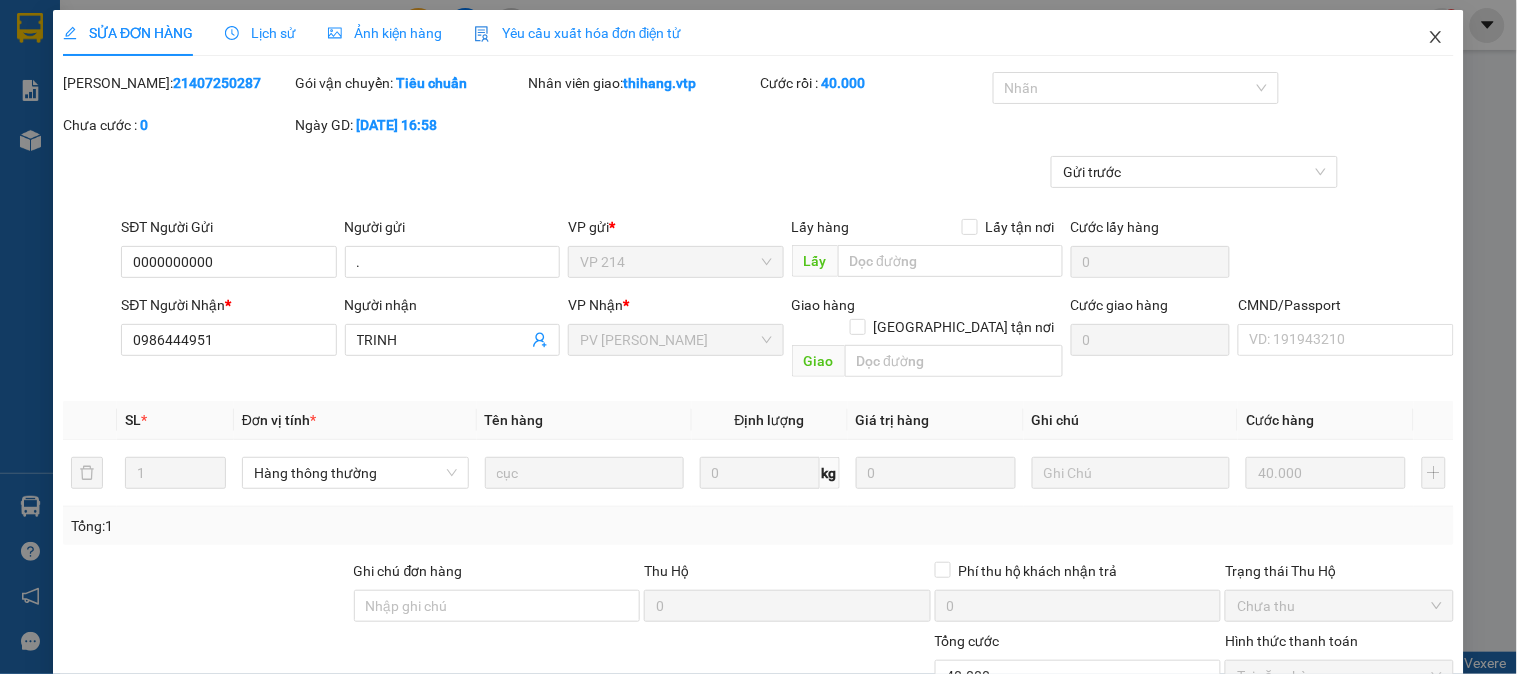 click 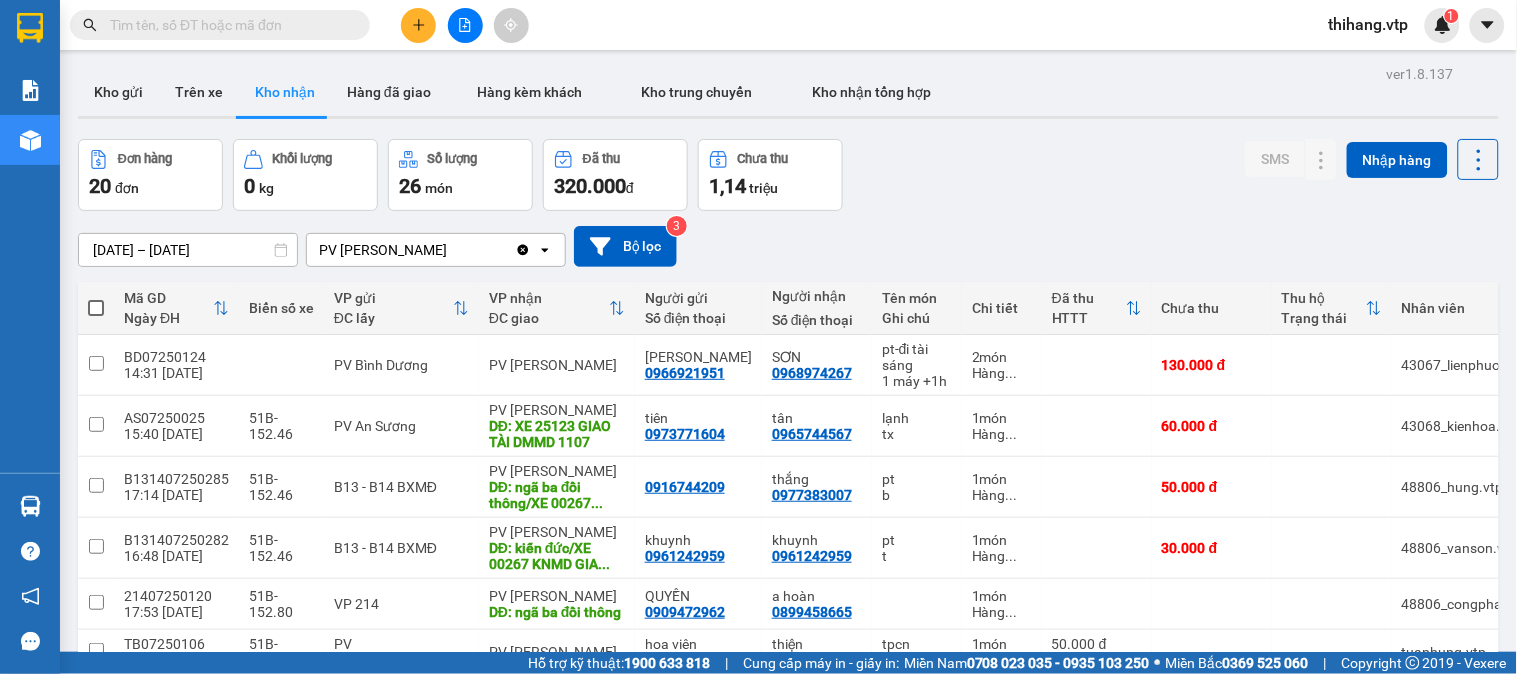 click at bounding box center [228, 25] 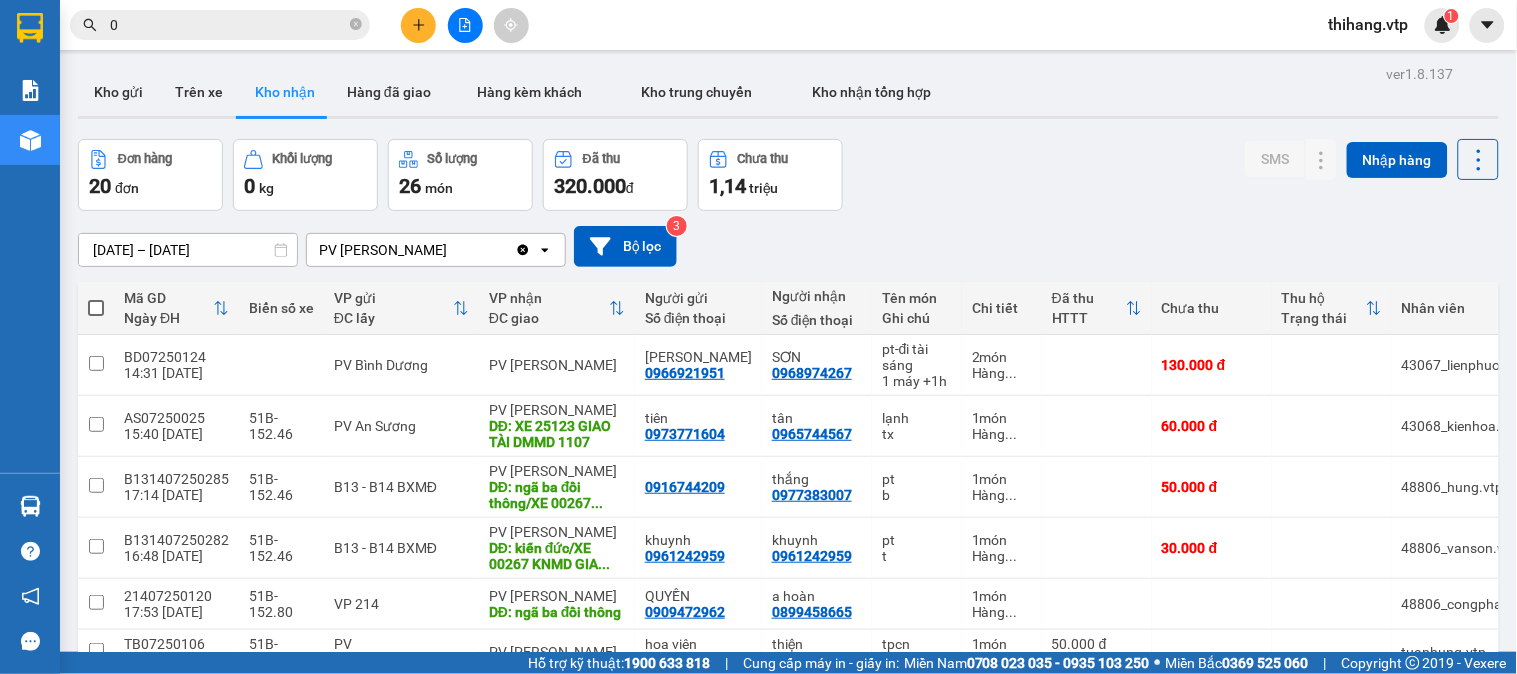 type 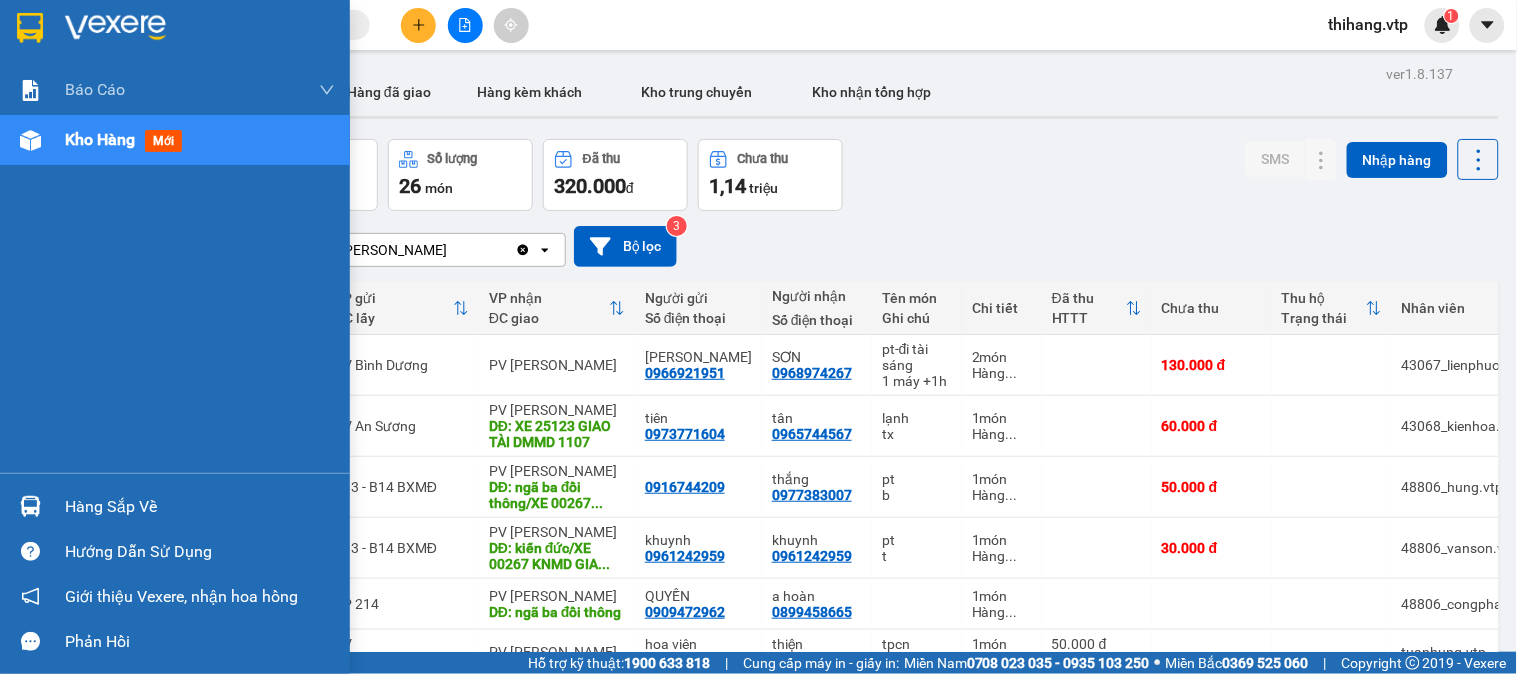 click on "Hàng sắp về" at bounding box center [200, 507] 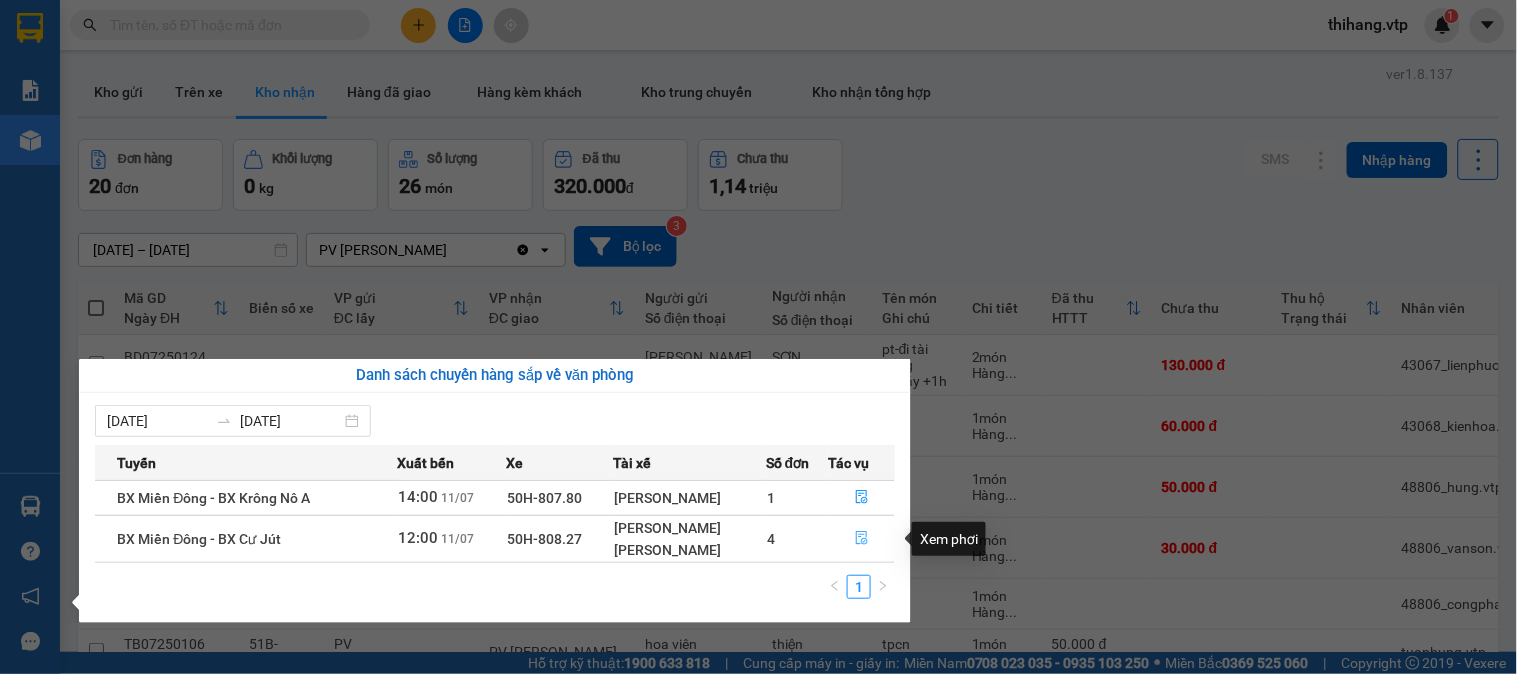click 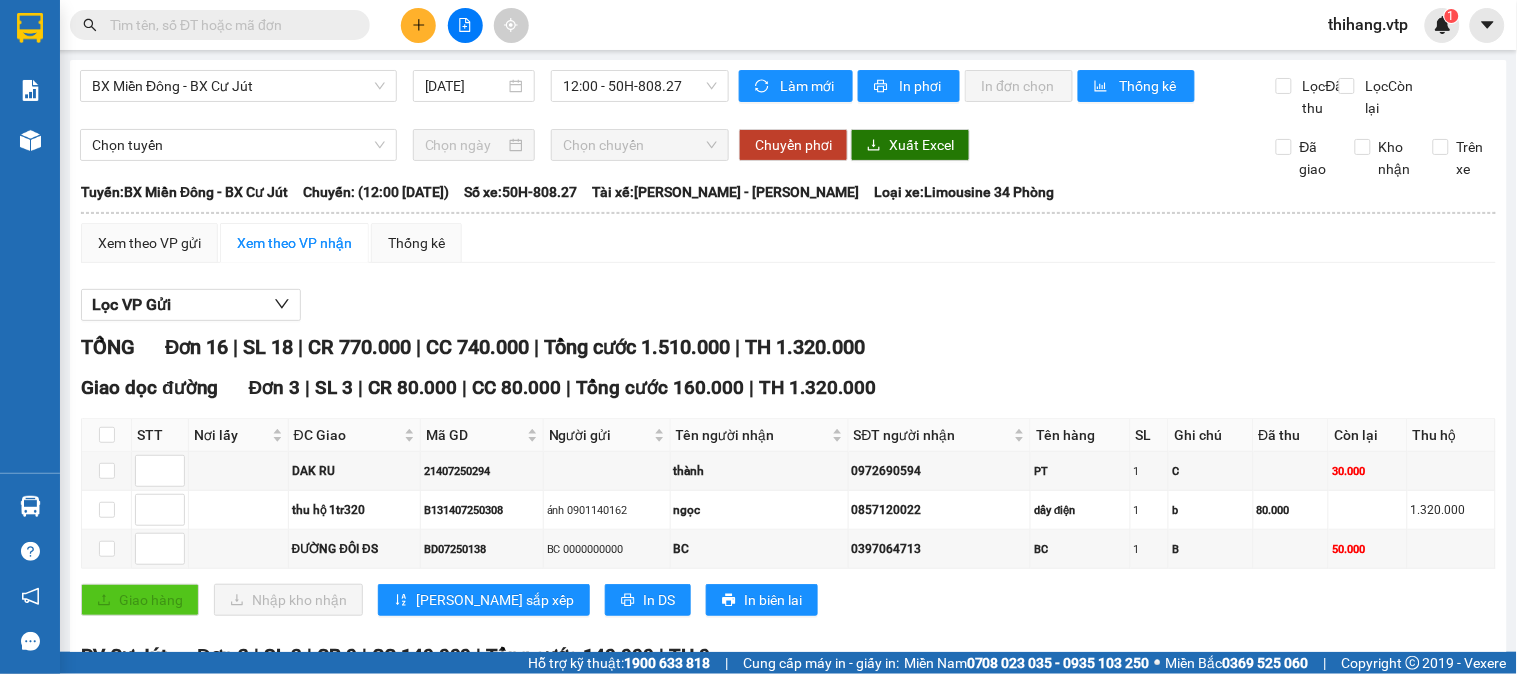 click at bounding box center (228, 25) 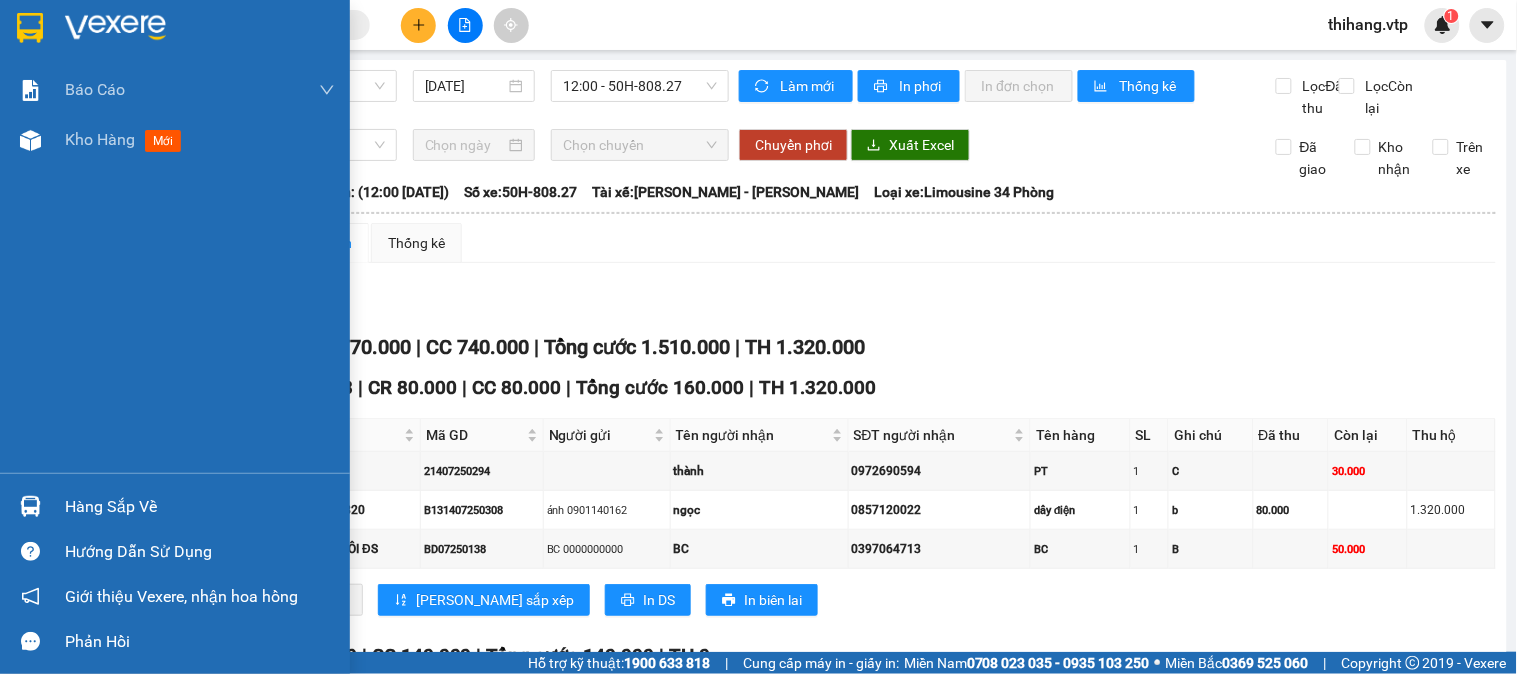 click at bounding box center [115, 28] 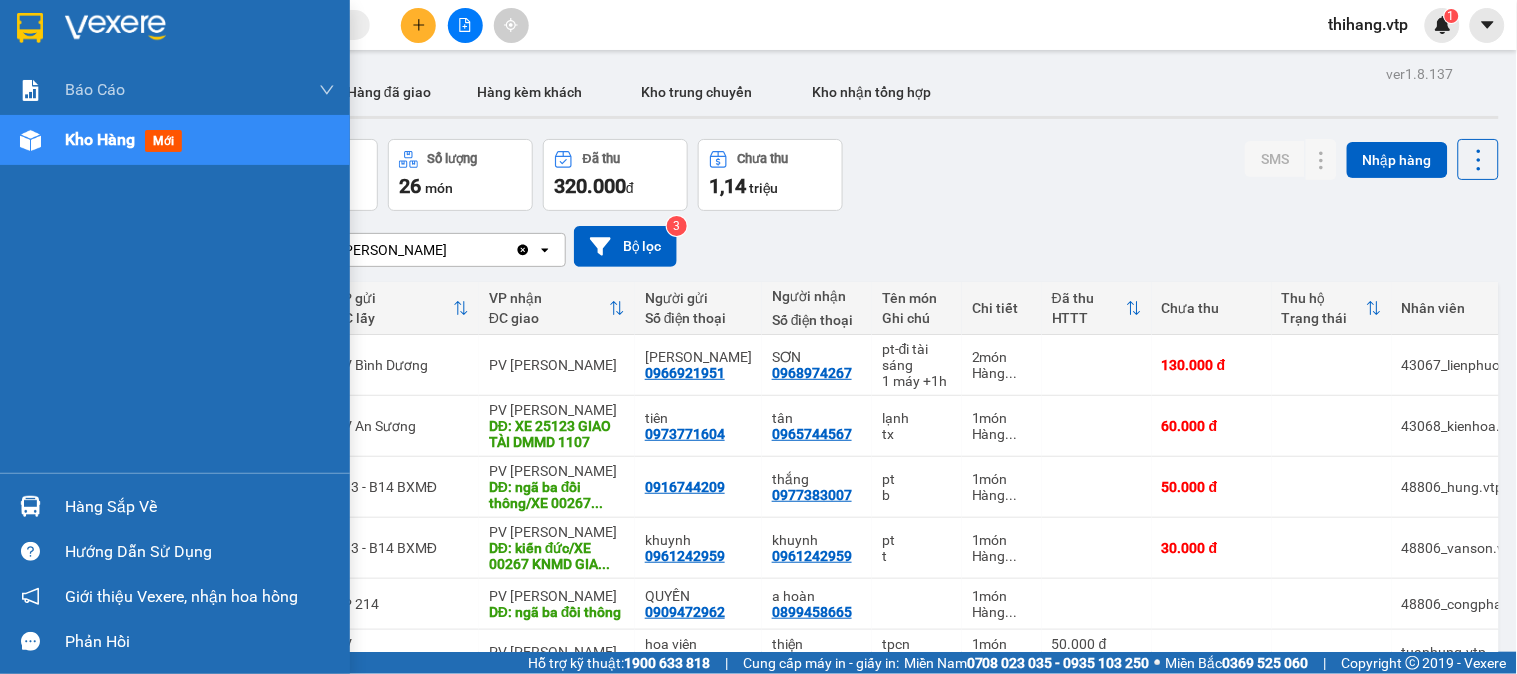click on "Hàng sắp về" at bounding box center (200, 507) 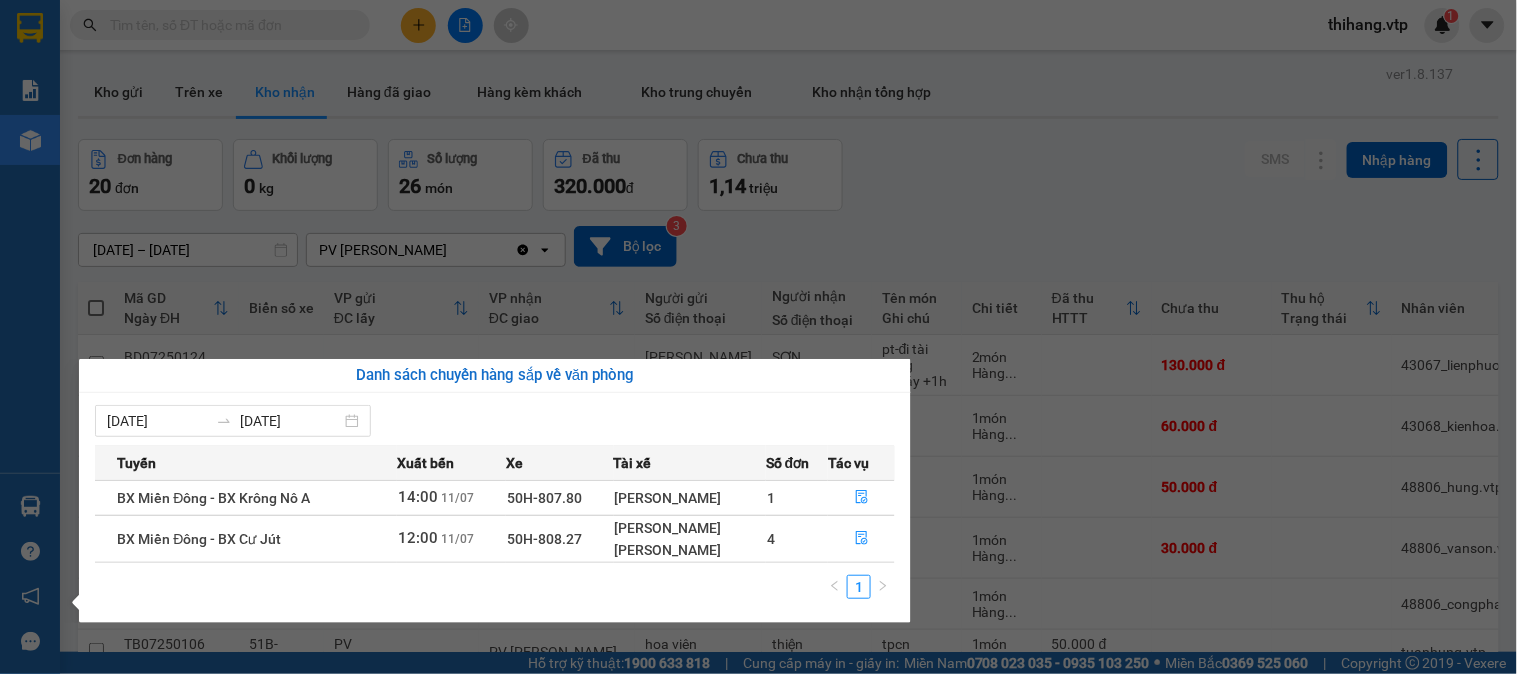 click on "Kết quả tìm kiếm ( 1 )  Bộ lọc  Mã ĐH Trạng thái Món hàng Thu hộ Tổng cước Chưa cước Nhãn Người gửi VP Gửi Người nhận VP Nhận GN07250200 07:04 [DATE] Trên xe   50H-251.23 07:00  [DATE] K BIẾT SL:  1 70.000 70.000 0399366167 hảo PV Gia Nghĩa 0976737056 lành  PV Bình Dương Giao DĐ: CẦU ÔNG BỐ 1 thihang.vtp 1     Báo cáo BC giao hàng (nhà xe) BC hàng tồn (all) Báo cáo dòng tiền (nhân viên) - mới Doanh số tạo đơn theo VP gửi (văn phòng) DỌC ĐƯỜNG - BC hàng giao dọc đường HÀNG KÈM KHÁCH - Báo cáo hàng kèm khách     Kho hàng mới Hàng sắp về Hướng dẫn sử dụng Giới thiệu Vexere, nhận hoa hồng Phản hồi Phần mềm hỗ trợ bạn tốt chứ? ver  1.8.137 Kho gửi Trên xe Kho nhận Hàng đã giao Hàng kèm khách Kho trung chuyển Kho nhận tổng hợp Đơn hàng 20 đơn Khối lượng 0 kg Số lượng 26 món Đã thu 320.000  đ Chưa thu 1,14   triệu SMS open 3" at bounding box center (758, 337) 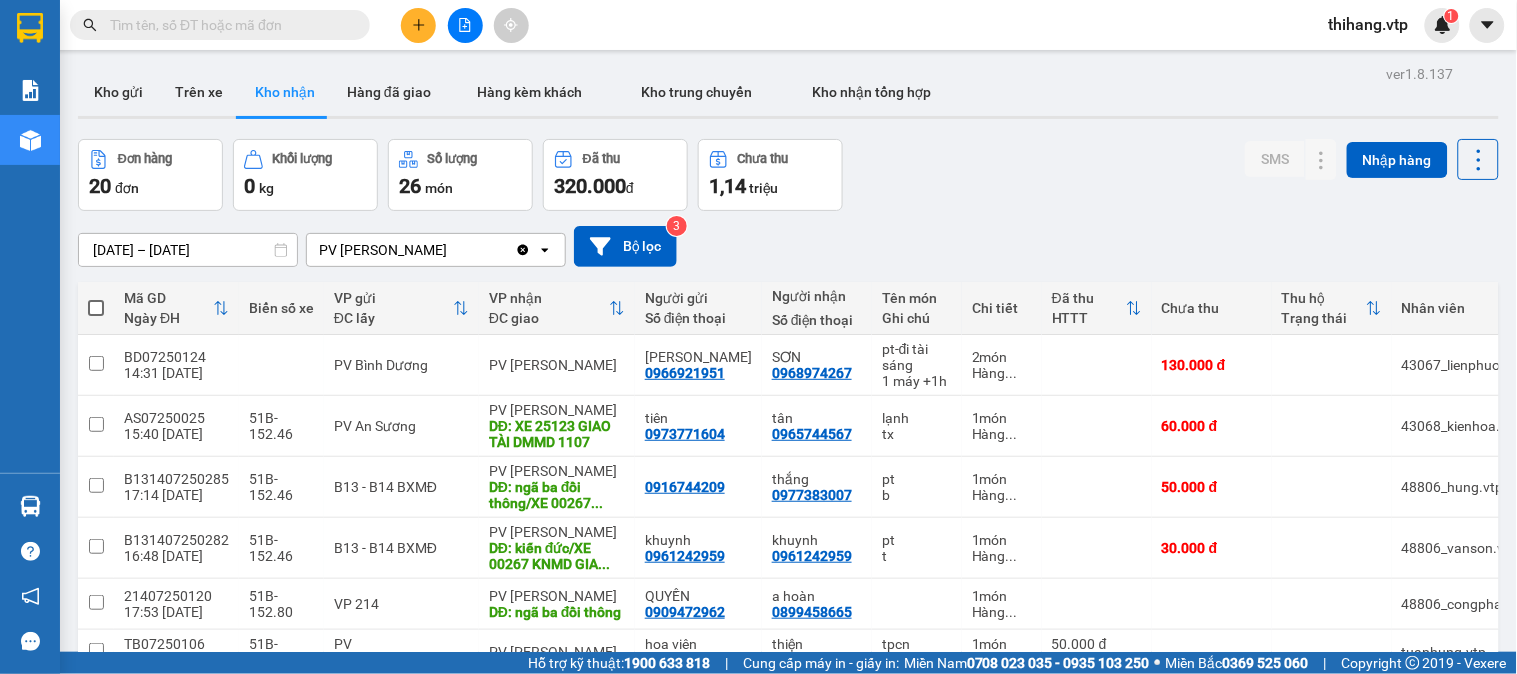 click on "[DATE] – [DATE] Press the down arrow key to interact with the calendar and select a date. Press the escape button to close the calendar. Selected date range is from [DATE] to [DATE]. PV [PERSON_NAME] Clear value open Bộ lọc 3" at bounding box center (788, 246) 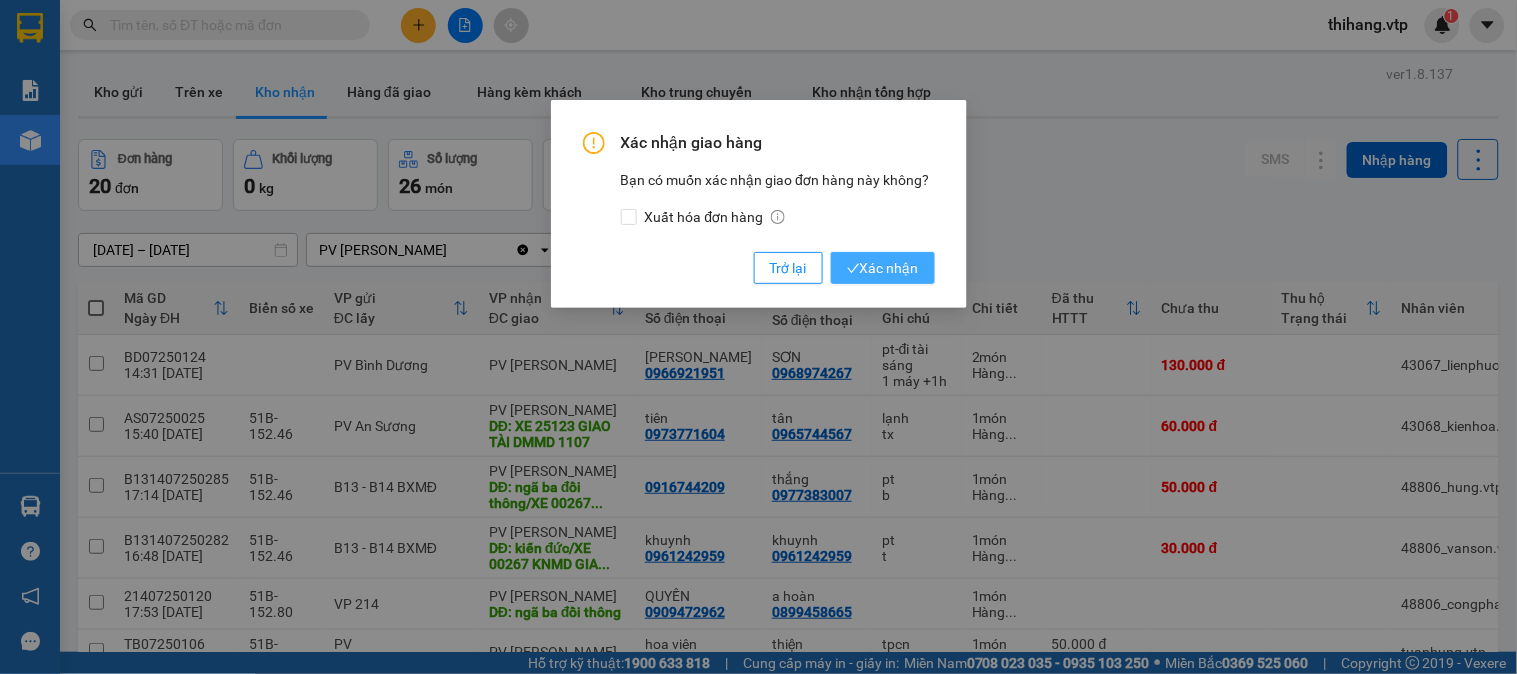 click on "Xác nhận" at bounding box center [883, 268] 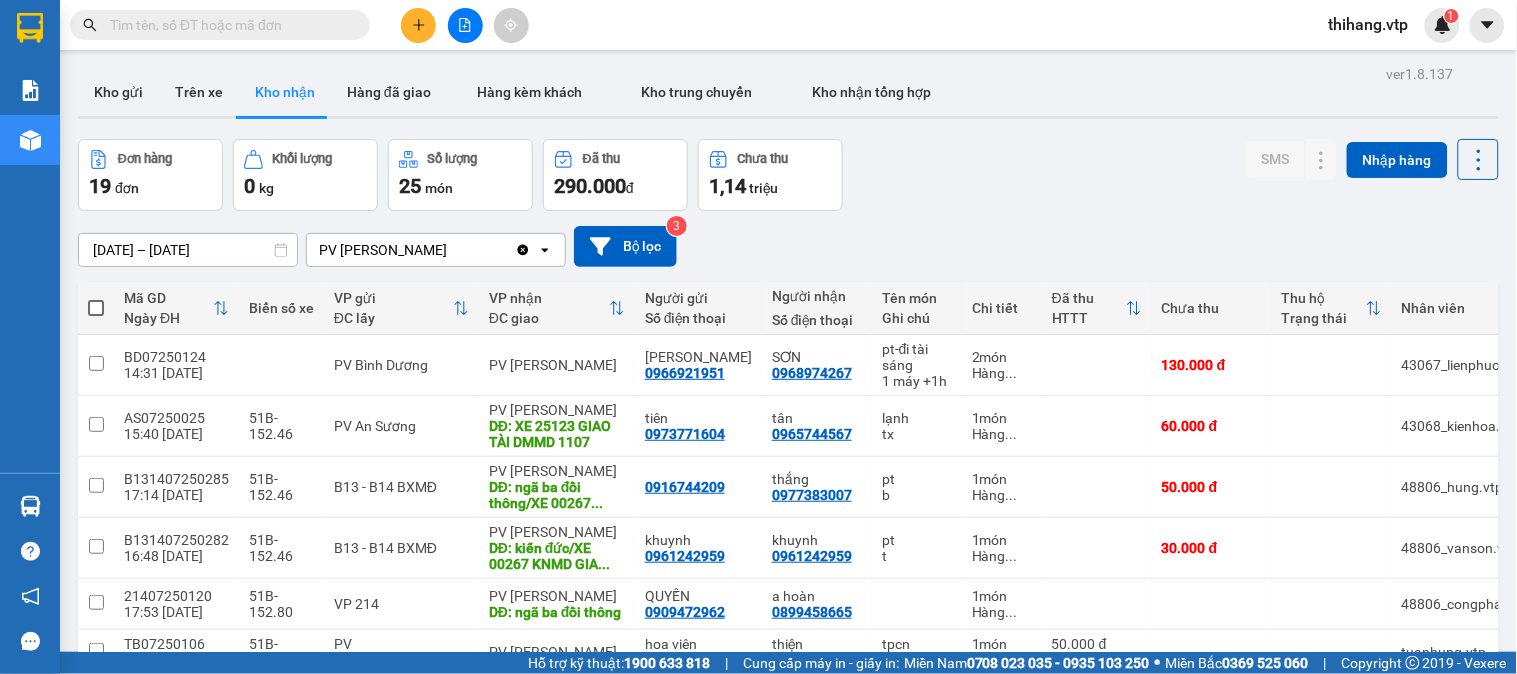 click on "Đơn hàng 19 đơn Khối lượng 0 kg Số lượng 25 món Đã thu 290.000  đ Chưa thu 1,14   triệu SMS Nhập hàng" at bounding box center [788, 175] 